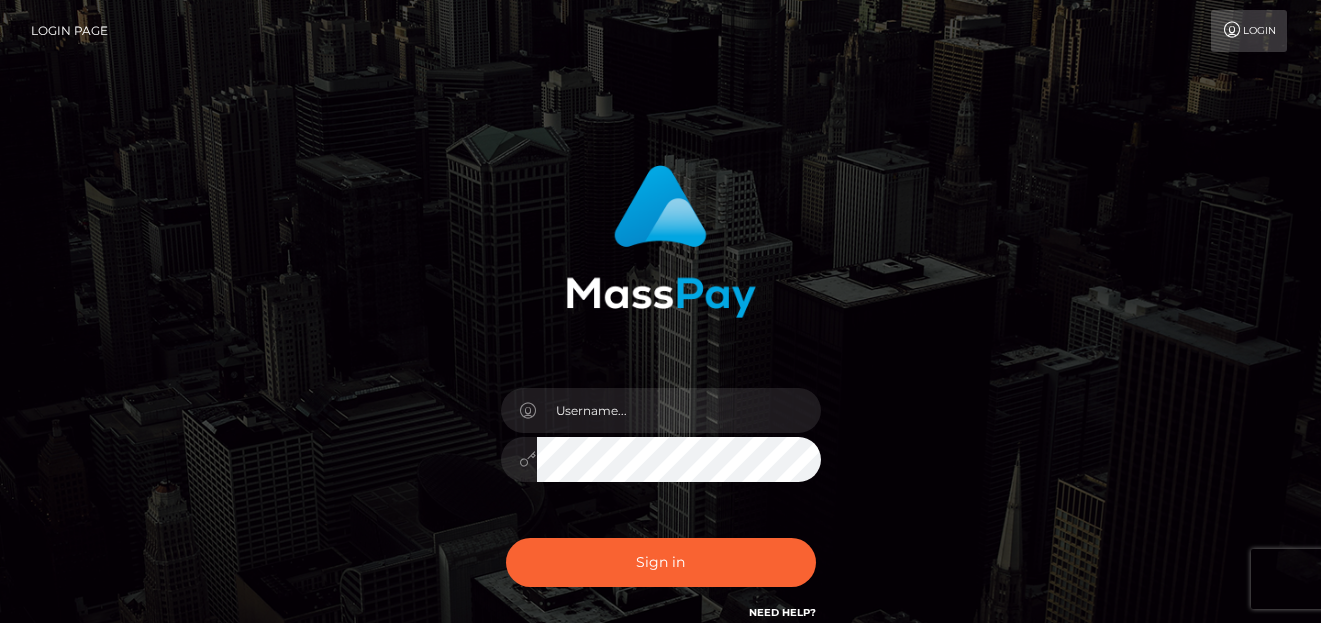 scroll, scrollTop: 0, scrollLeft: 0, axis: both 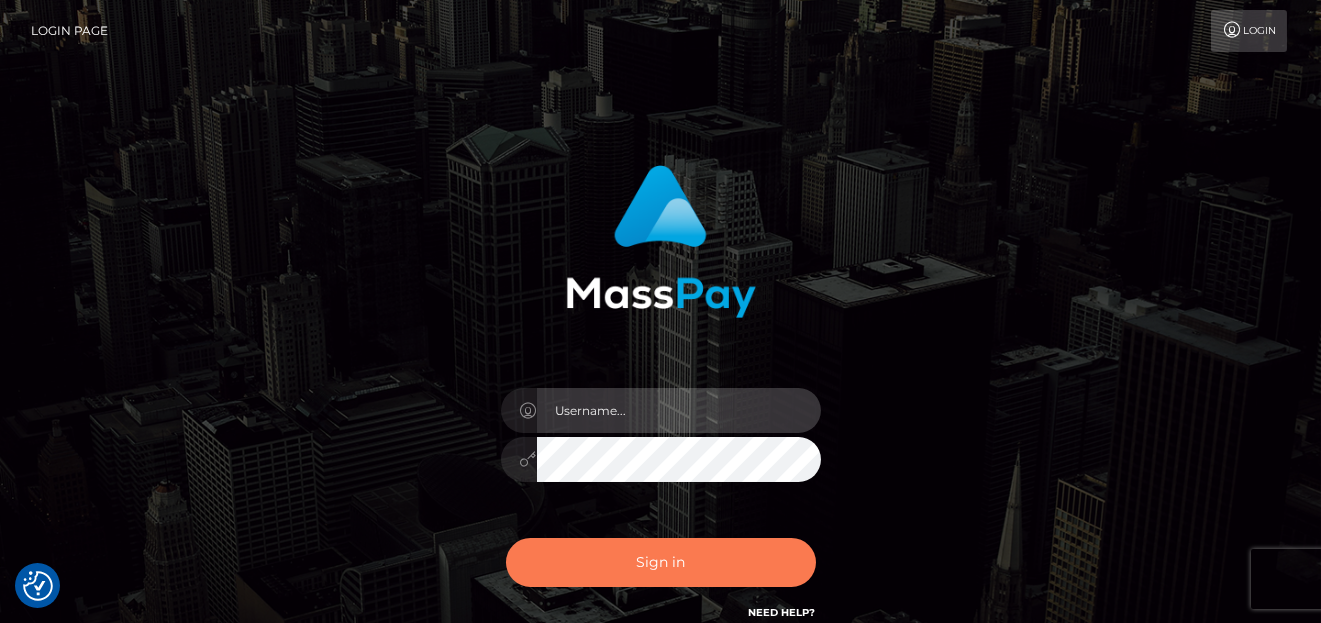 type on "denise" 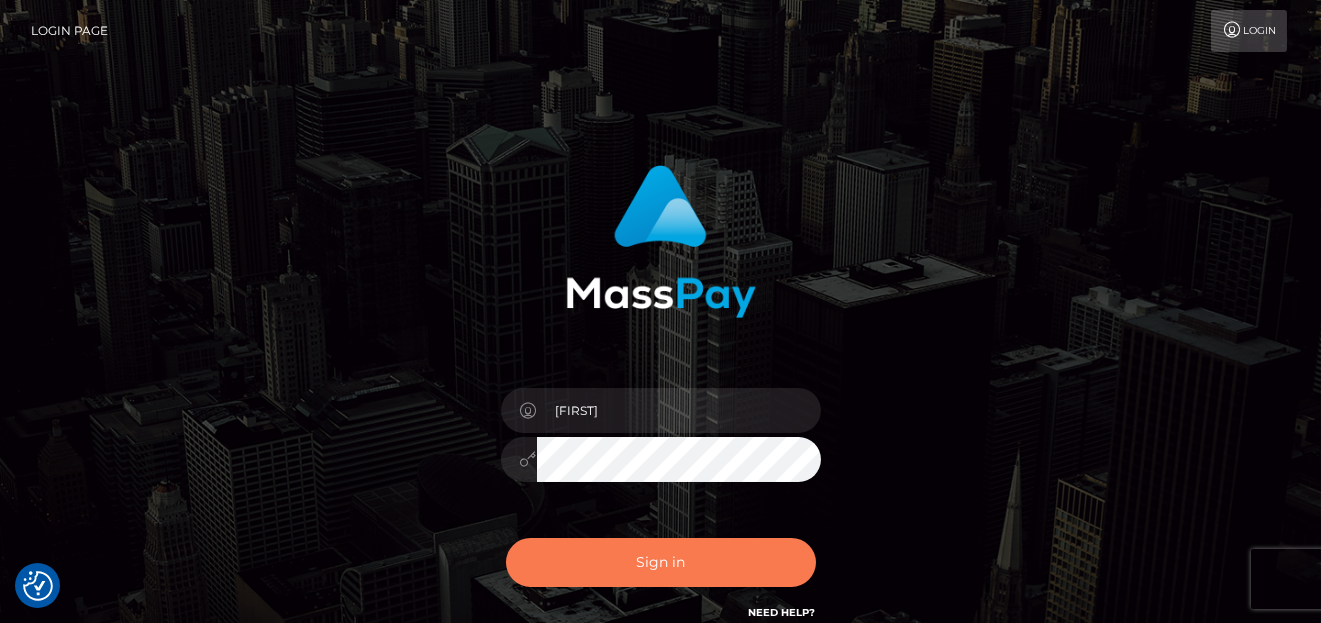 click on "Sign in" at bounding box center [661, 562] 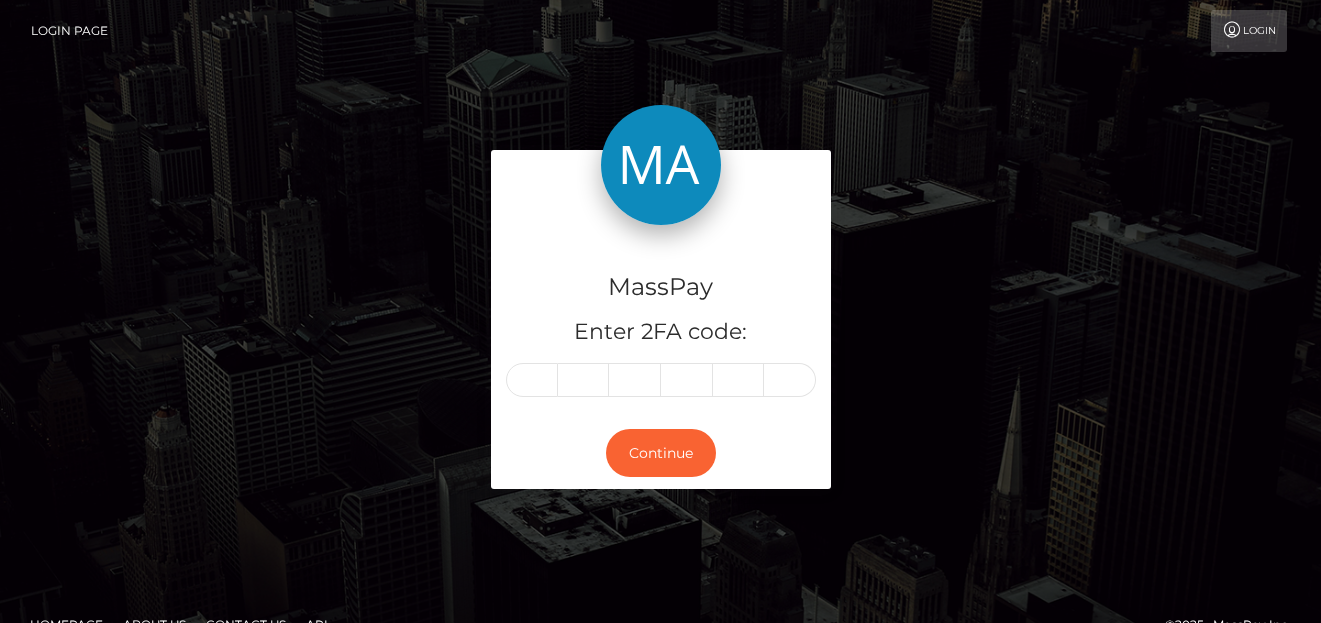 scroll, scrollTop: 0, scrollLeft: 0, axis: both 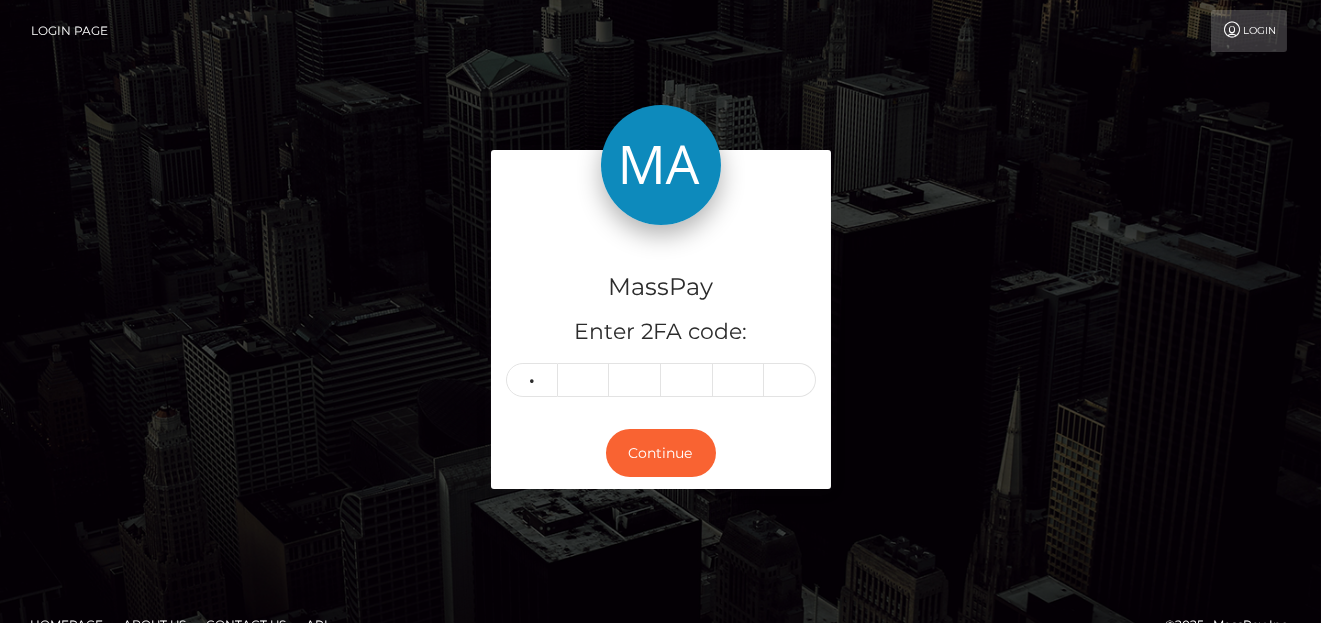 type on "0" 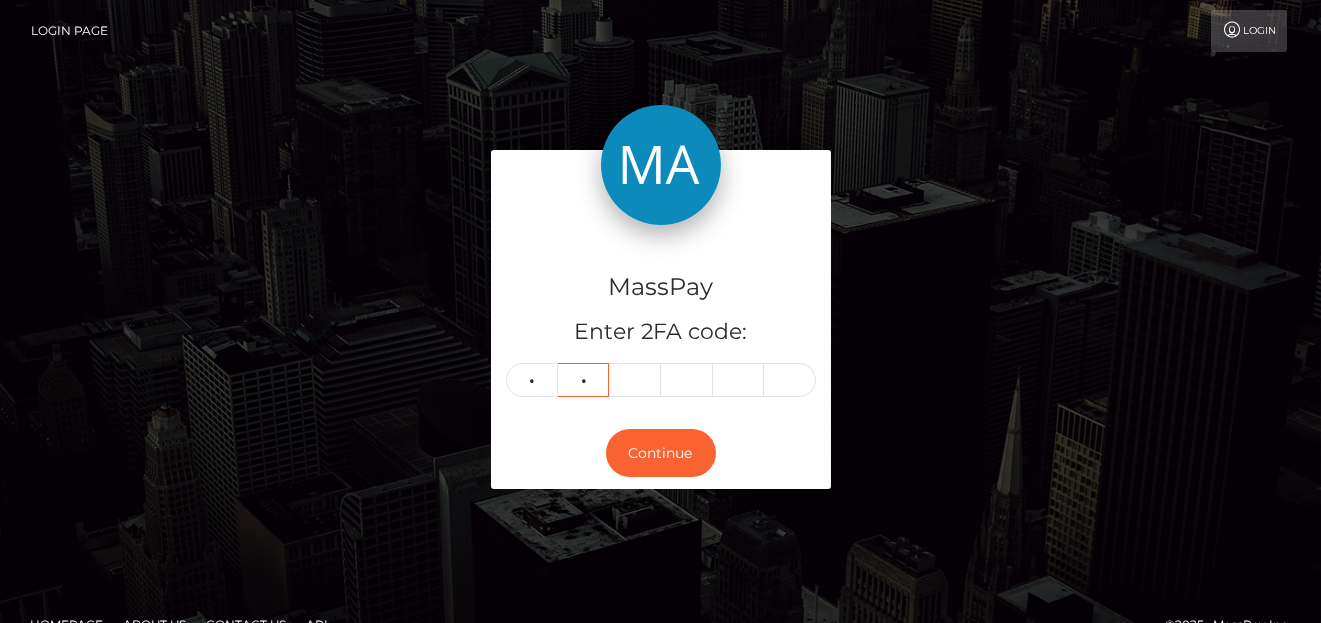 type on "6" 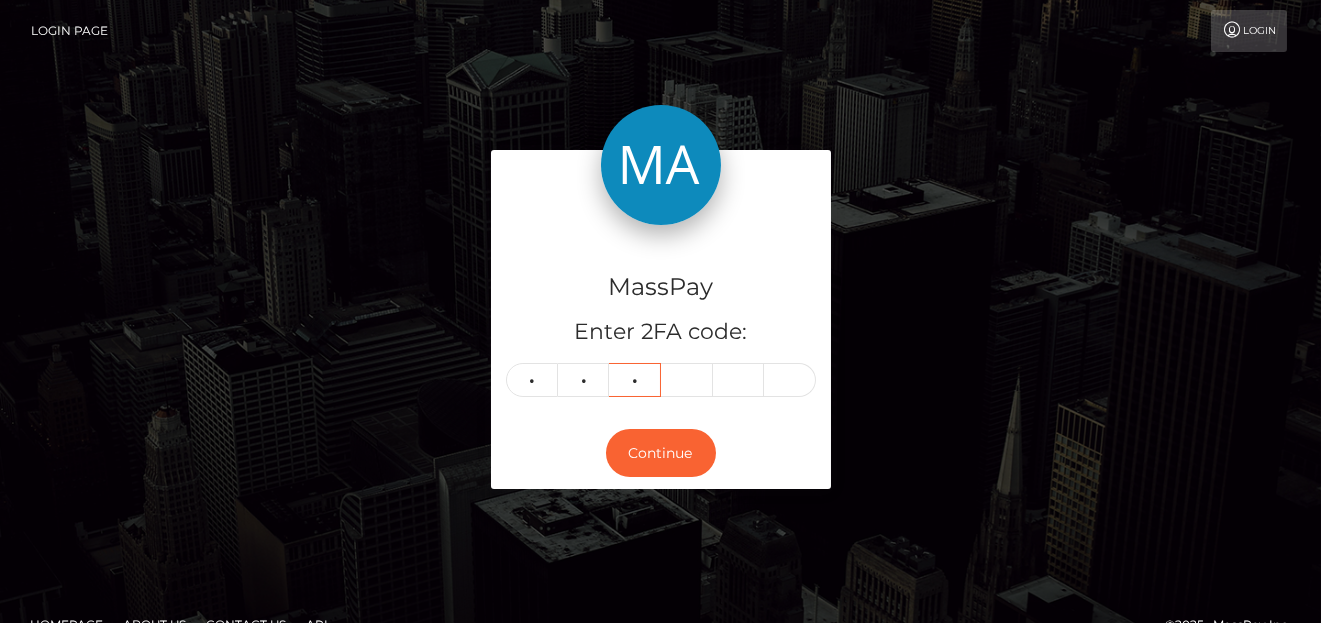 type on "4" 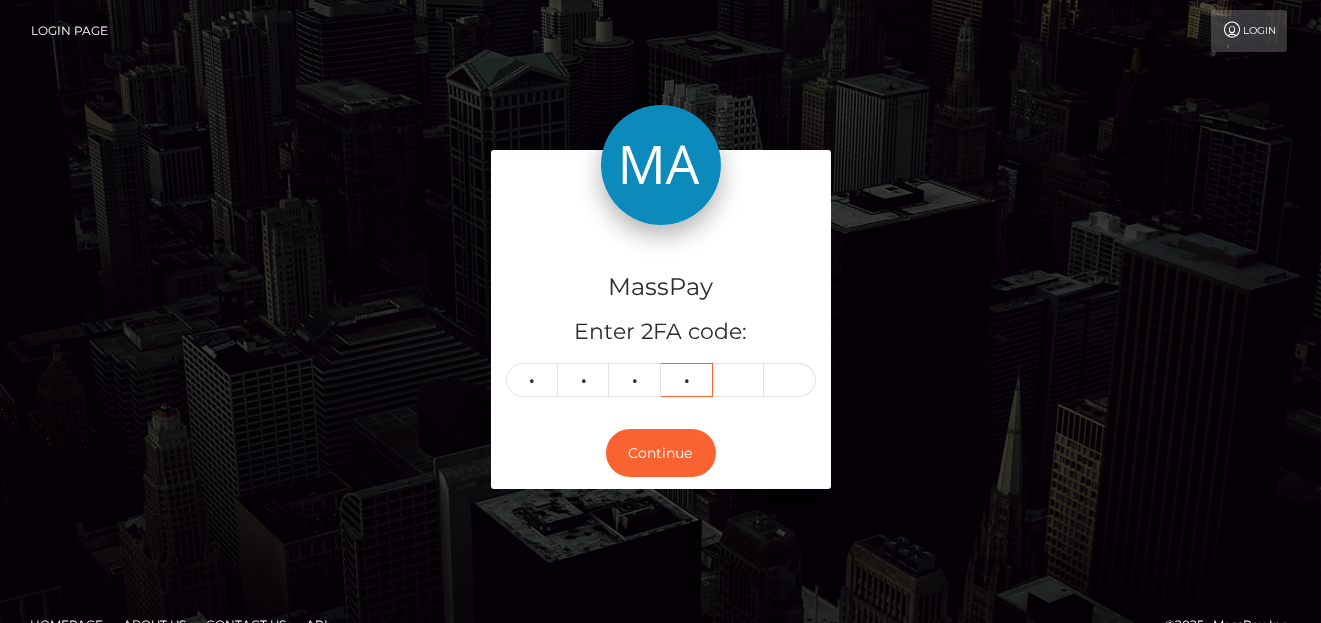 type on "8" 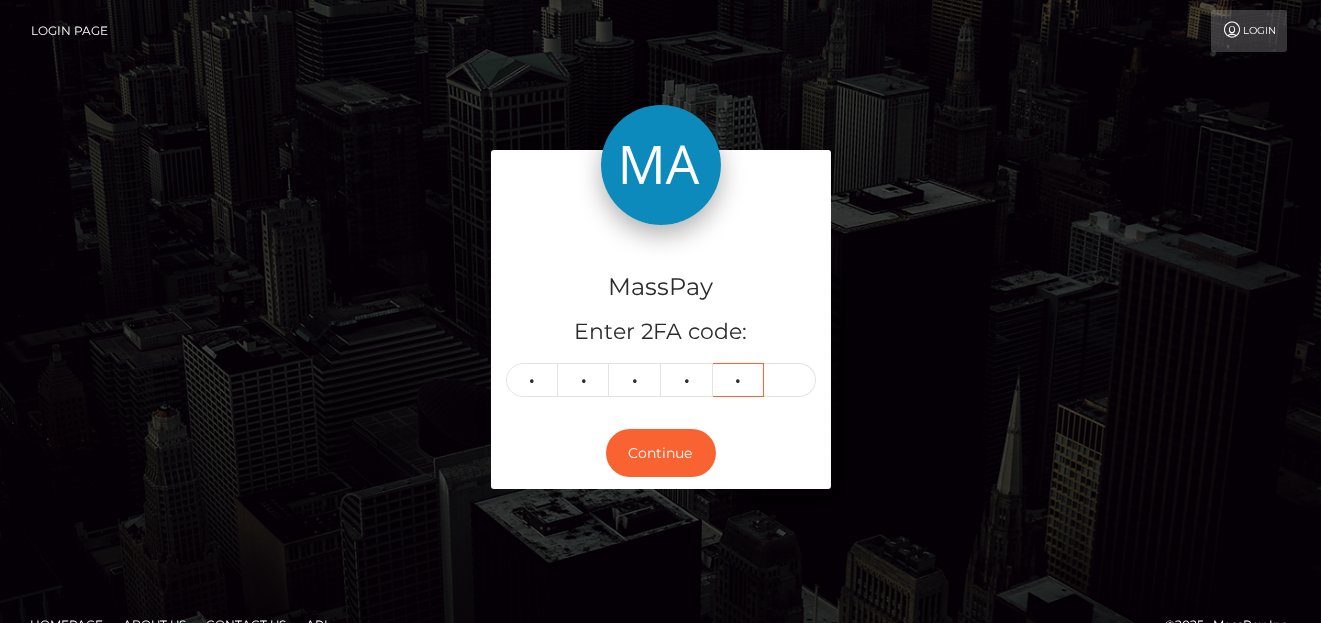 type on "2" 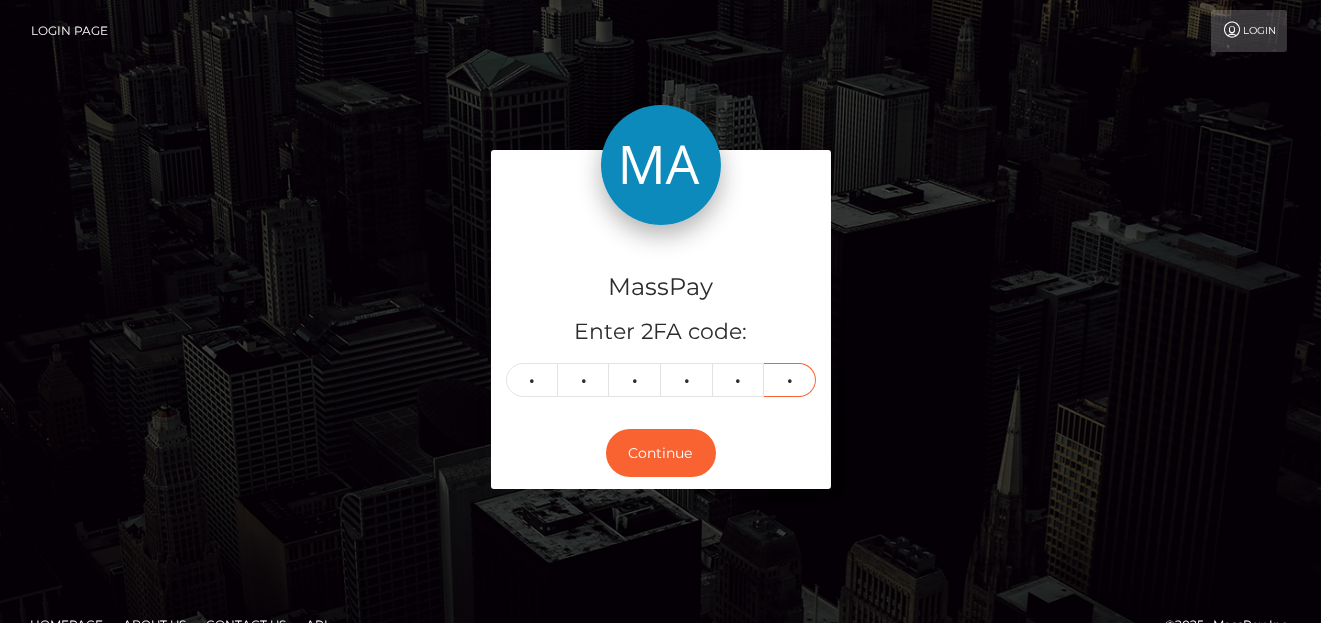 type on "1" 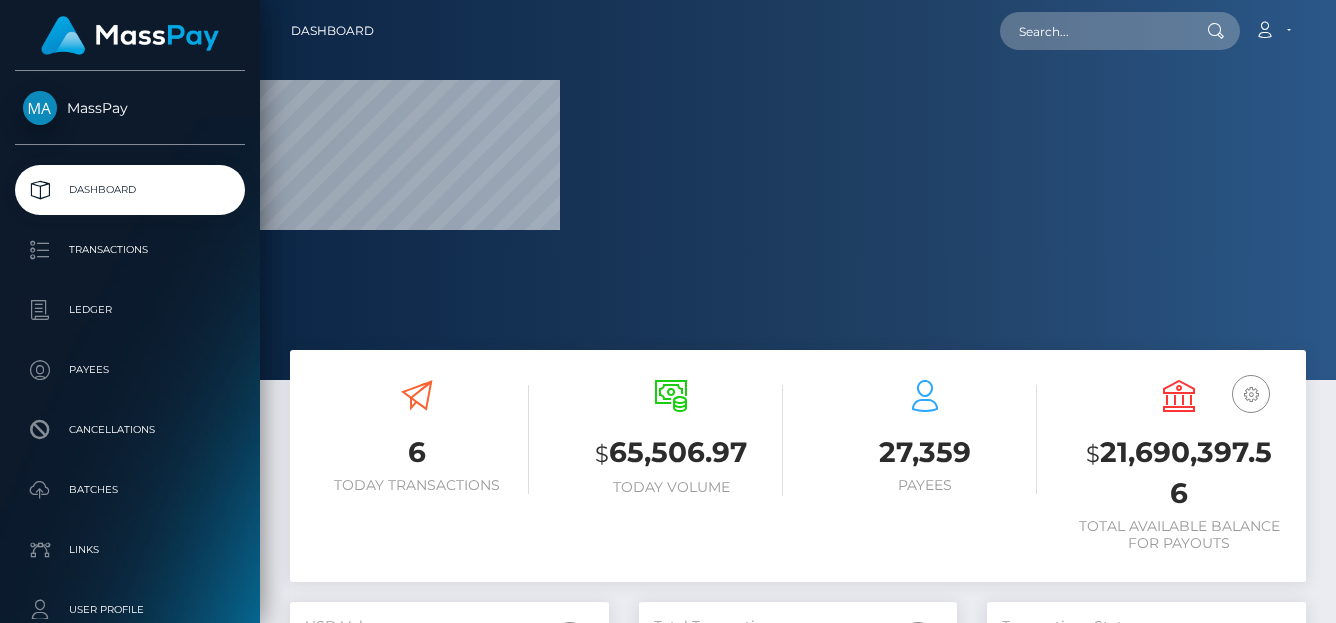 scroll, scrollTop: 0, scrollLeft: 0, axis: both 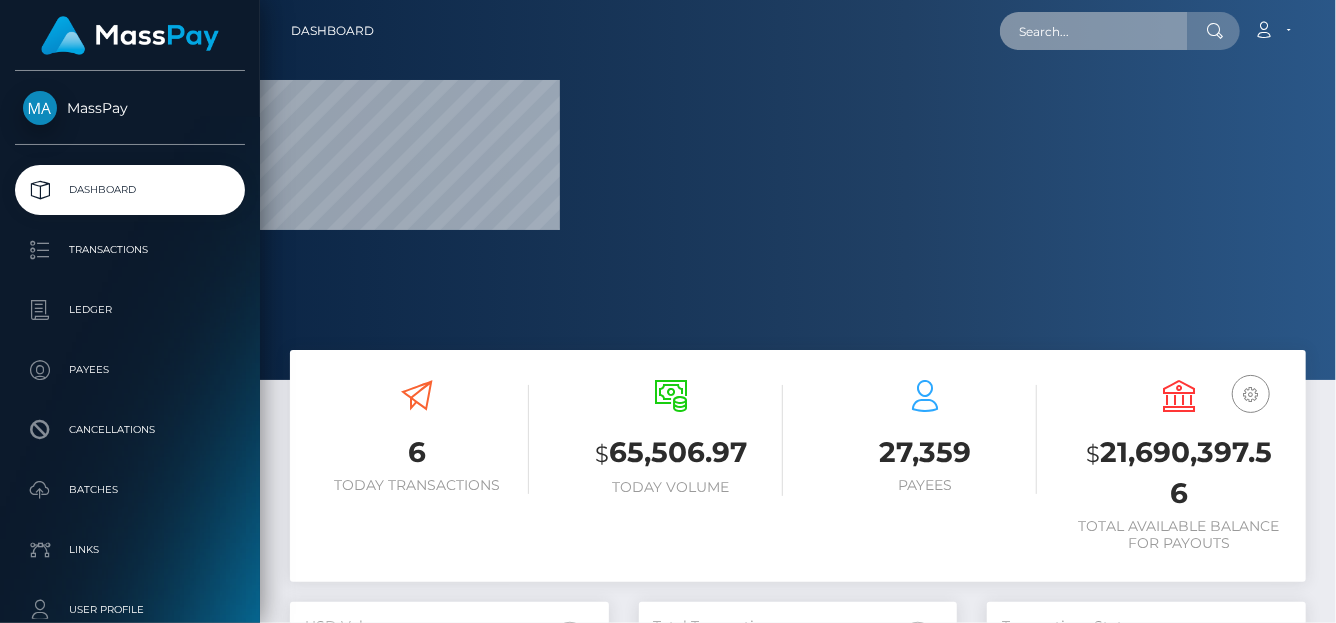 click at bounding box center [1094, 31] 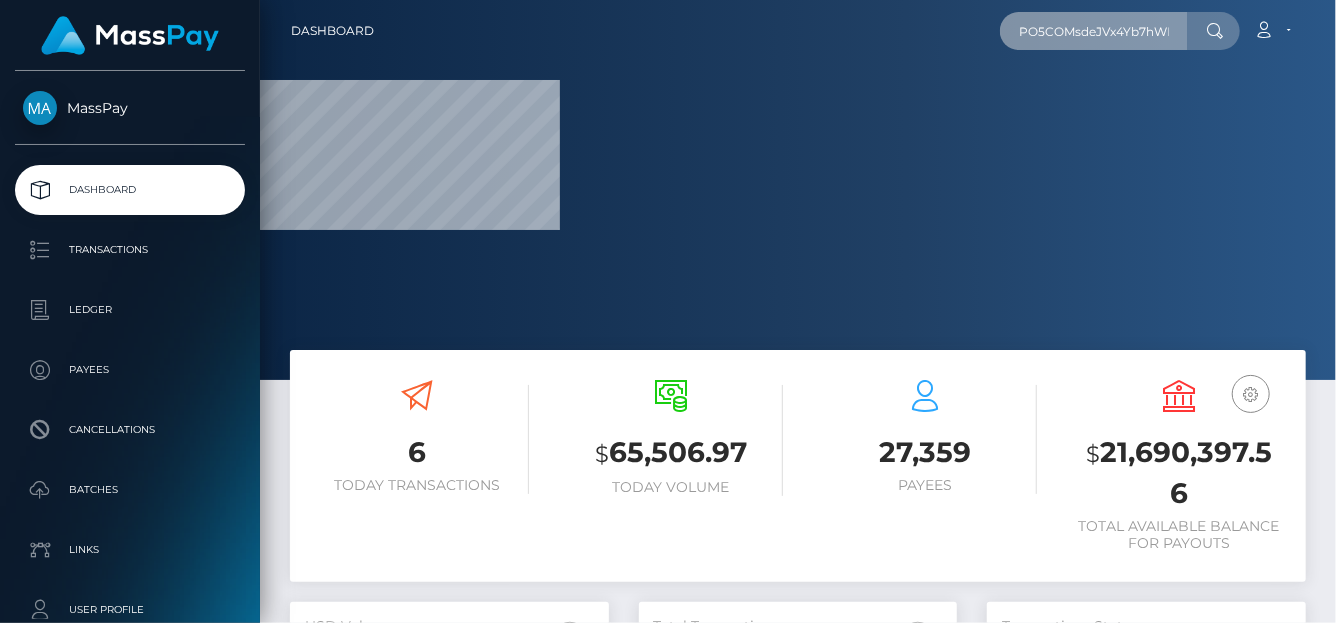 scroll, scrollTop: 0, scrollLeft: 70, axis: horizontal 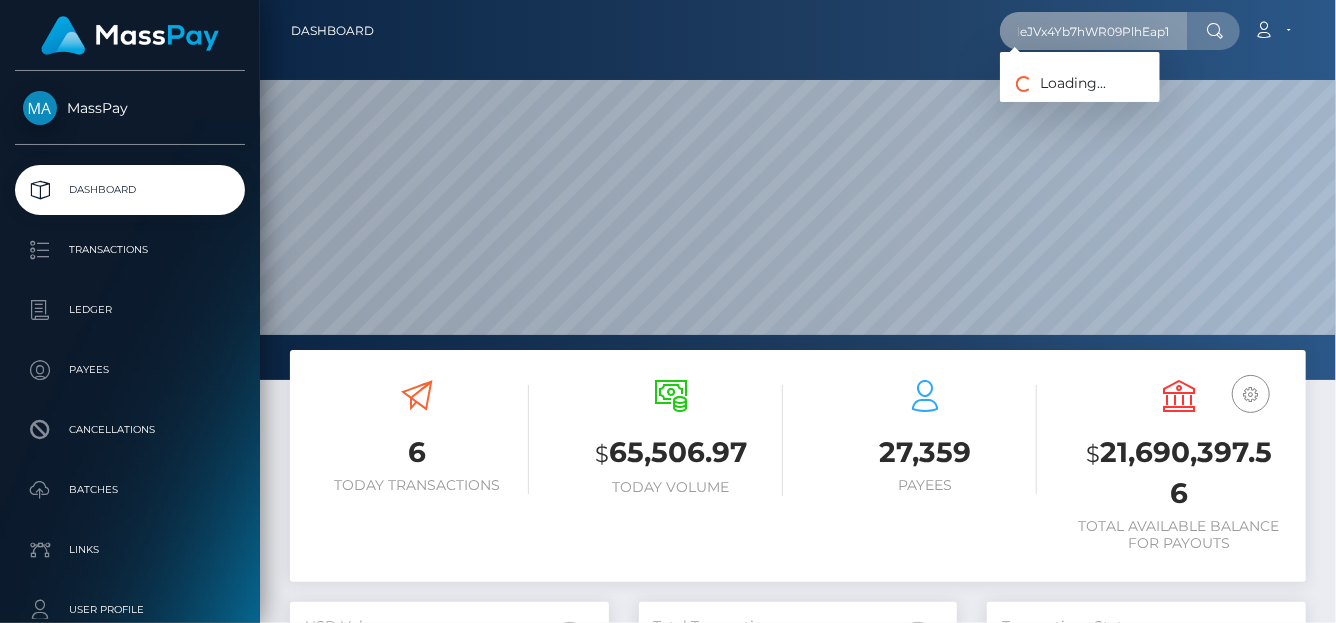 type on "PO5COMsdeJVx4Yb7hWR09PlhEap1" 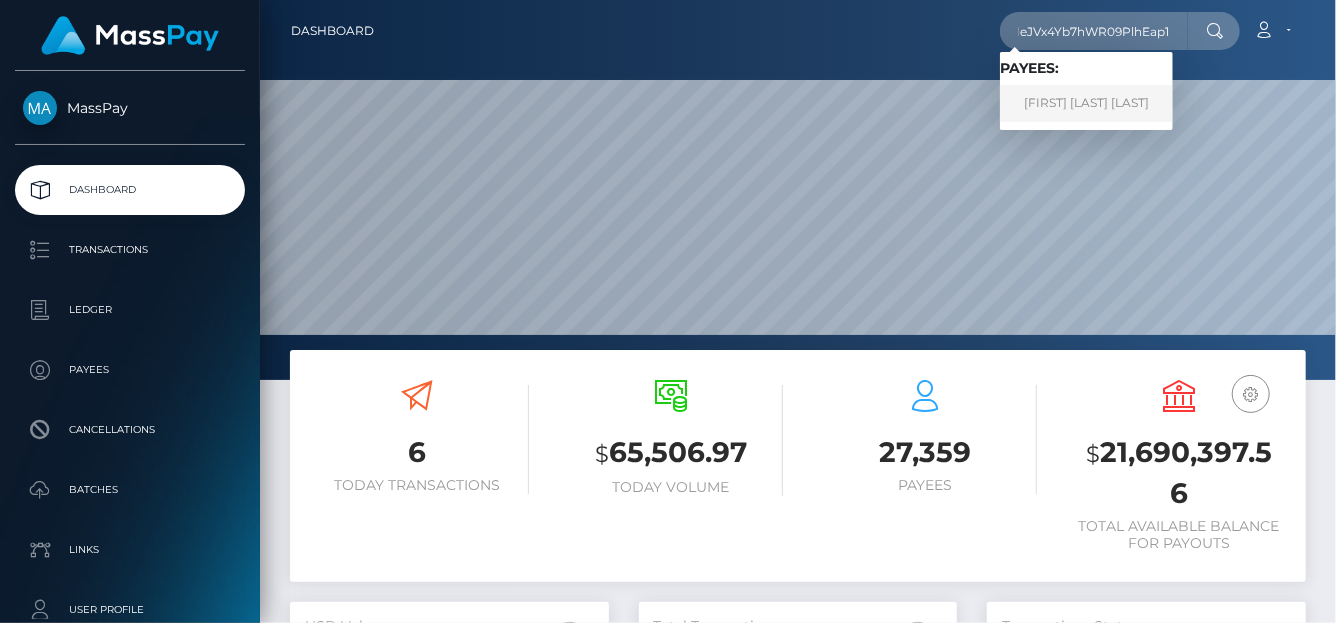 click on "ALEXANDRA WALKER FILASKY" at bounding box center (1086, 103) 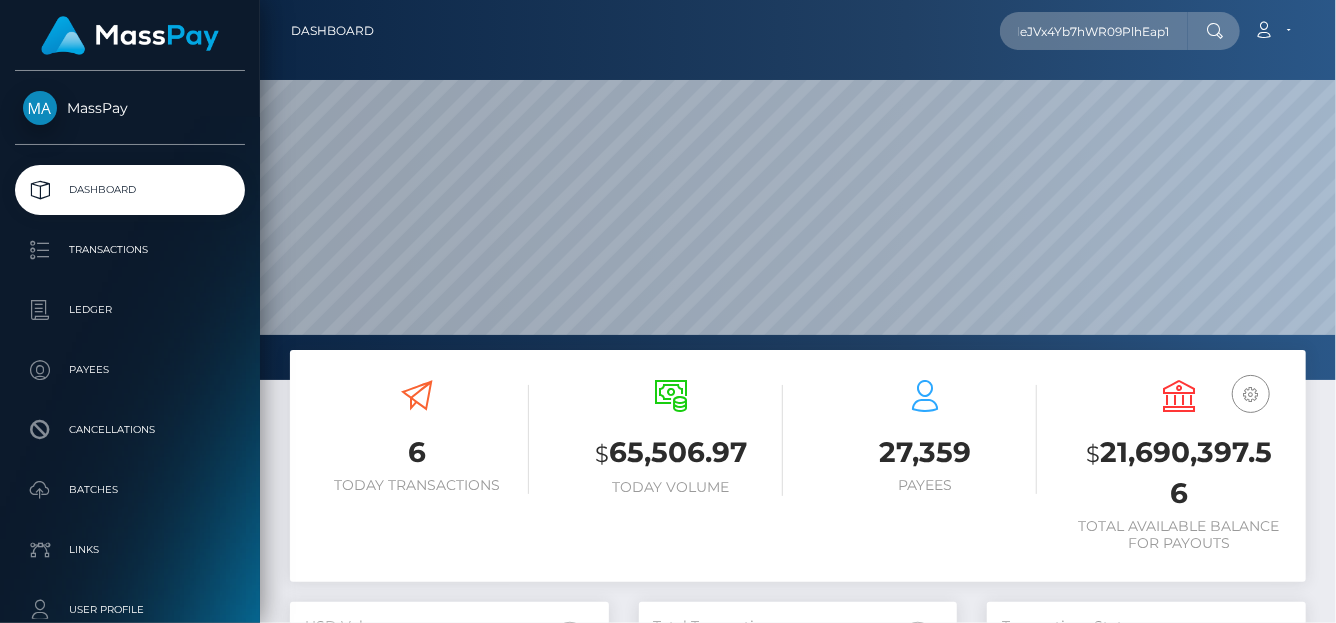 scroll, scrollTop: 0, scrollLeft: 0, axis: both 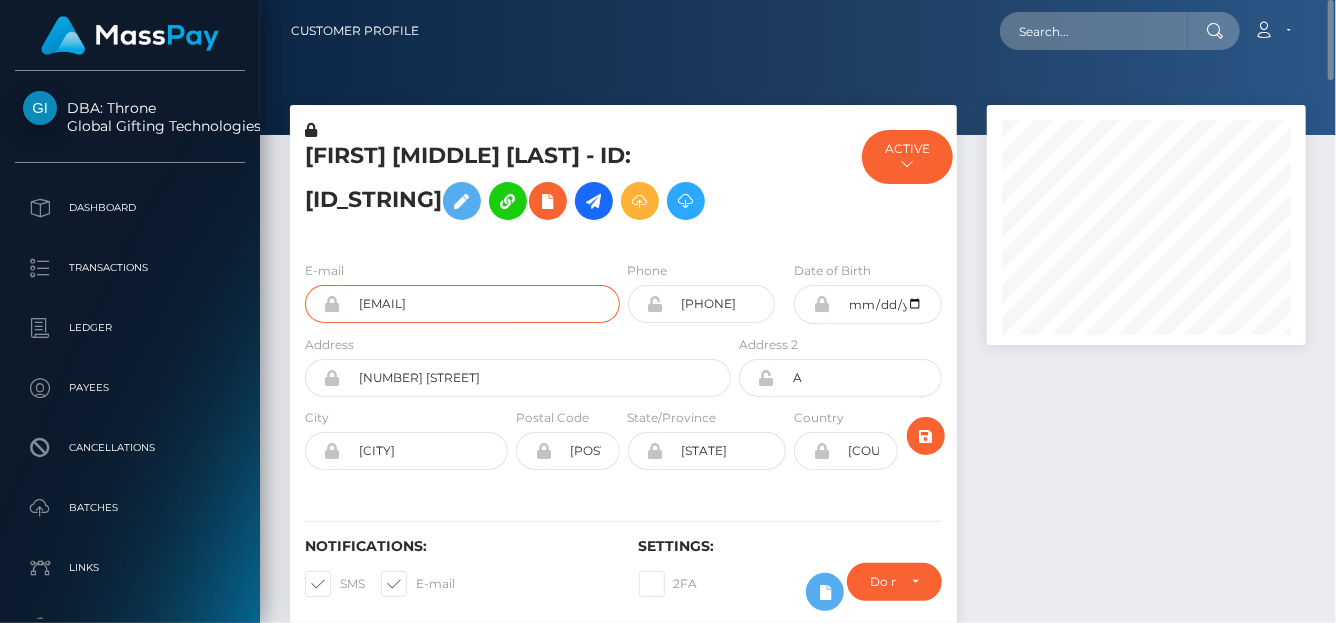 drag, startPoint x: 546, startPoint y: 338, endPoint x: 359, endPoint y: 346, distance: 187.17105 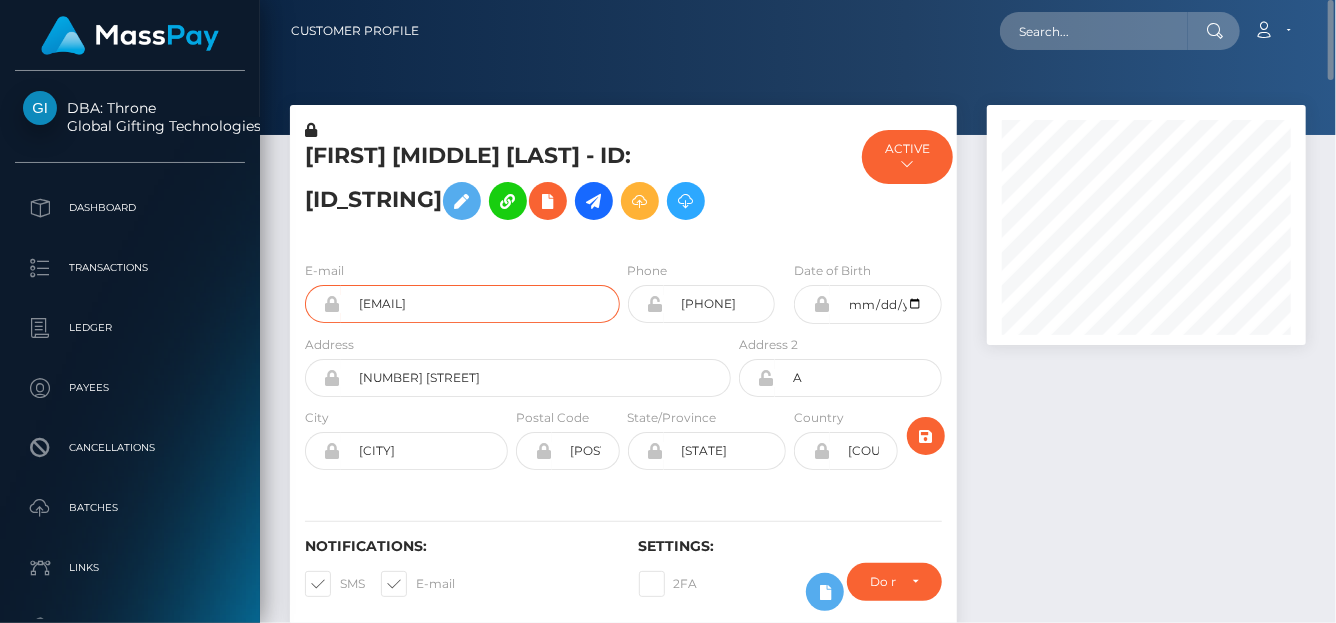 click on "alexandrawfila@gmail.com" at bounding box center (480, 304) 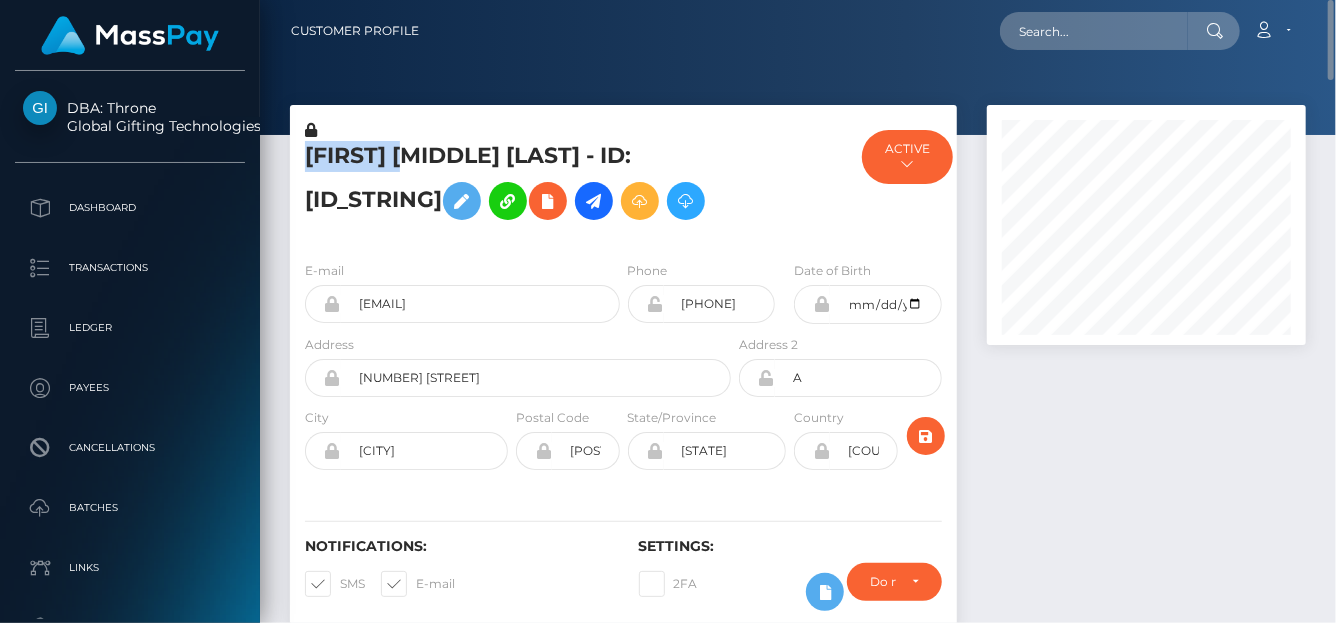 drag, startPoint x: 445, startPoint y: 153, endPoint x: 304, endPoint y: 160, distance: 141.17365 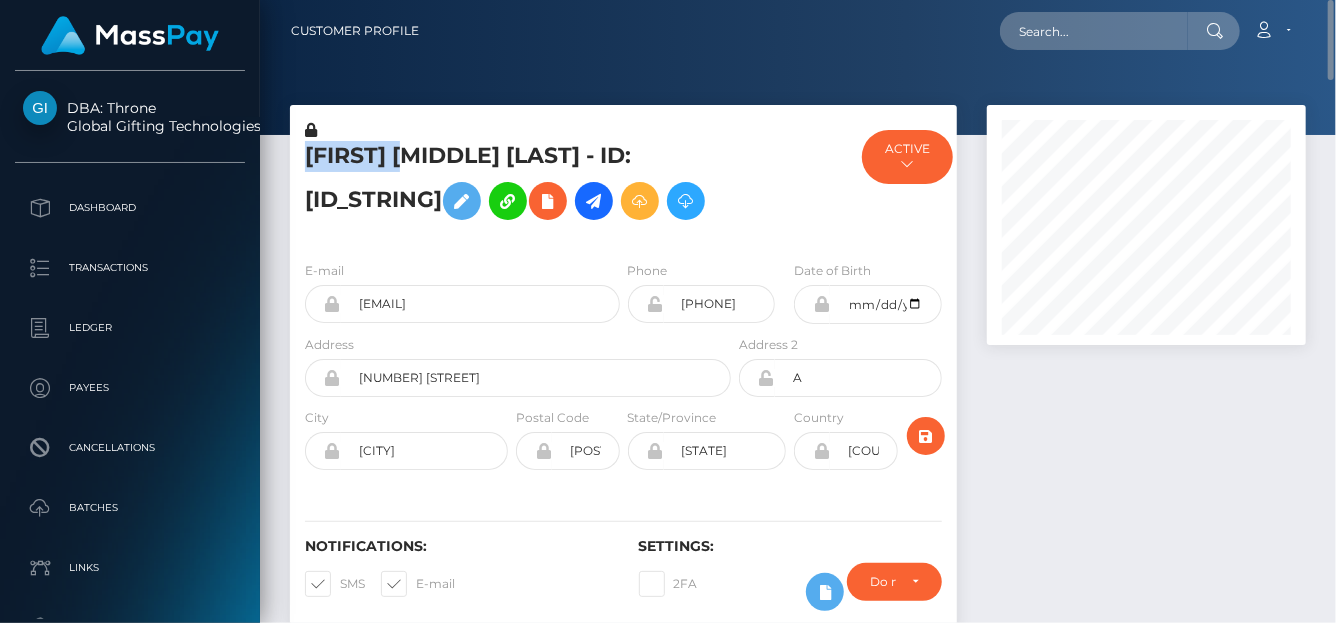 click on "ALEXANDRA WALKER FILASKY
- ID: PO5COMsdeJVx4Yb7hWR09PlhEap1" at bounding box center (512, 185) 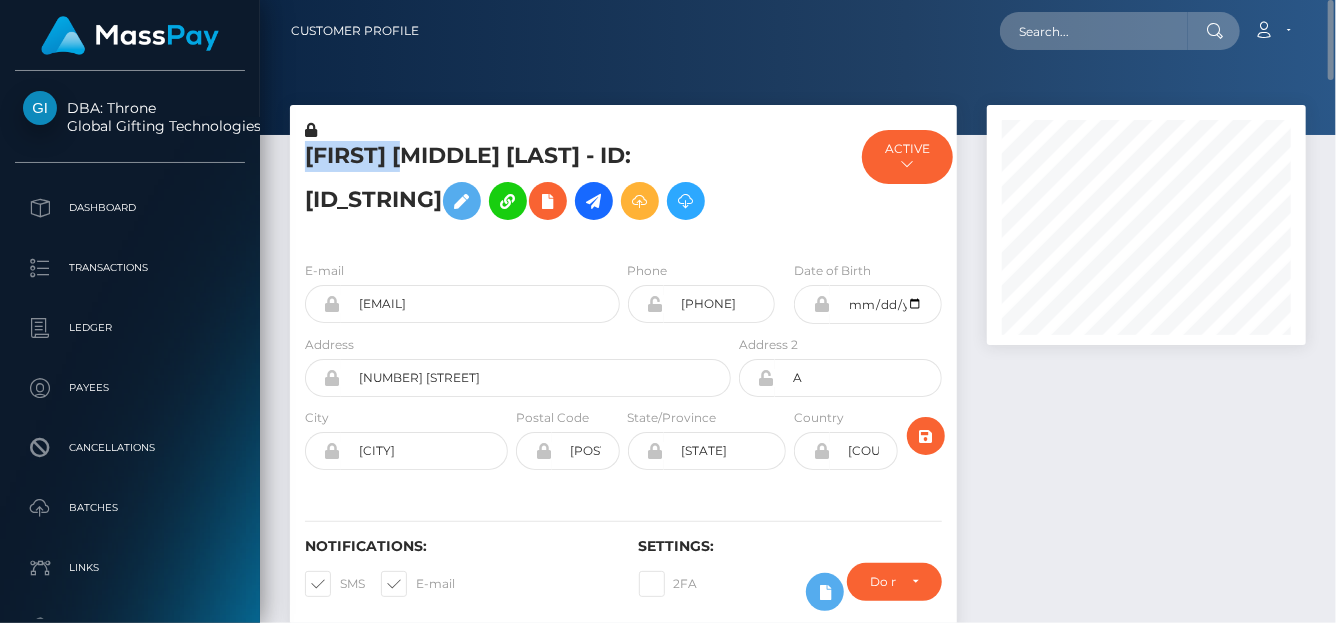 copy on "ALEXANDRA" 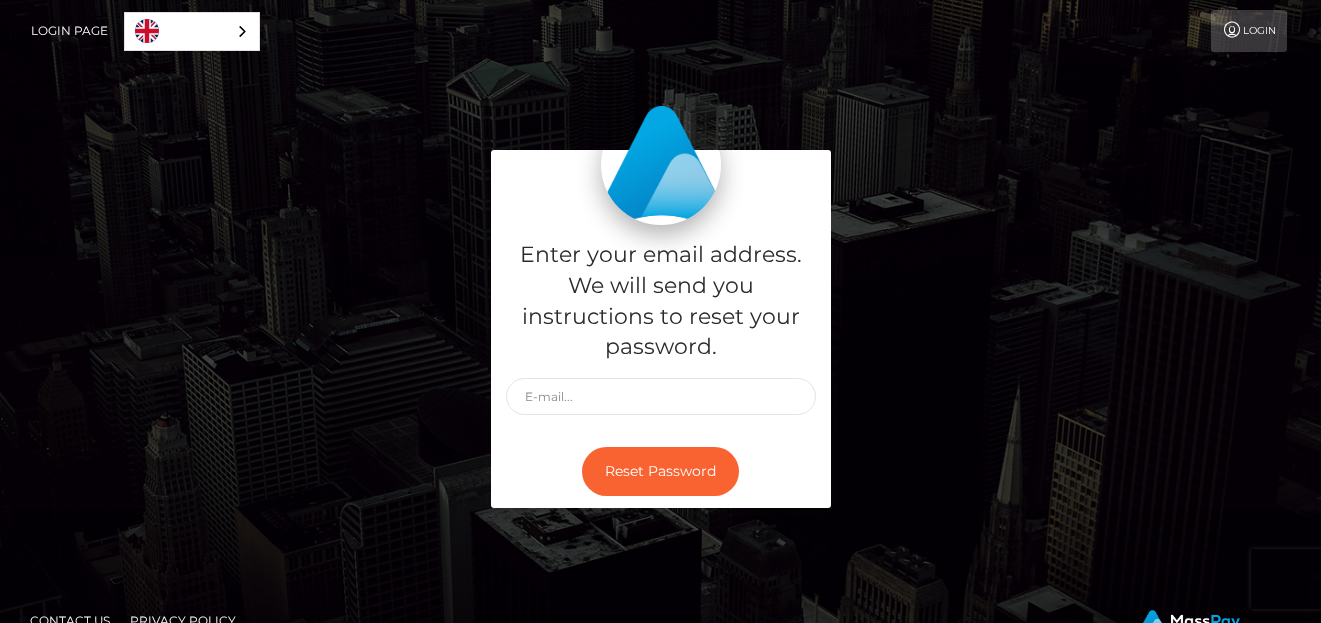 scroll, scrollTop: 0, scrollLeft: 0, axis: both 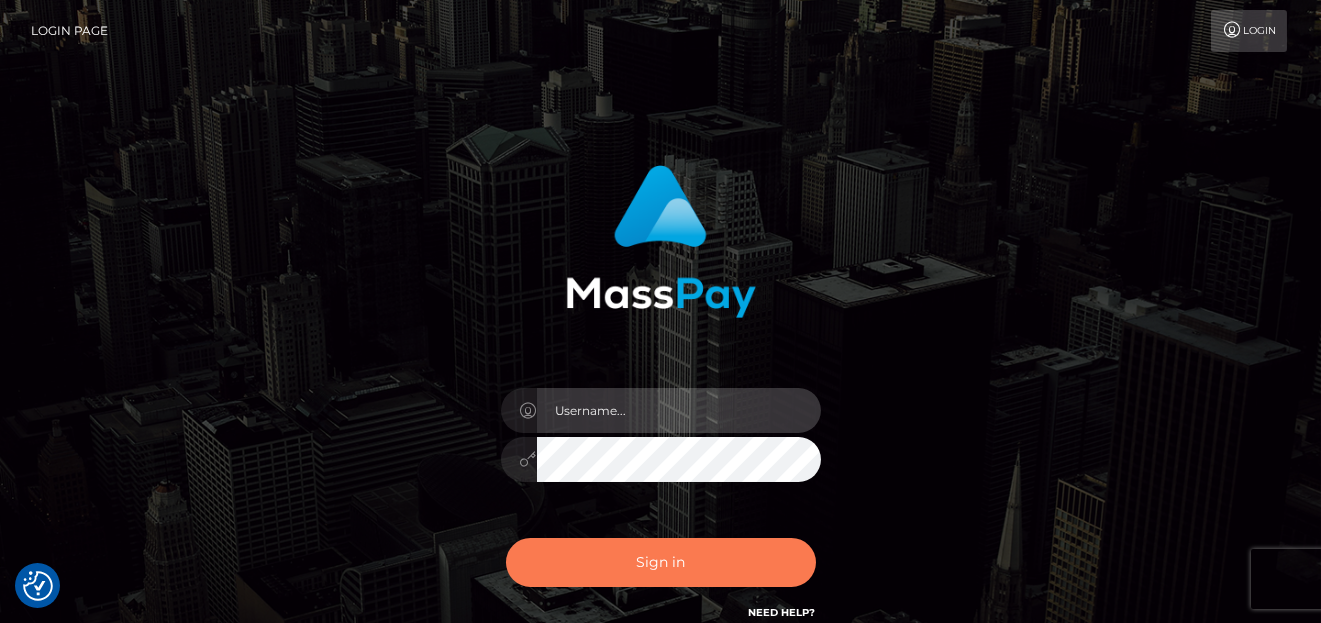 type on "[FIRST]" 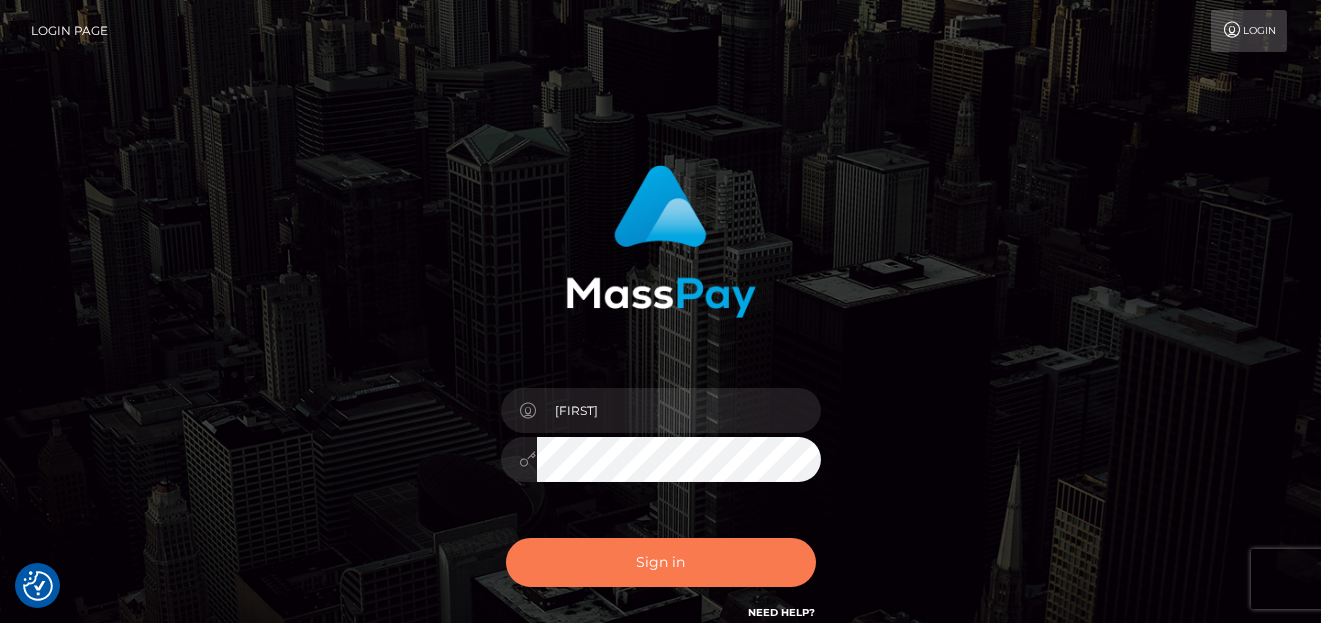 click on "Sign in" at bounding box center [661, 562] 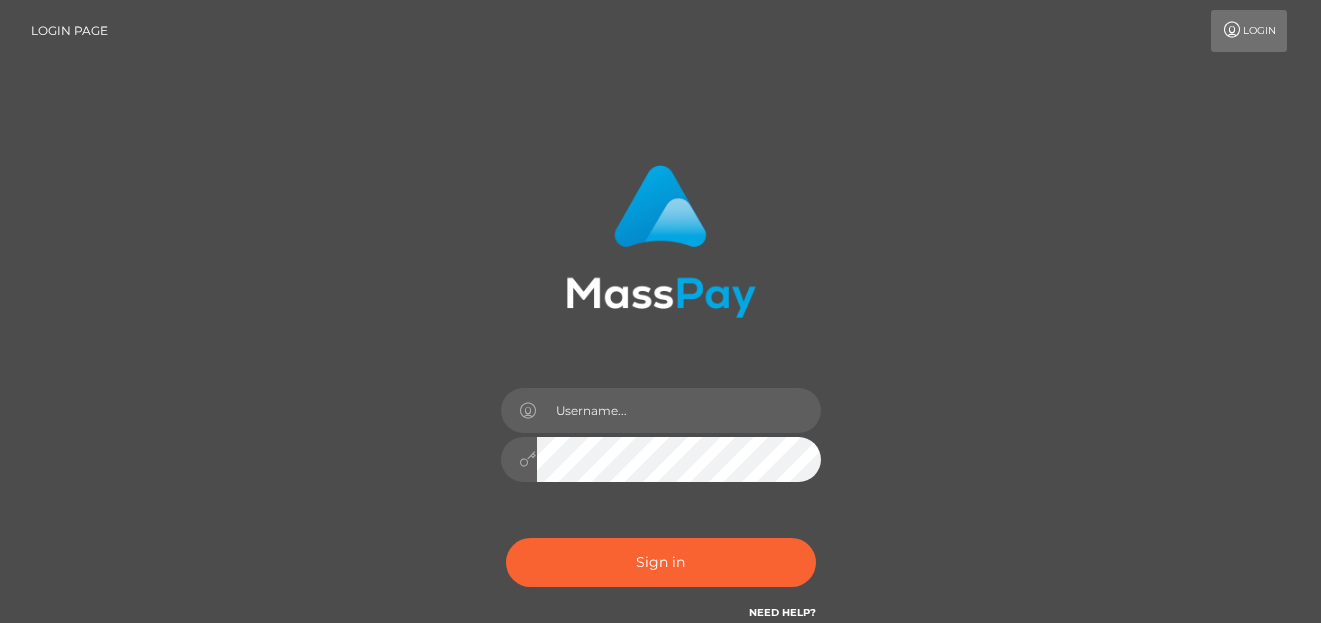 scroll, scrollTop: 0, scrollLeft: 0, axis: both 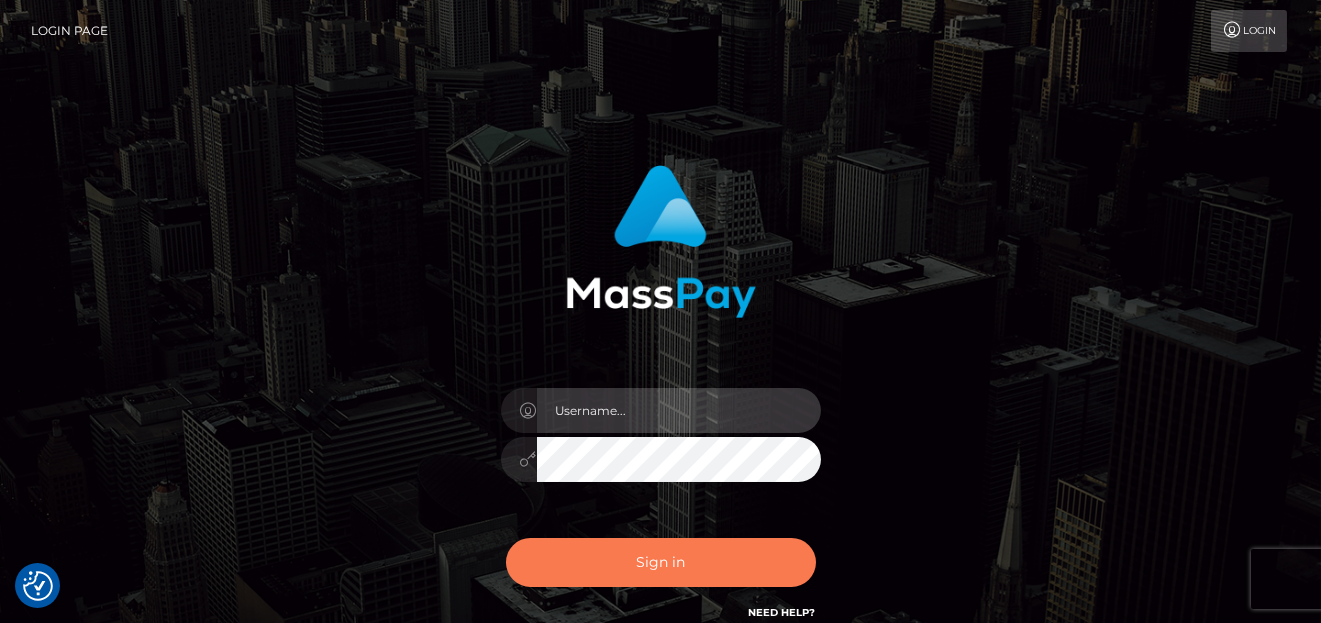 type on "denise" 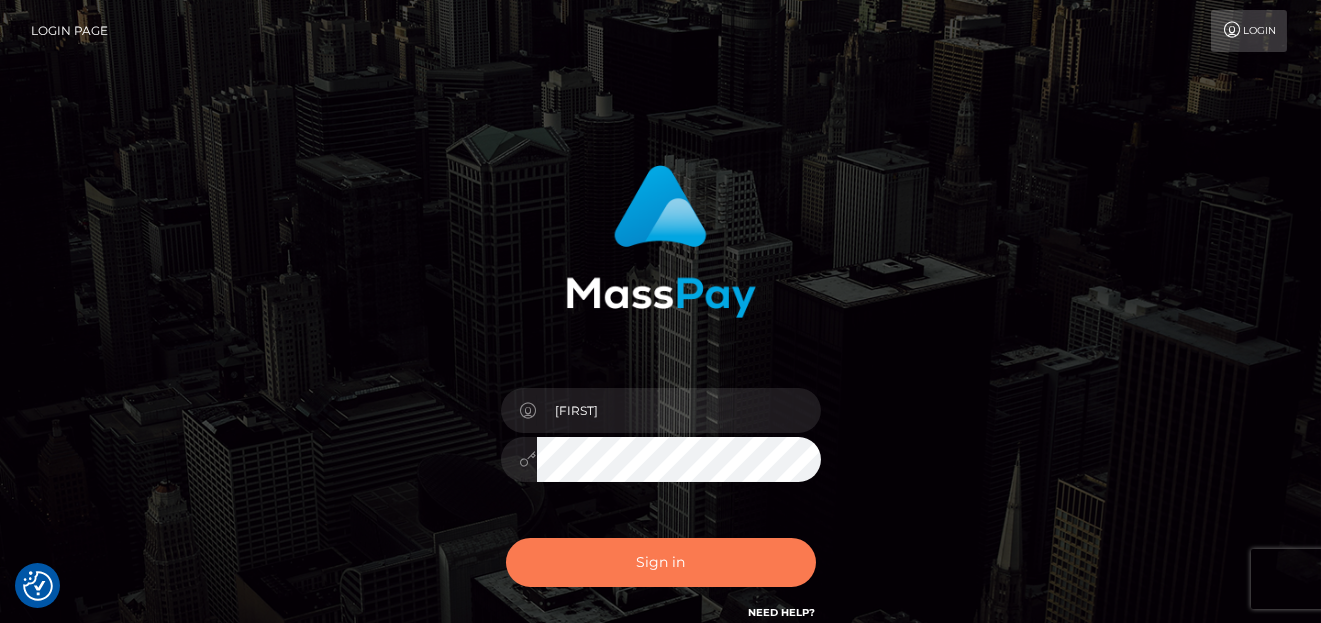 click on "Sign in" at bounding box center (661, 562) 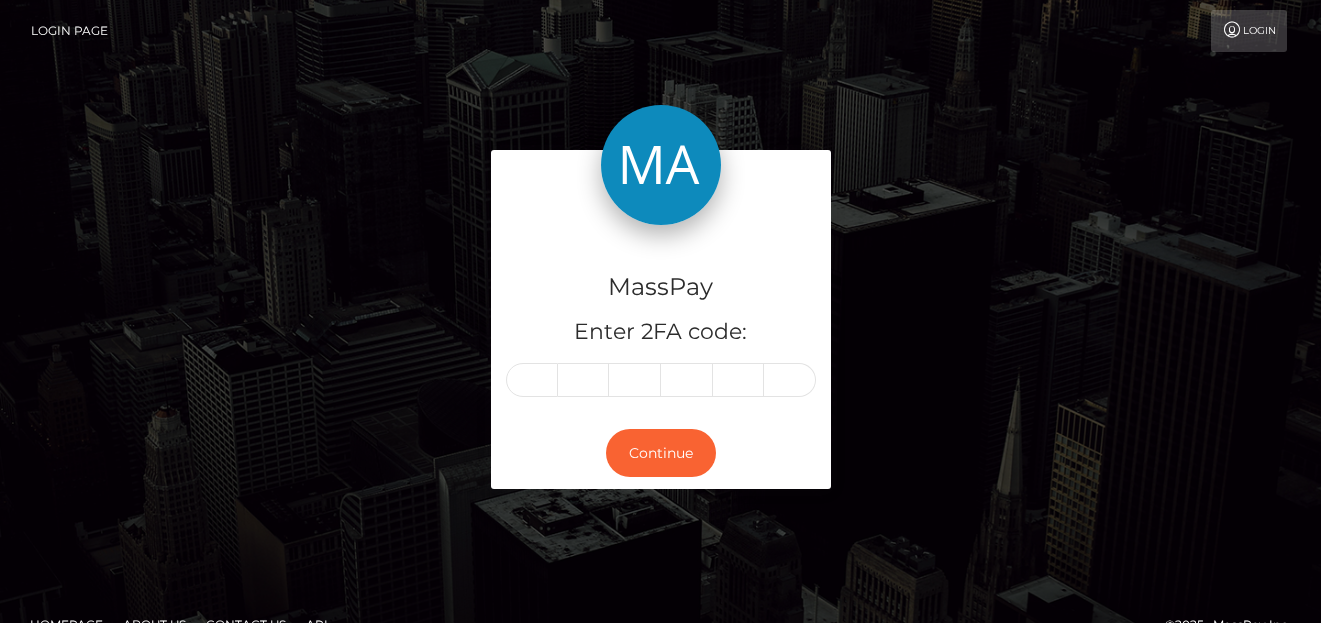 scroll, scrollTop: 0, scrollLeft: 0, axis: both 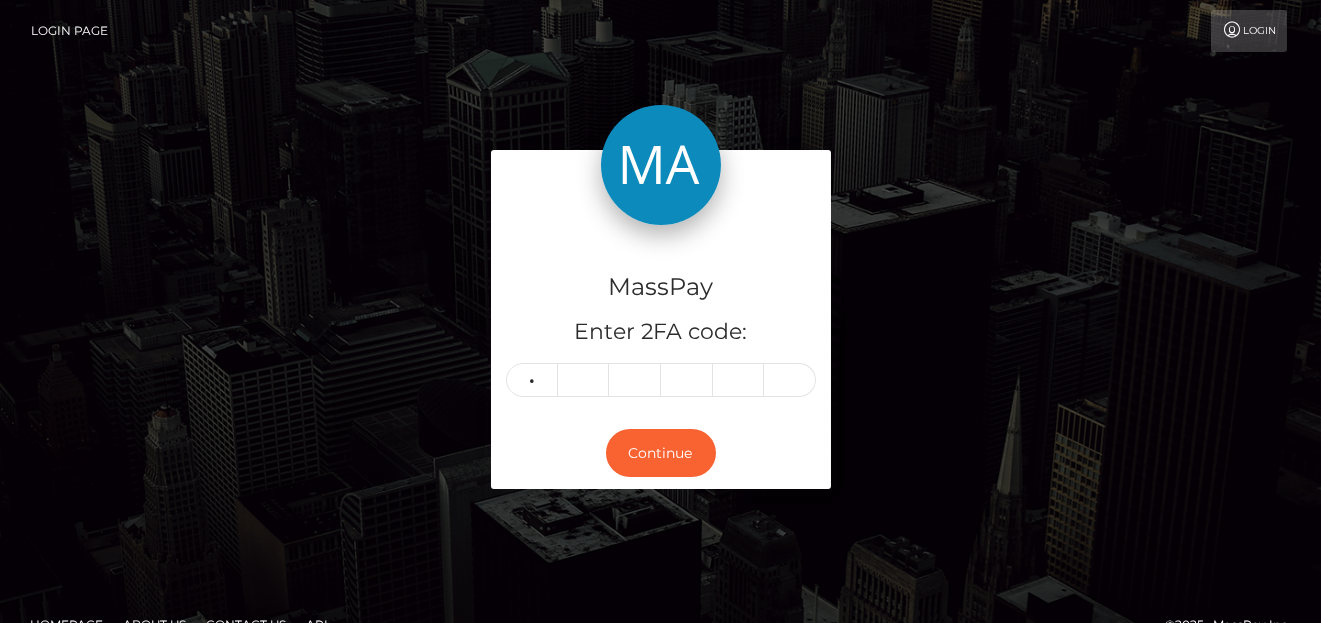 type on "4" 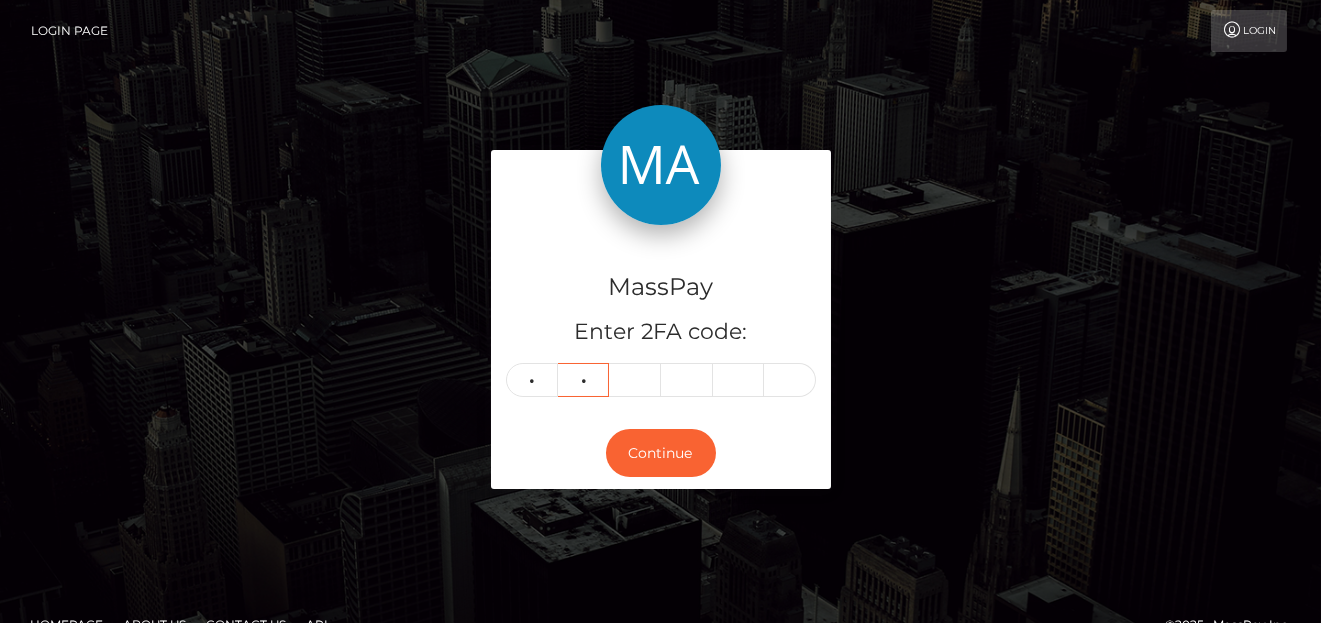 type on "5" 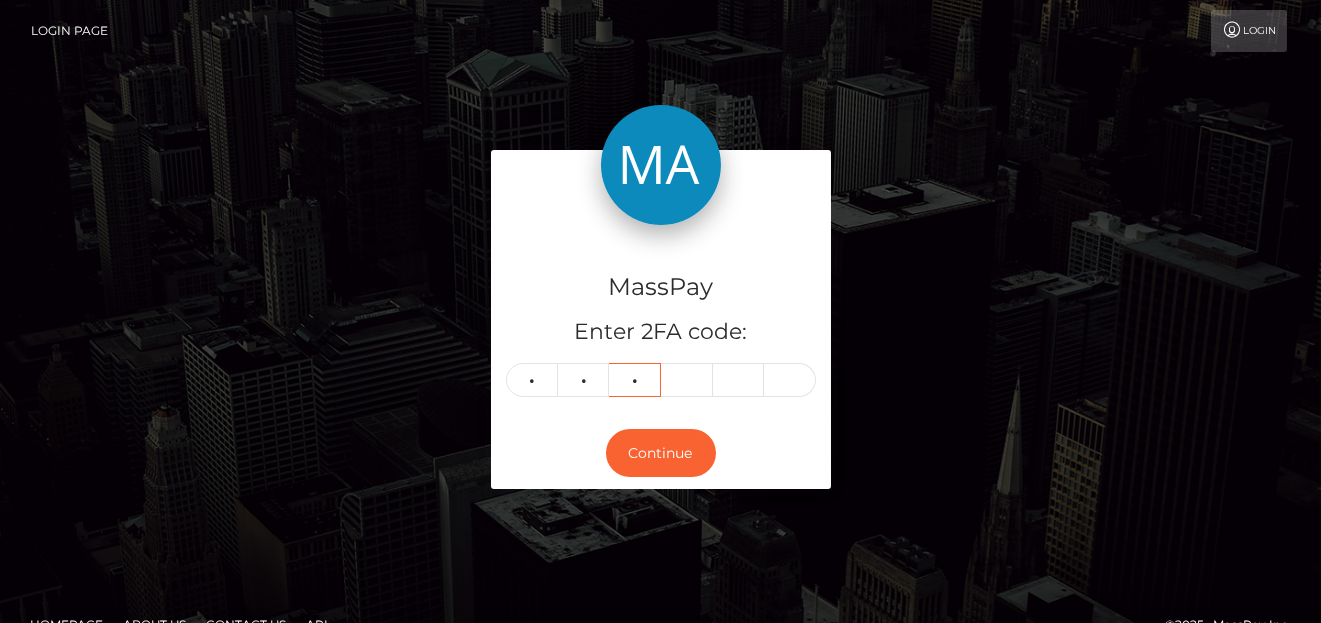 type on "8" 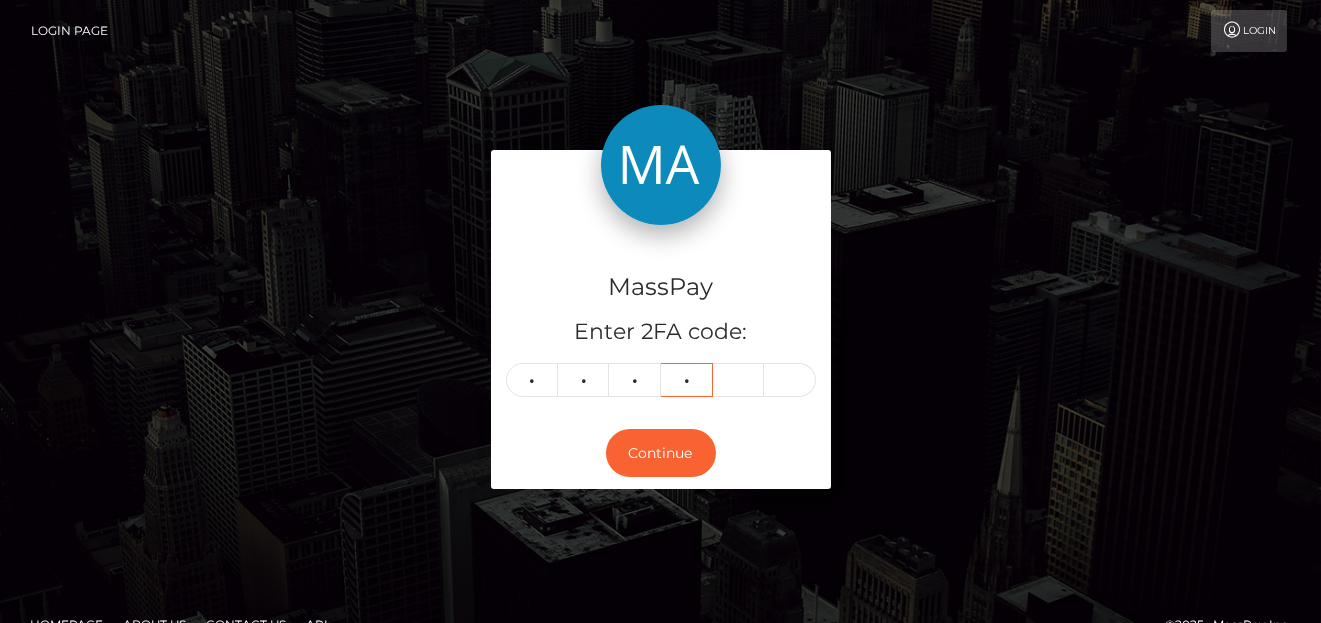 type on "4" 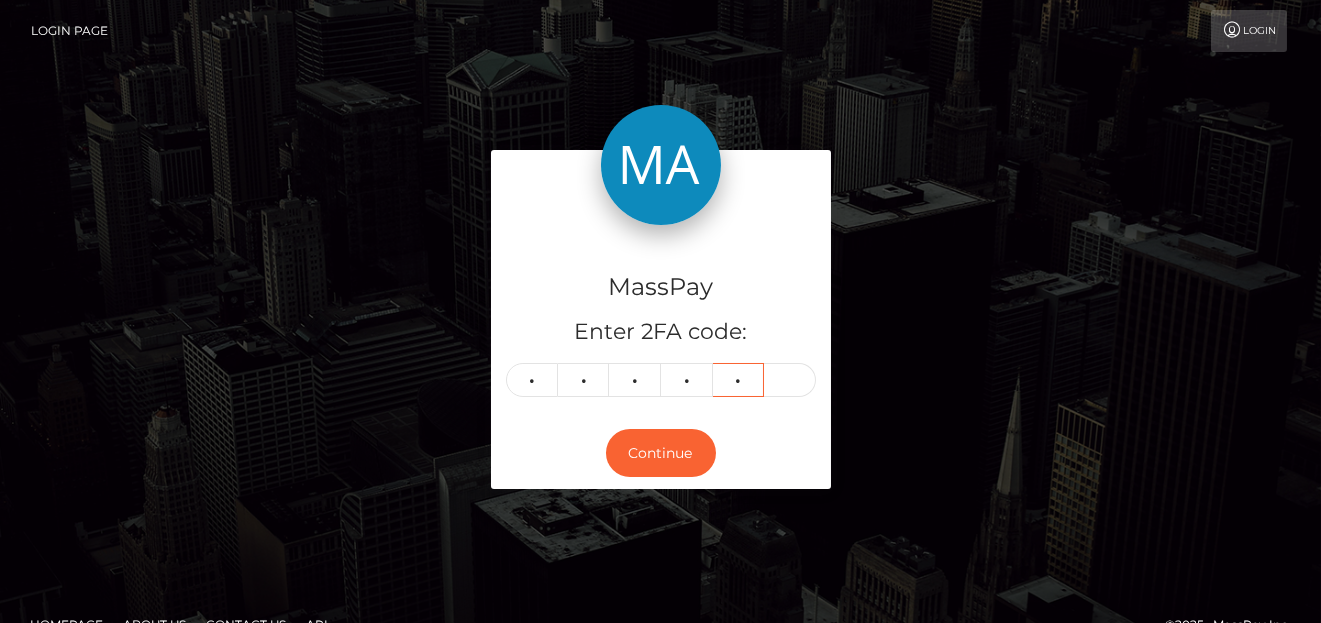 type on "6" 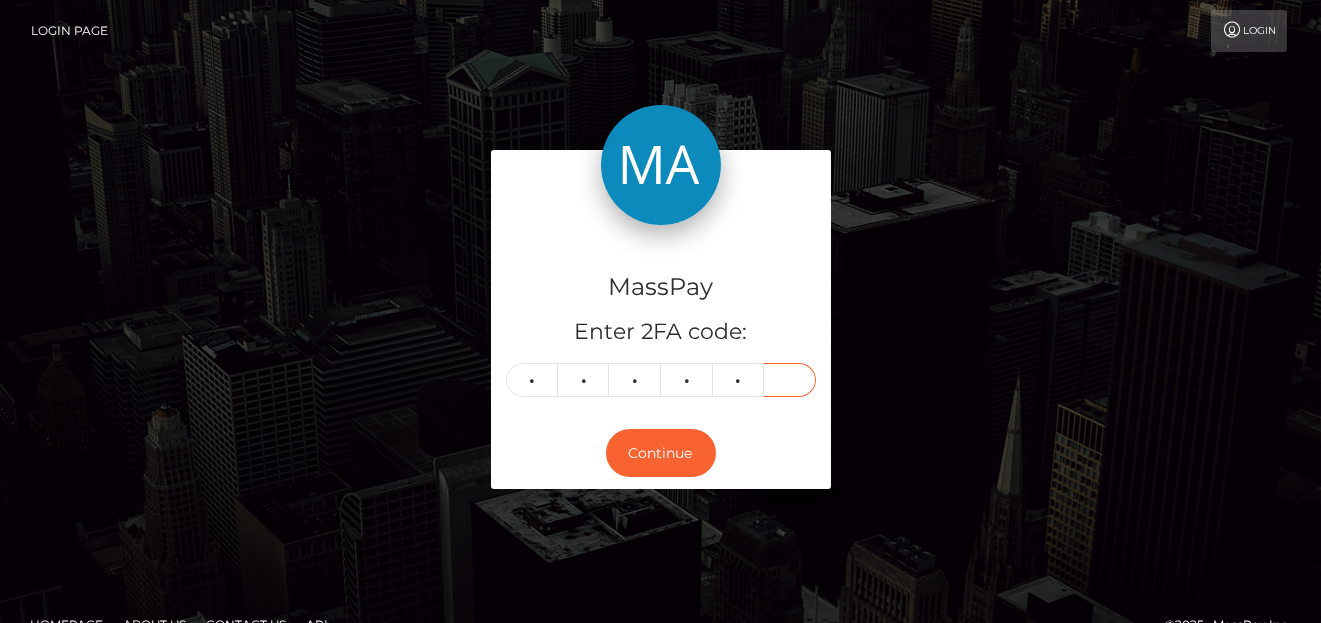 type on "4" 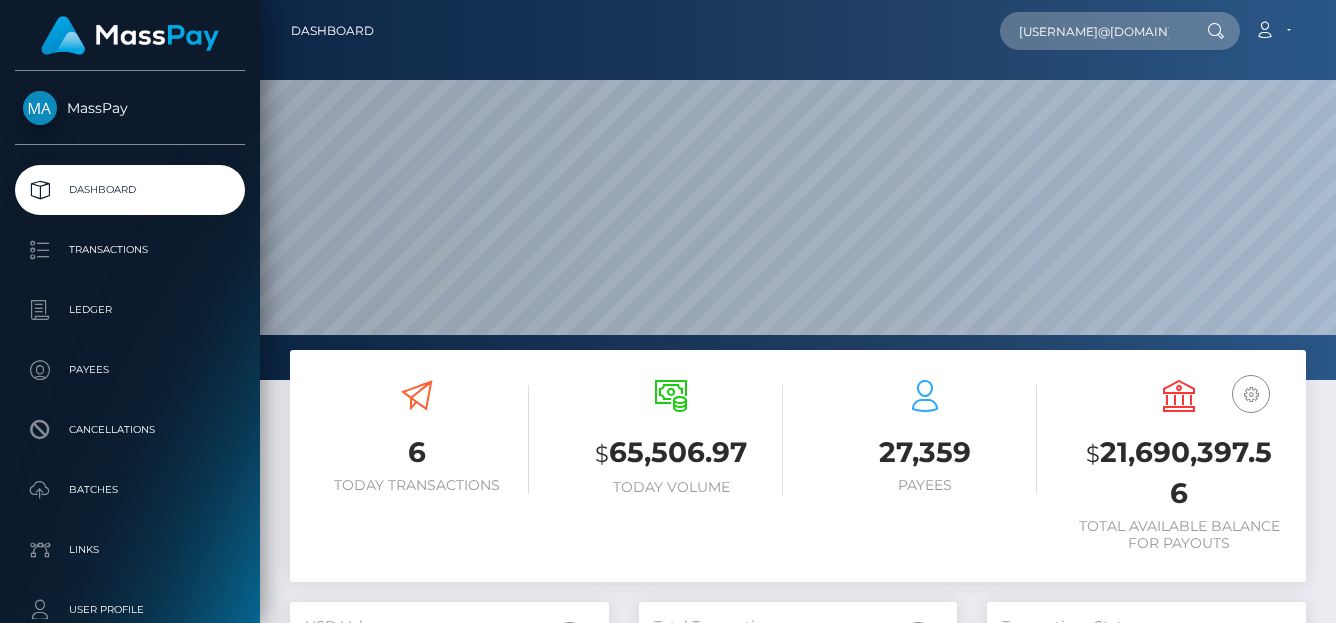 scroll, scrollTop: 0, scrollLeft: 0, axis: both 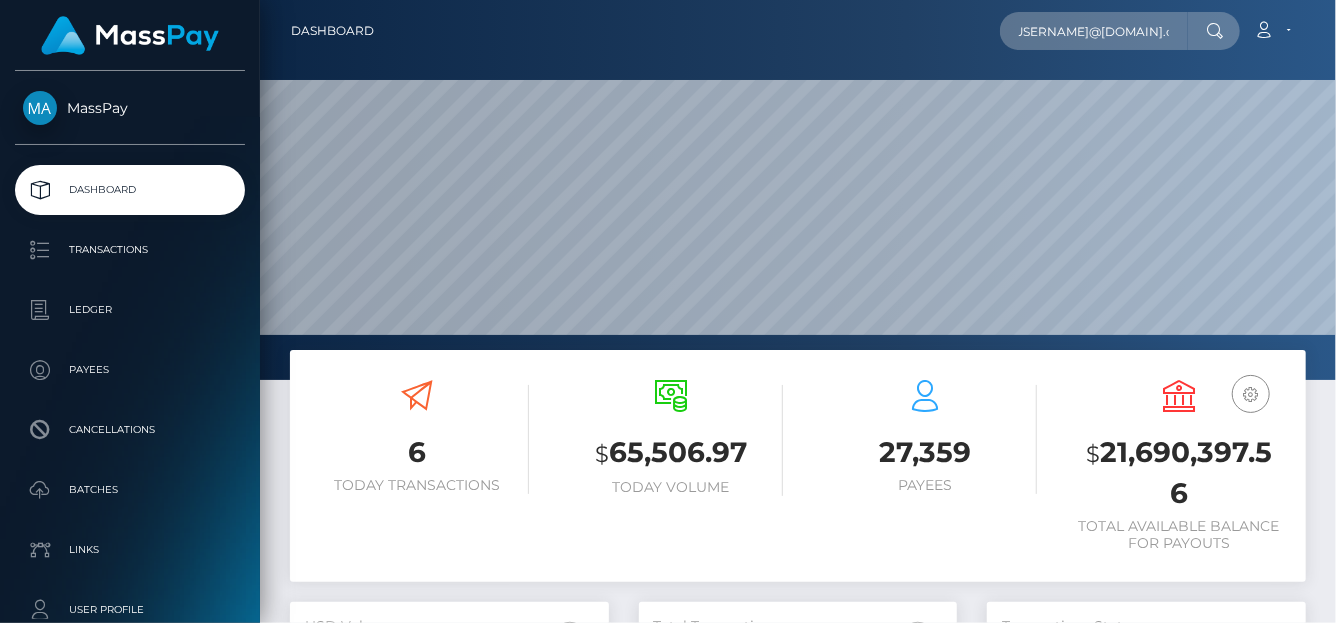 type on "bamber6969@icloud.com" 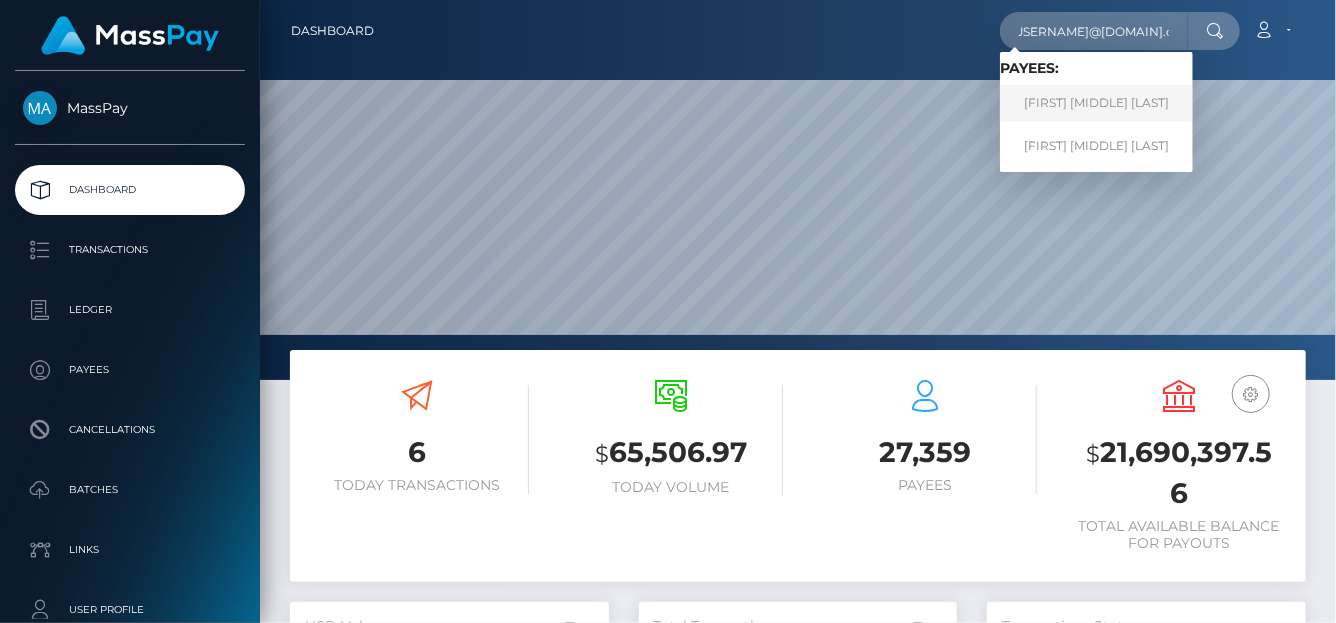 scroll, scrollTop: 0, scrollLeft: 0, axis: both 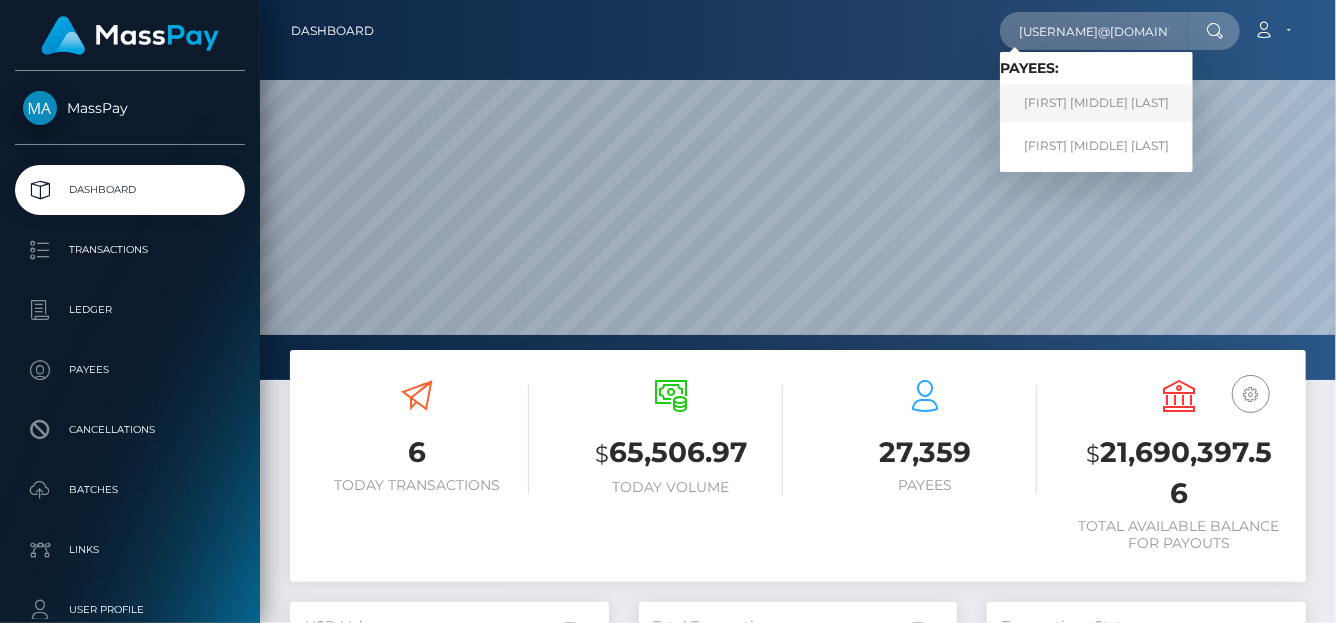 click on "ELLEN AMBER CLEMMONS" at bounding box center [1096, 103] 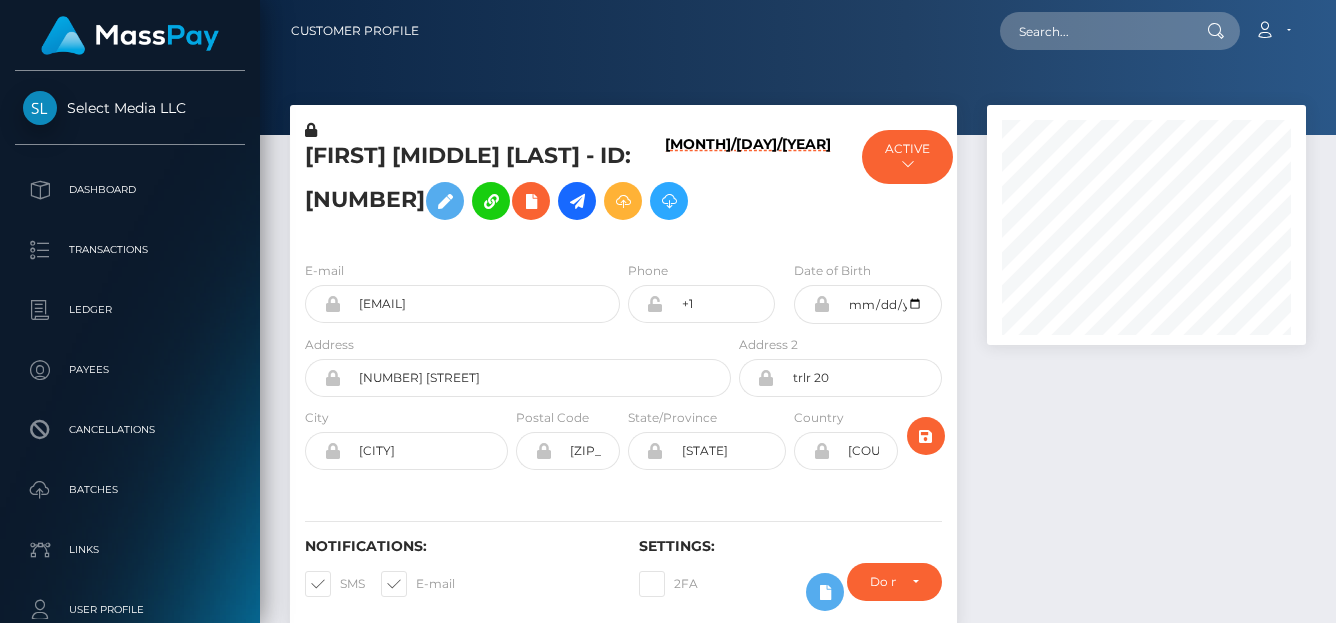 scroll, scrollTop: 0, scrollLeft: 0, axis: both 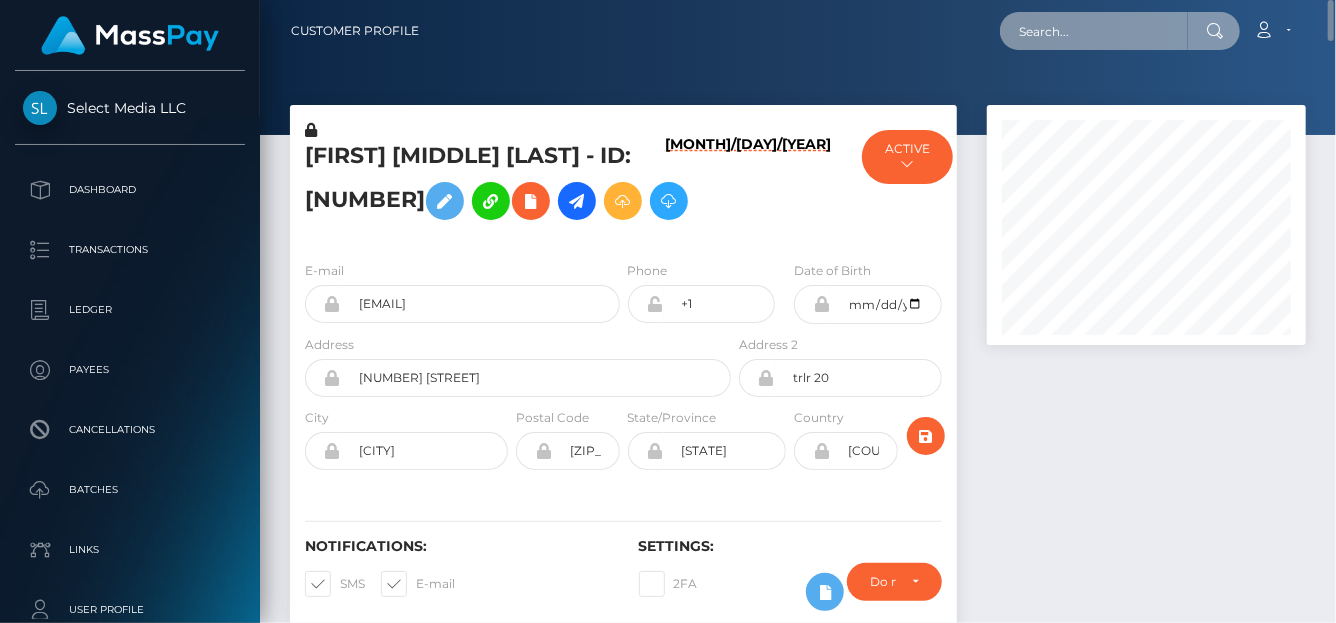 click at bounding box center (1094, 31) 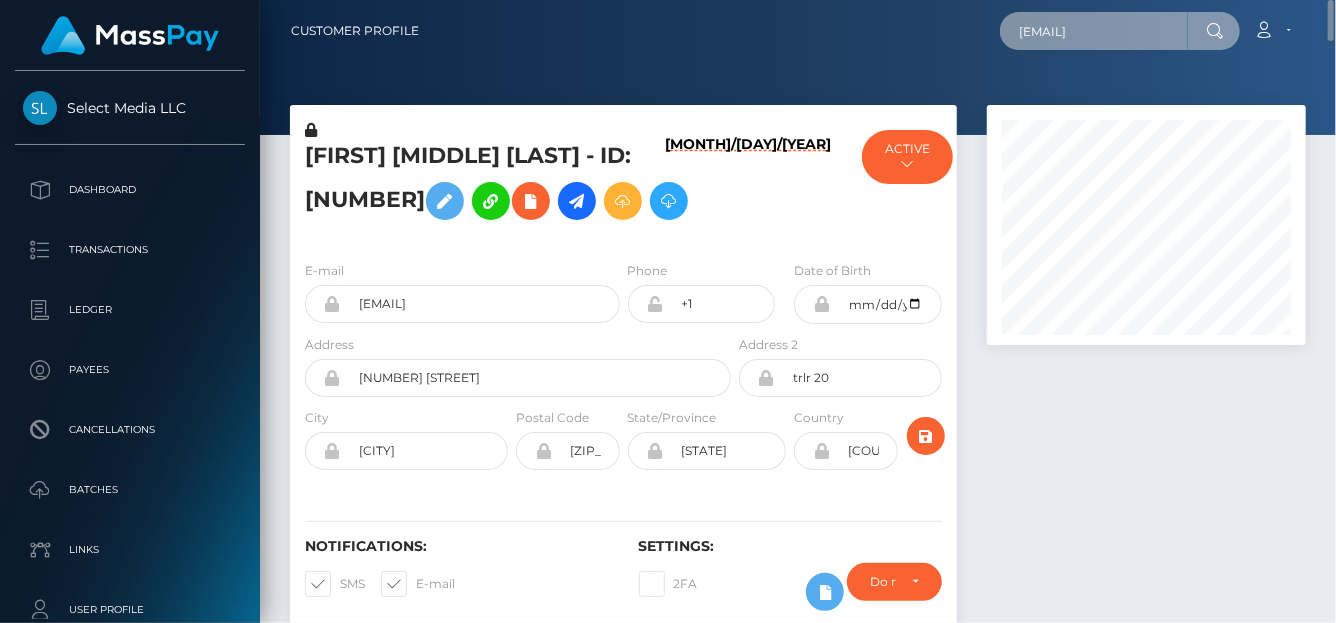 scroll, scrollTop: 0, scrollLeft: 9, axis: horizontal 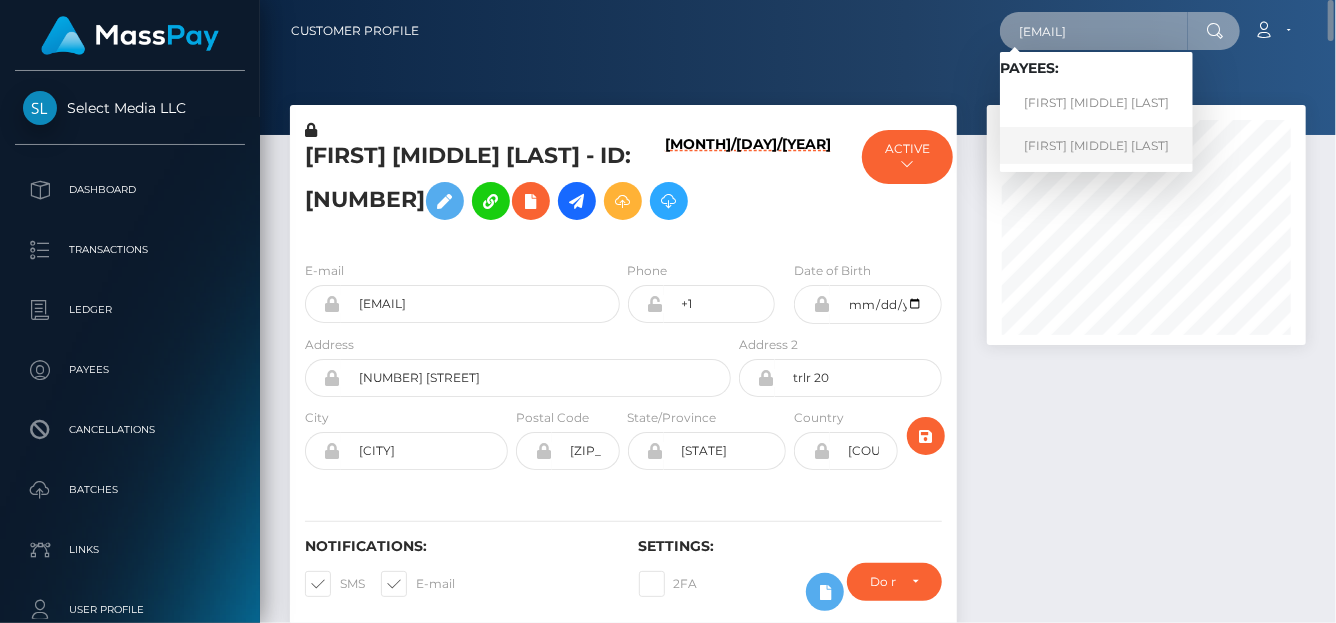 type on "bamber6969@icloud.com" 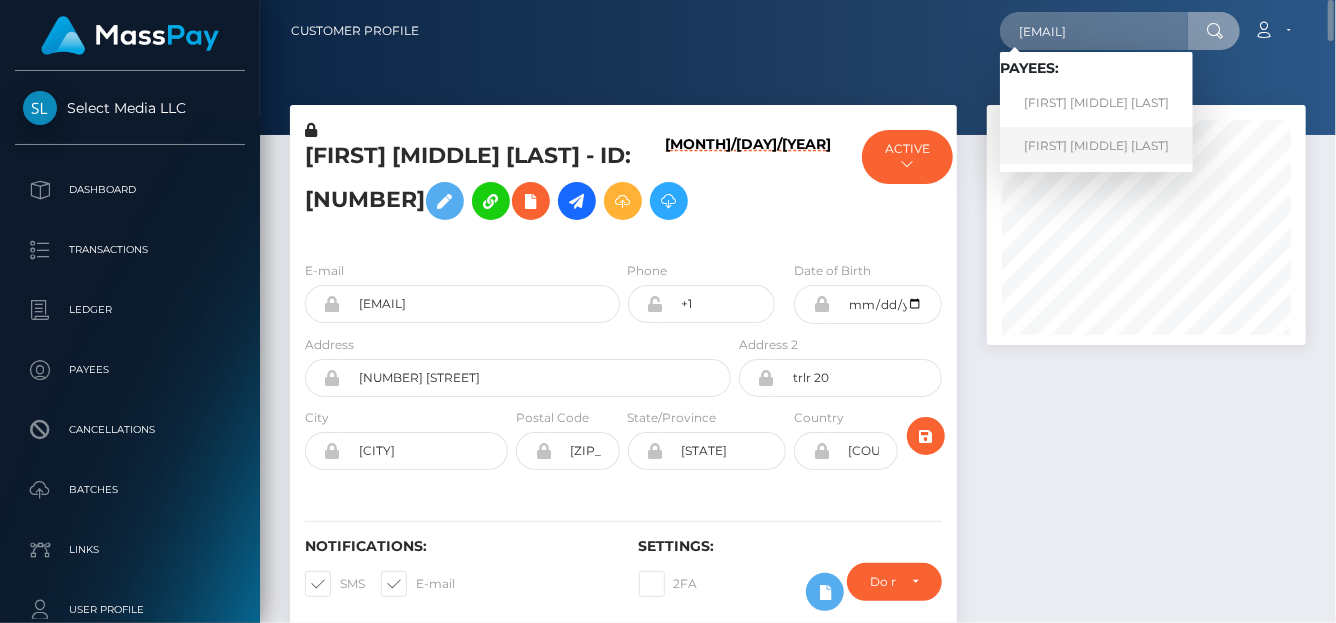 scroll, scrollTop: 0, scrollLeft: 0, axis: both 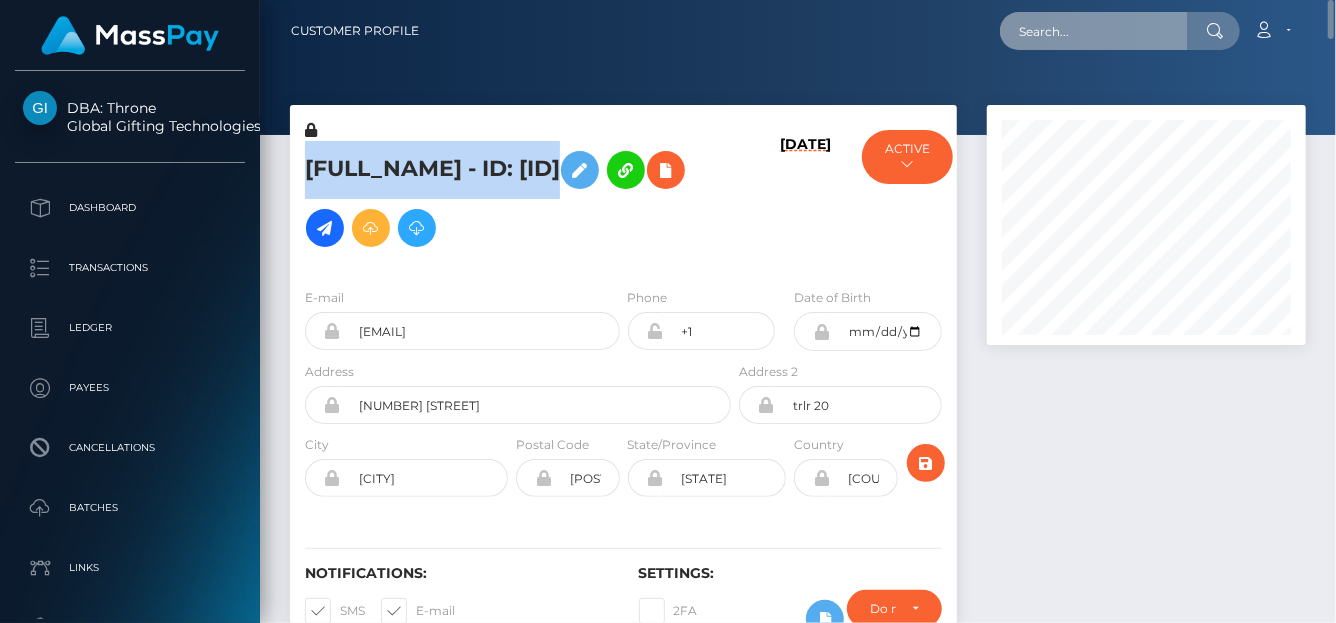 click at bounding box center (1094, 31) 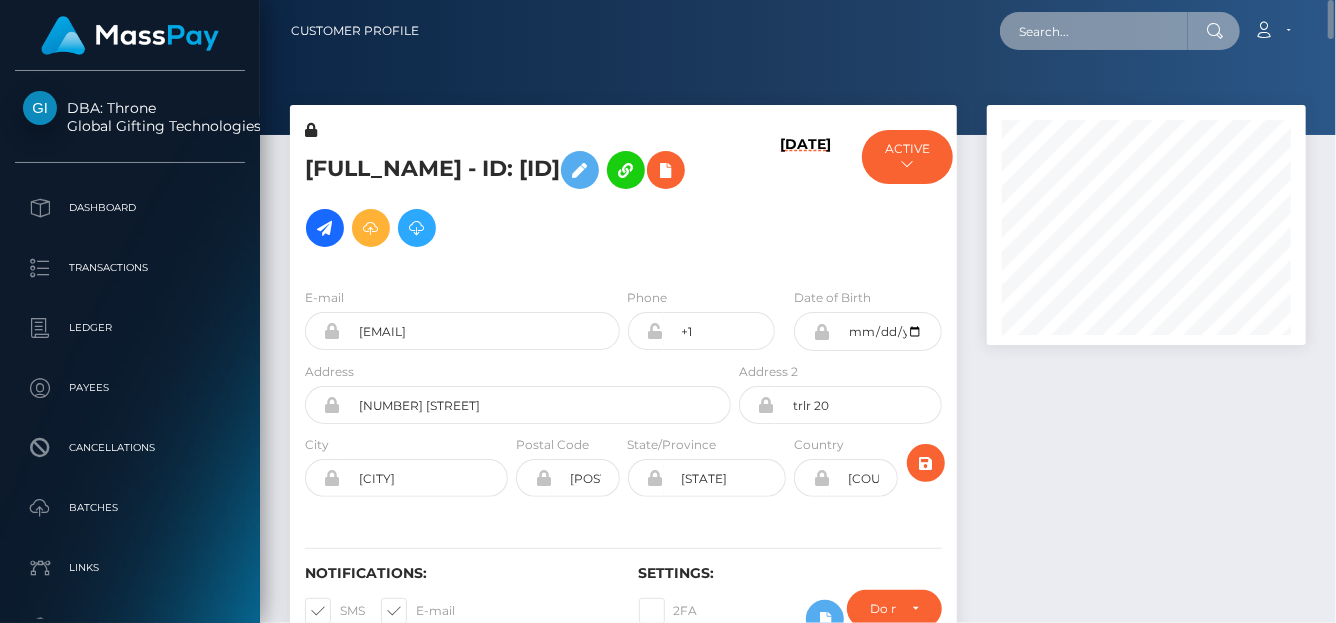 paste on "[EMAIL]" 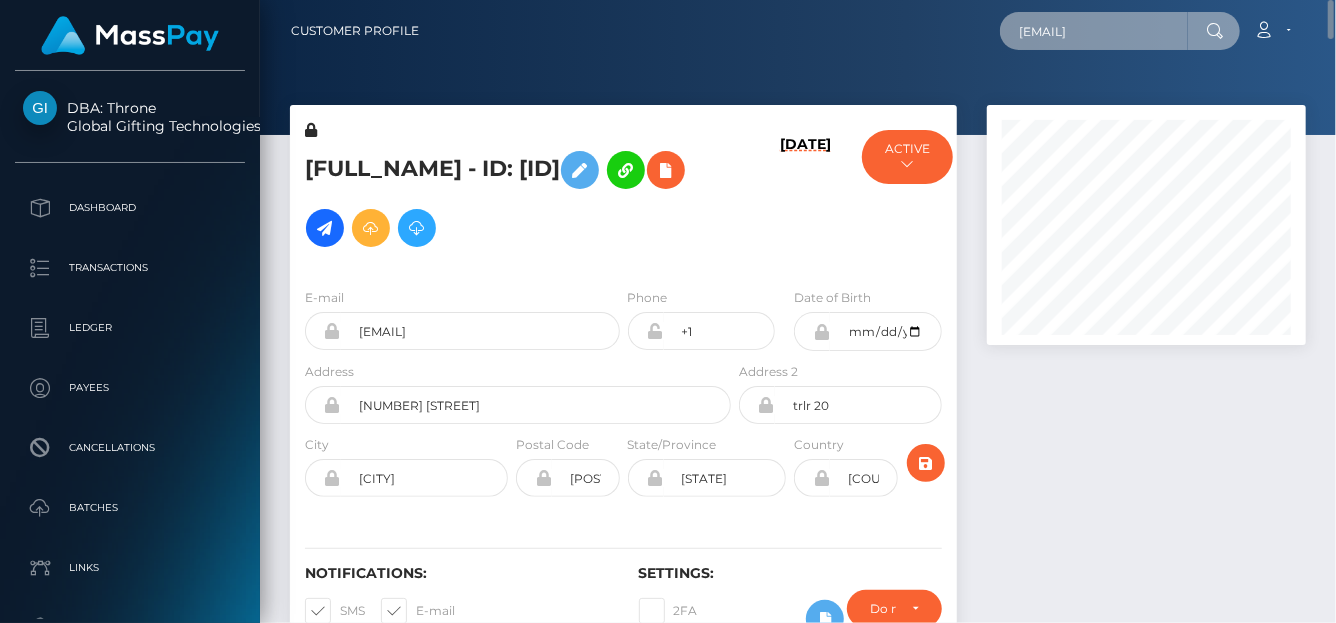 scroll, scrollTop: 0, scrollLeft: 82, axis: horizontal 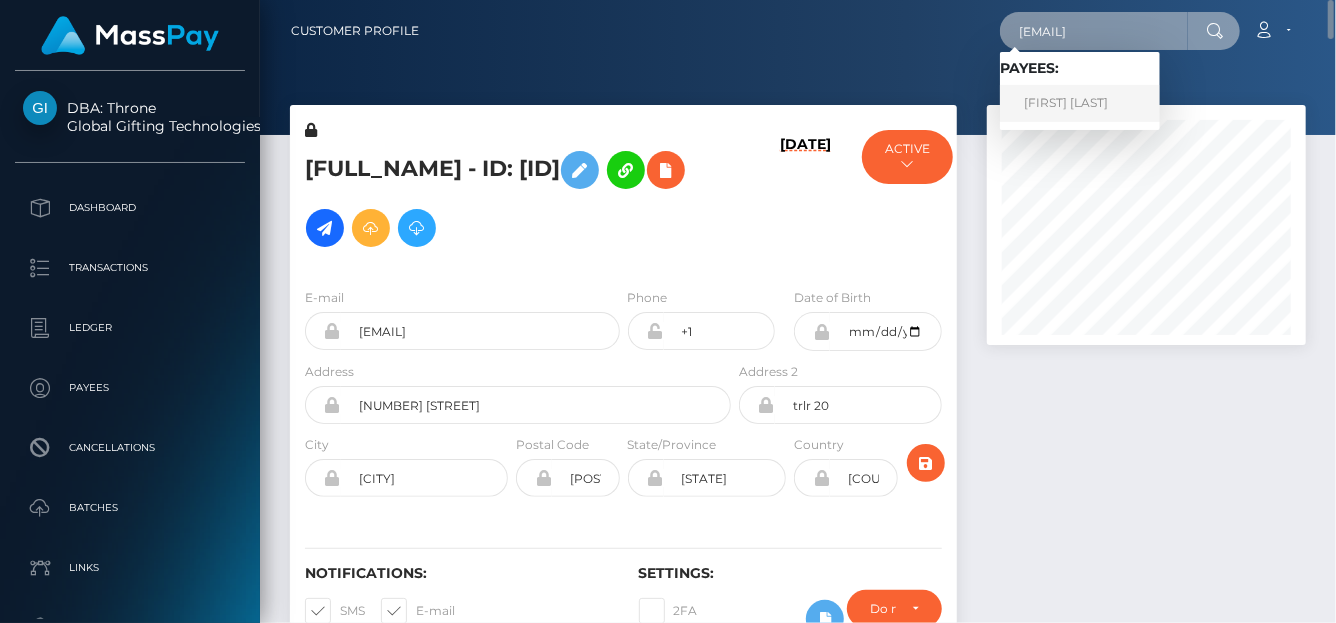 type on "[EMAIL]" 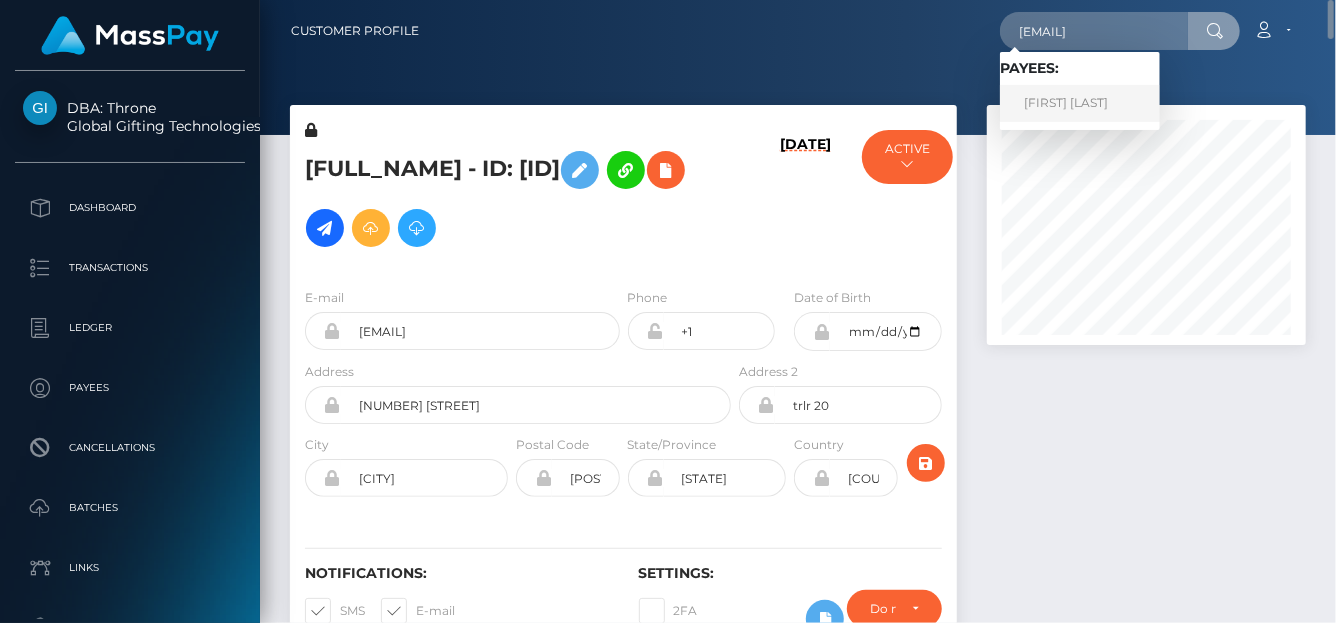 scroll, scrollTop: 0, scrollLeft: 0, axis: both 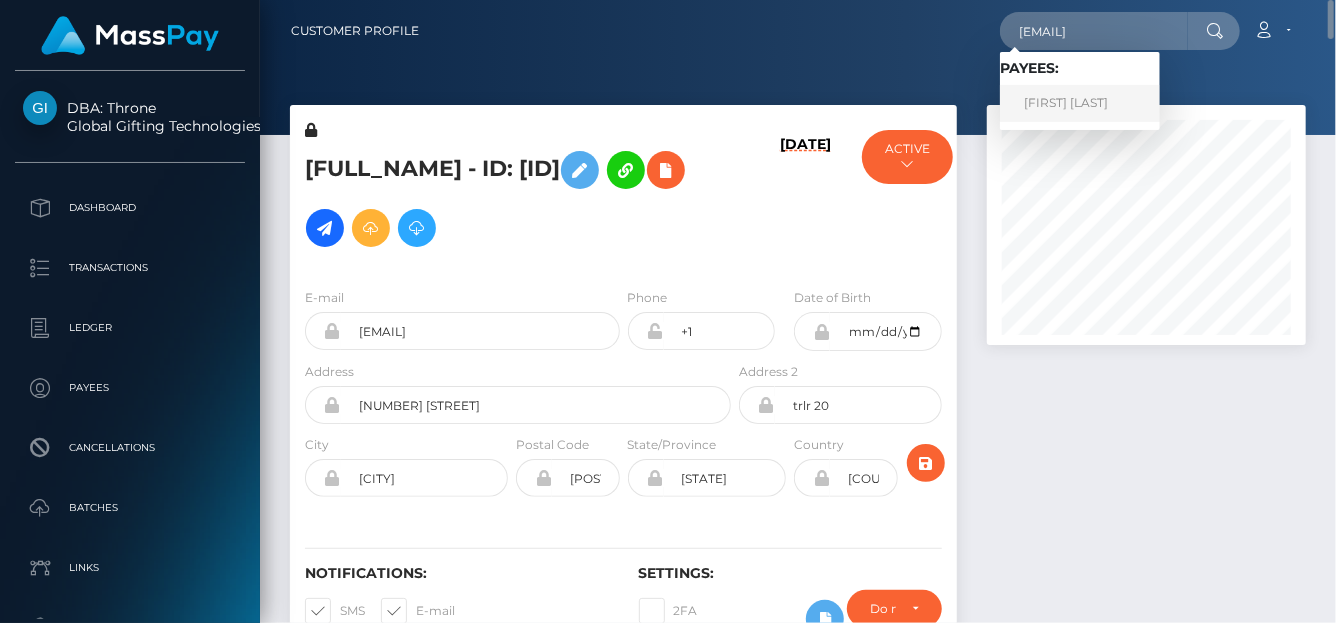click on "[FIRST] [LAST]" at bounding box center (1080, 103) 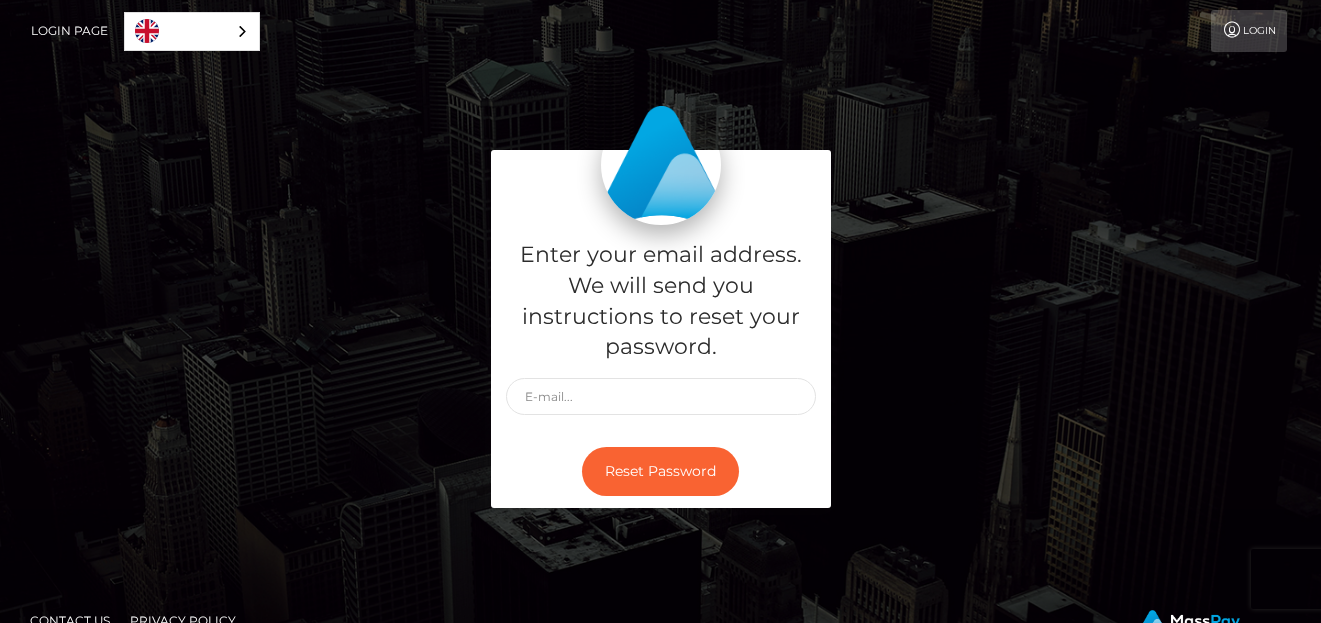 scroll, scrollTop: 0, scrollLeft: 0, axis: both 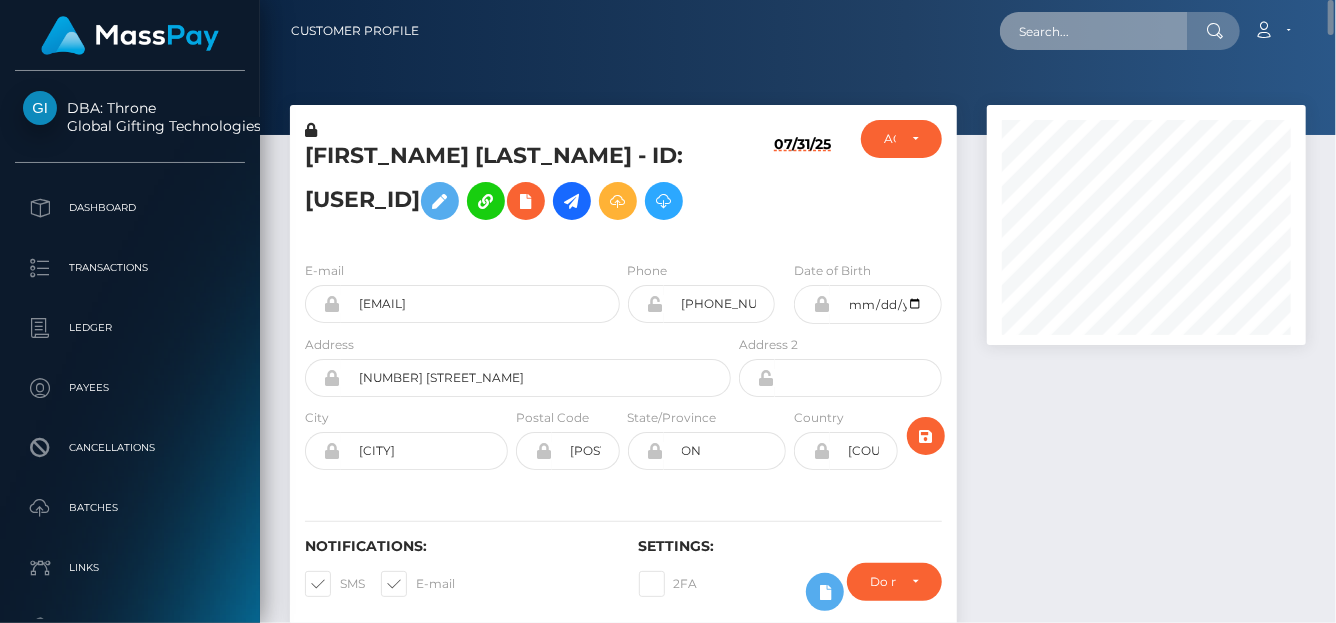 click at bounding box center [1094, 31] 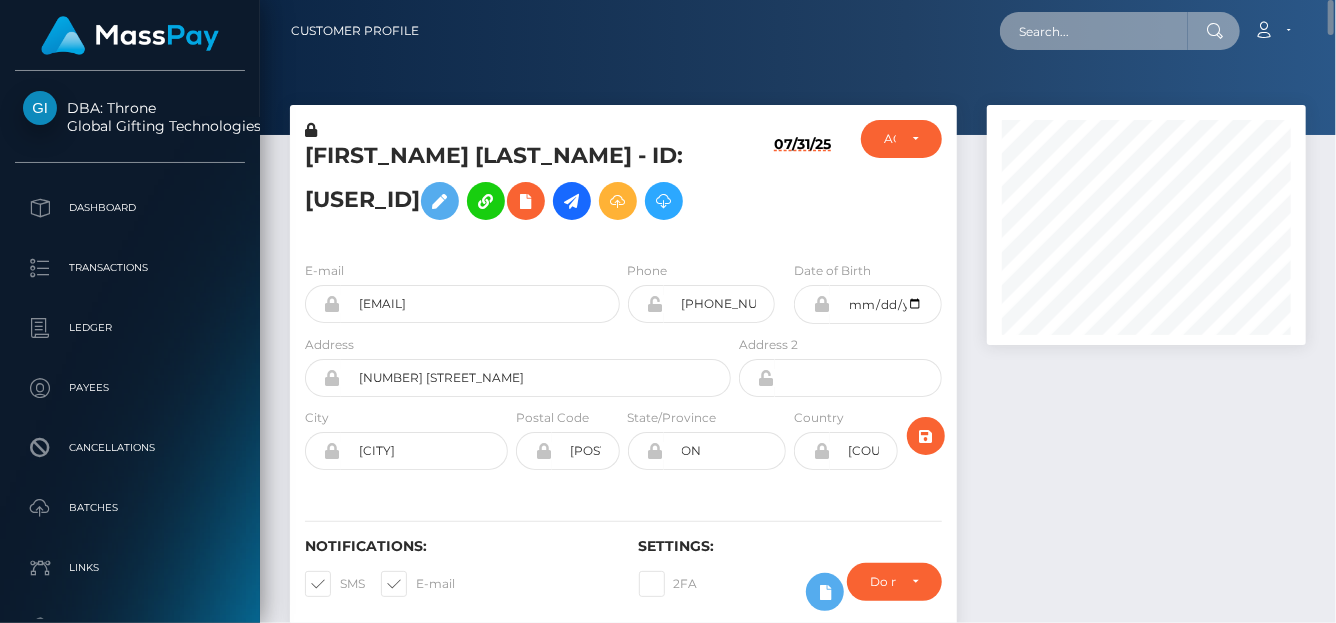 paste on "Mdp123" 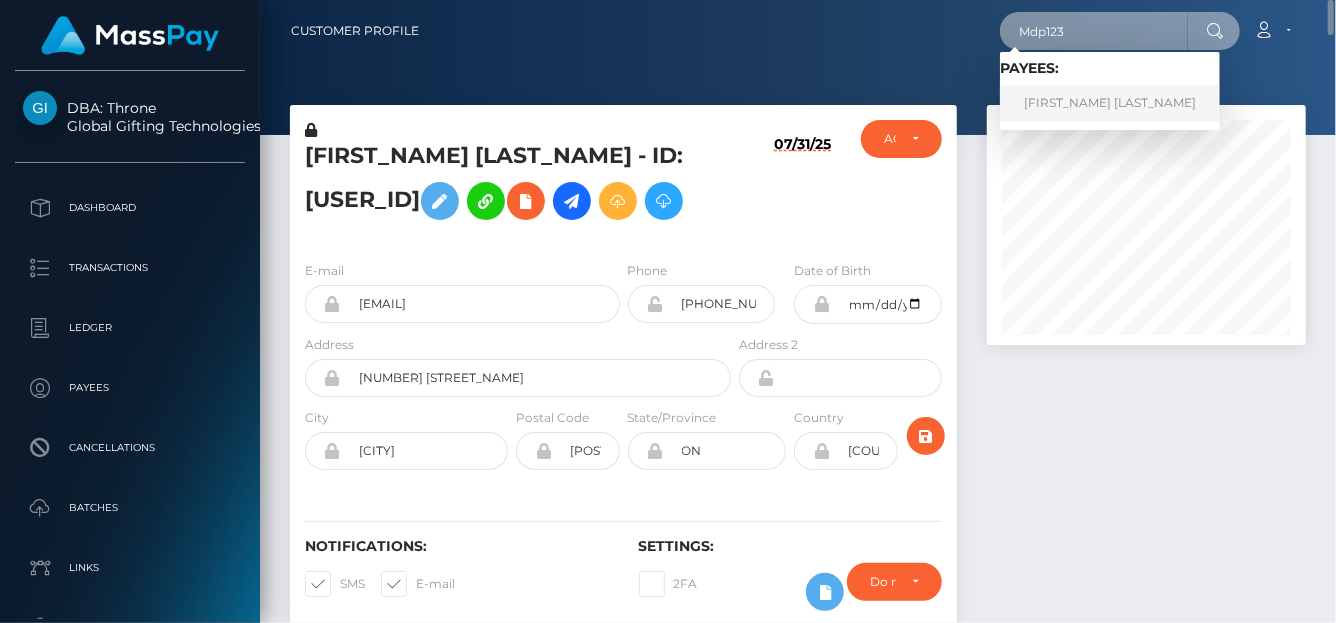 type on "Mdp123" 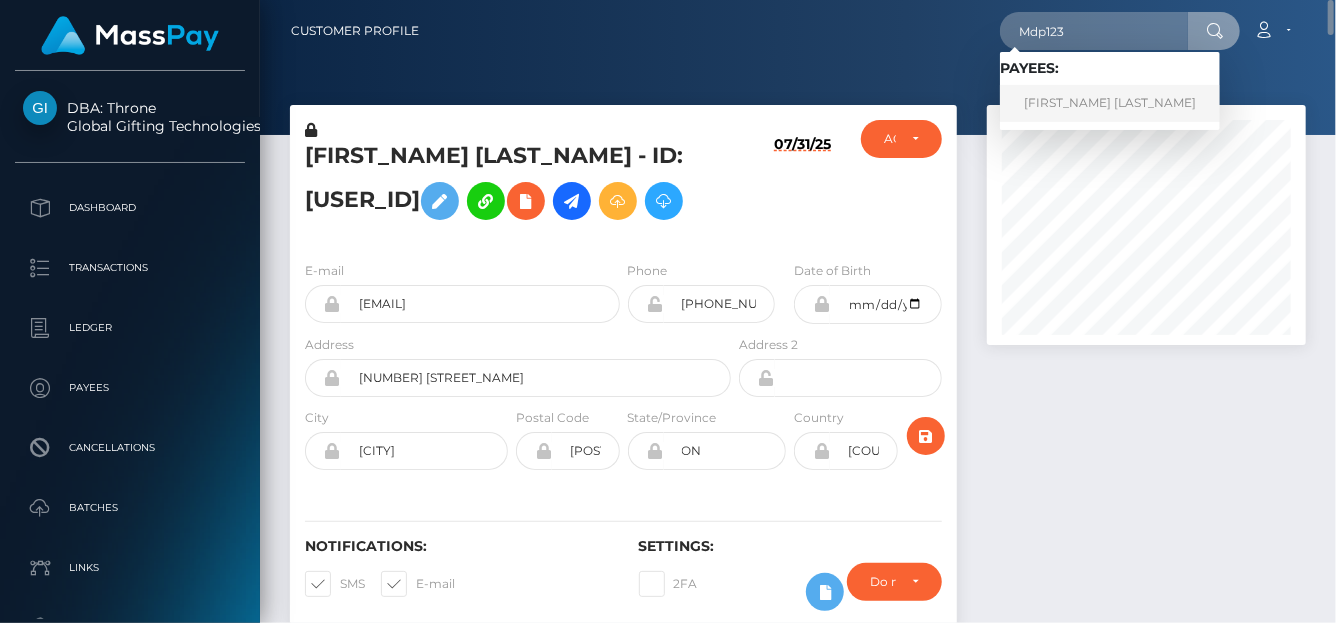 click on "MARILYN  PEGRAM" at bounding box center (1110, 103) 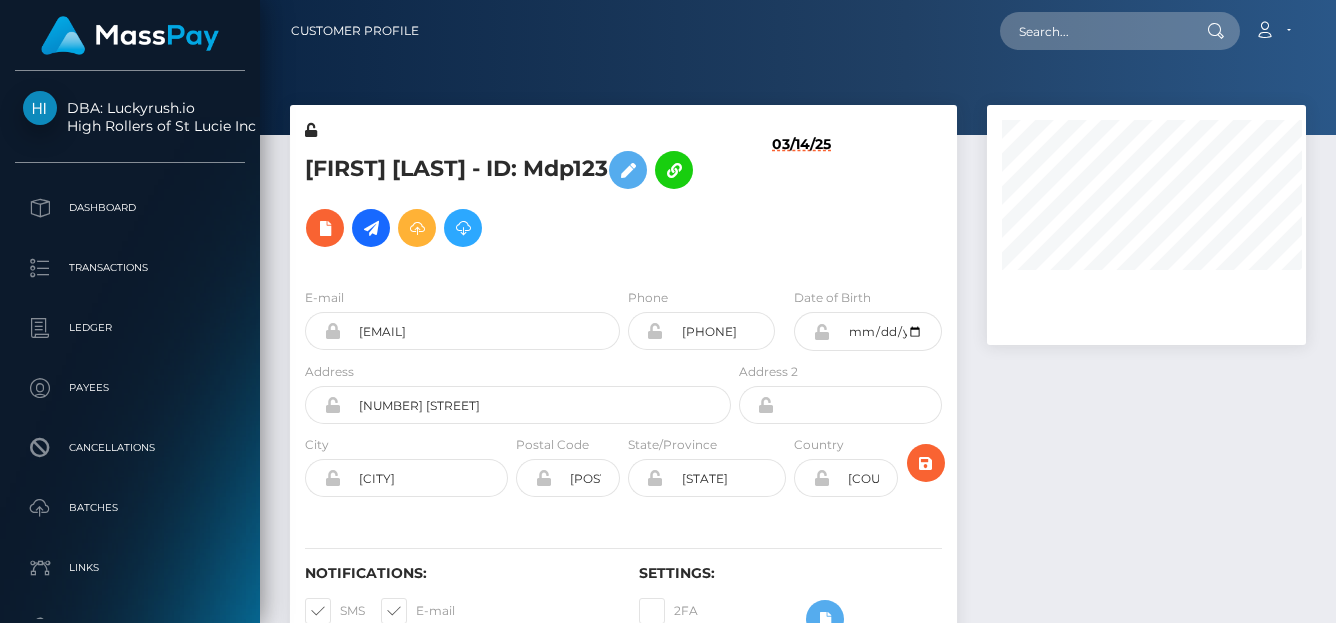 scroll, scrollTop: 0, scrollLeft: 0, axis: both 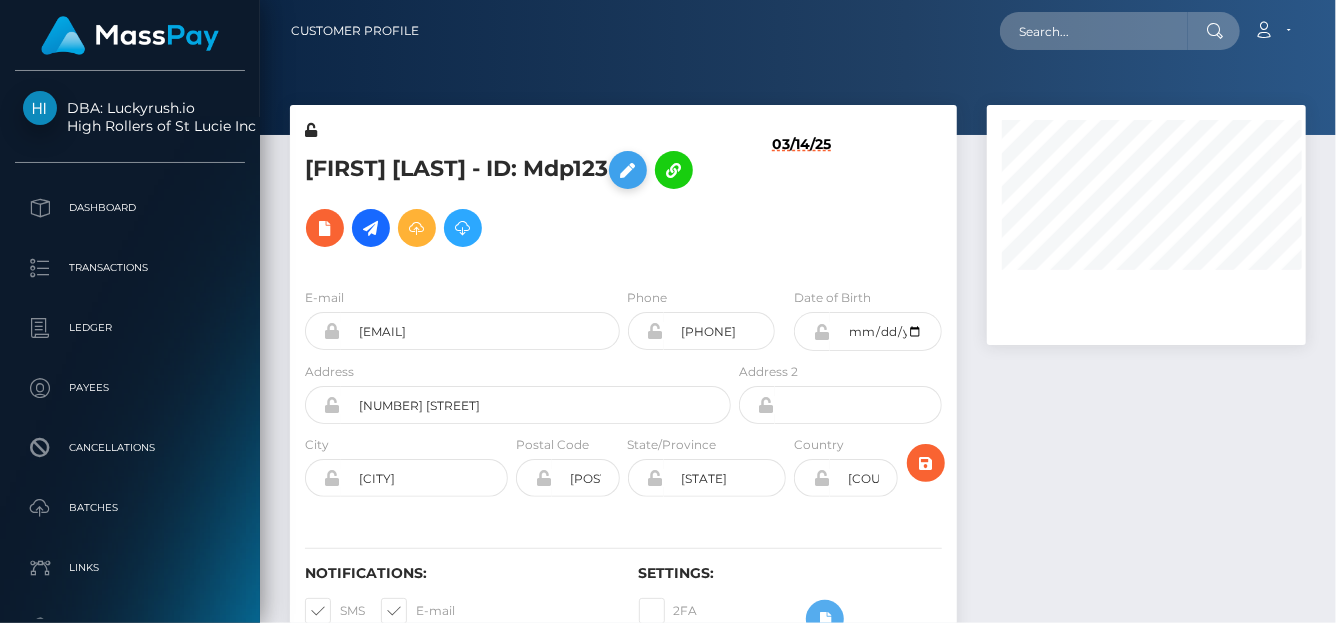 drag, startPoint x: 285, startPoint y: 162, endPoint x: 669, endPoint y: 169, distance: 384.06378 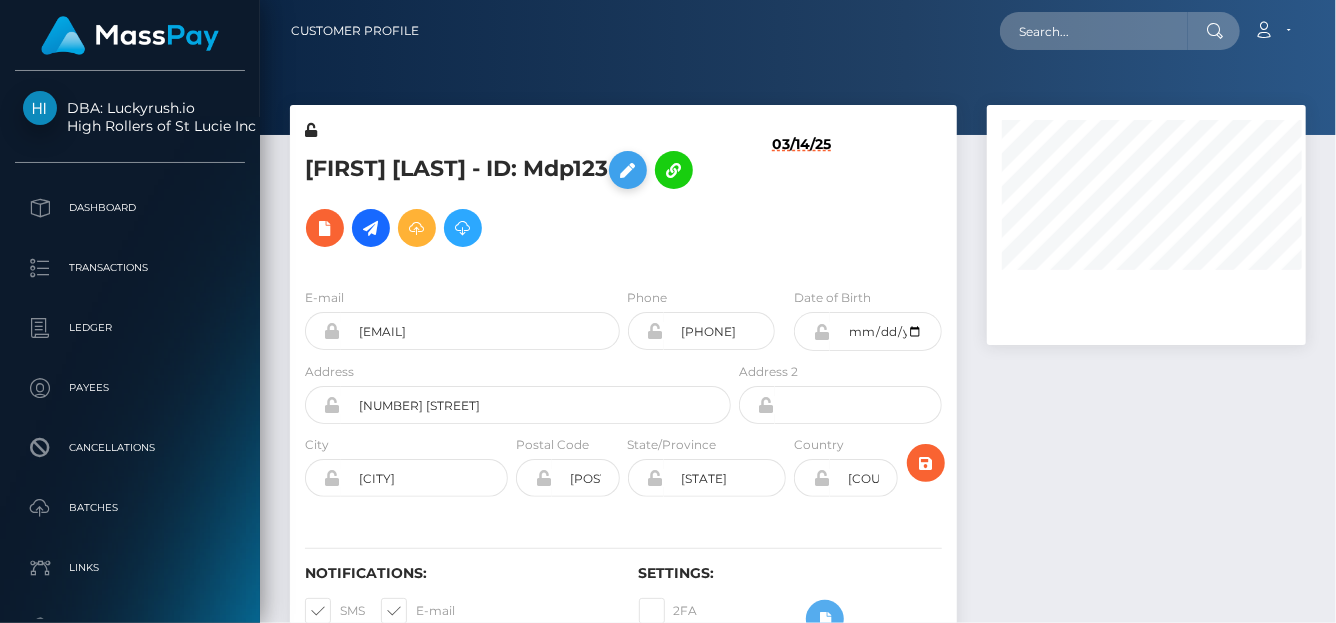 click on "MARILYN  PEGRAM
- ID: Mdp123
03/14/25
ACTIVE
DEACTIVE NC" at bounding box center [623, 391] 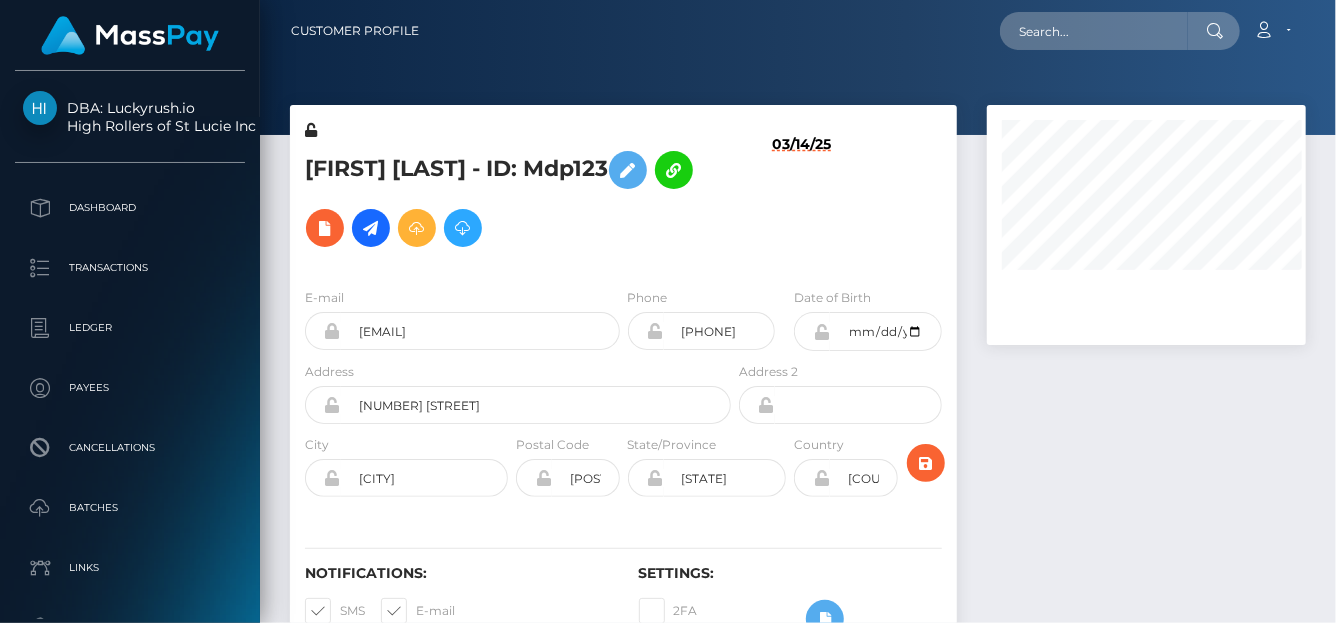 copy on "MARILYN  PEGRAM
- ID: Mdp123" 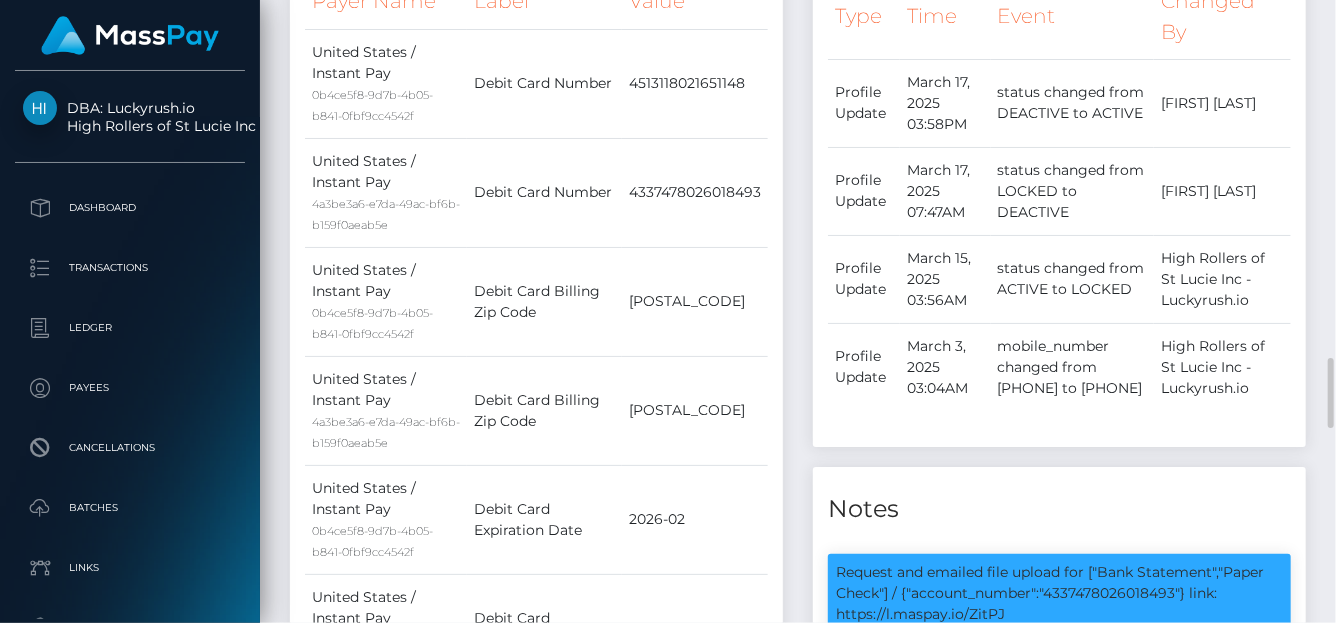 scroll, scrollTop: 1702, scrollLeft: 0, axis: vertical 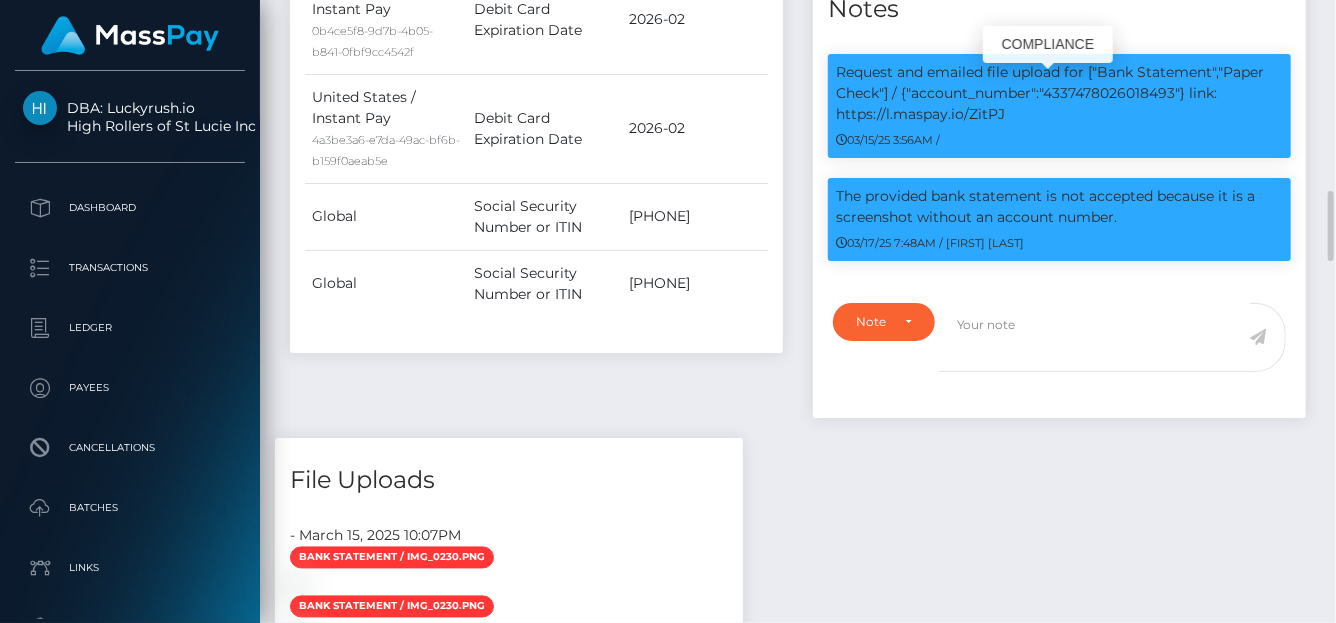 drag, startPoint x: 1049, startPoint y: 109, endPoint x: 1178, endPoint y: 111, distance: 129.0155 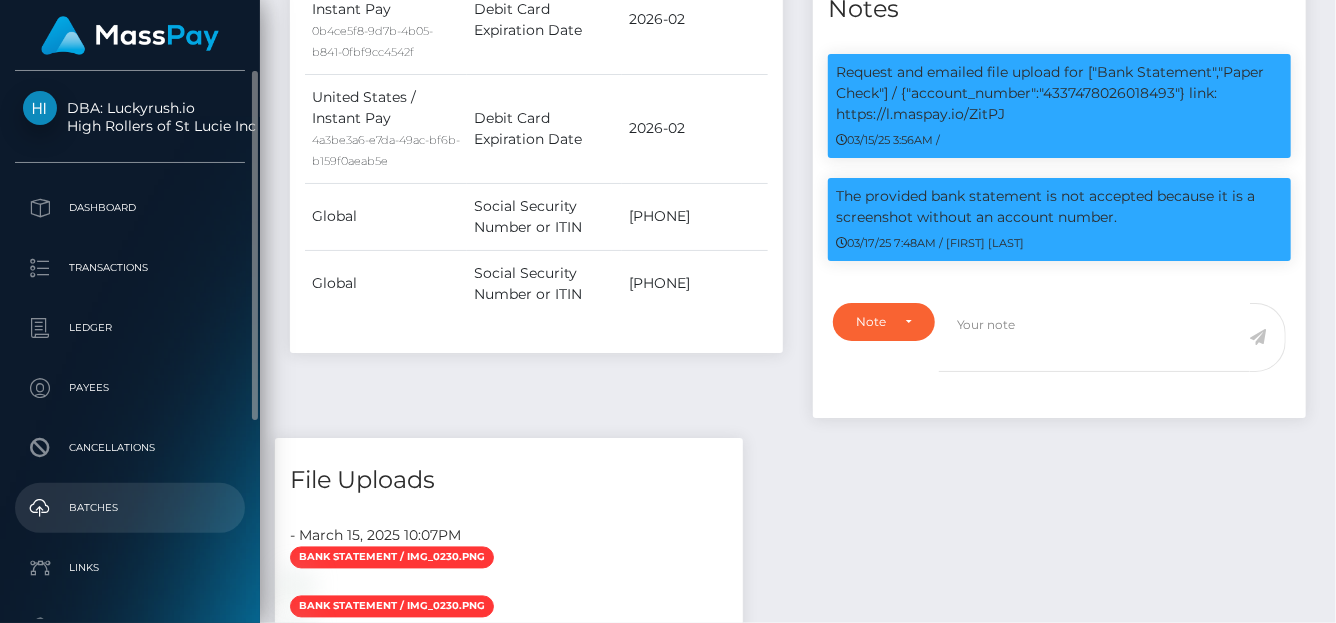 scroll, scrollTop: 240, scrollLeft: 319, axis: both 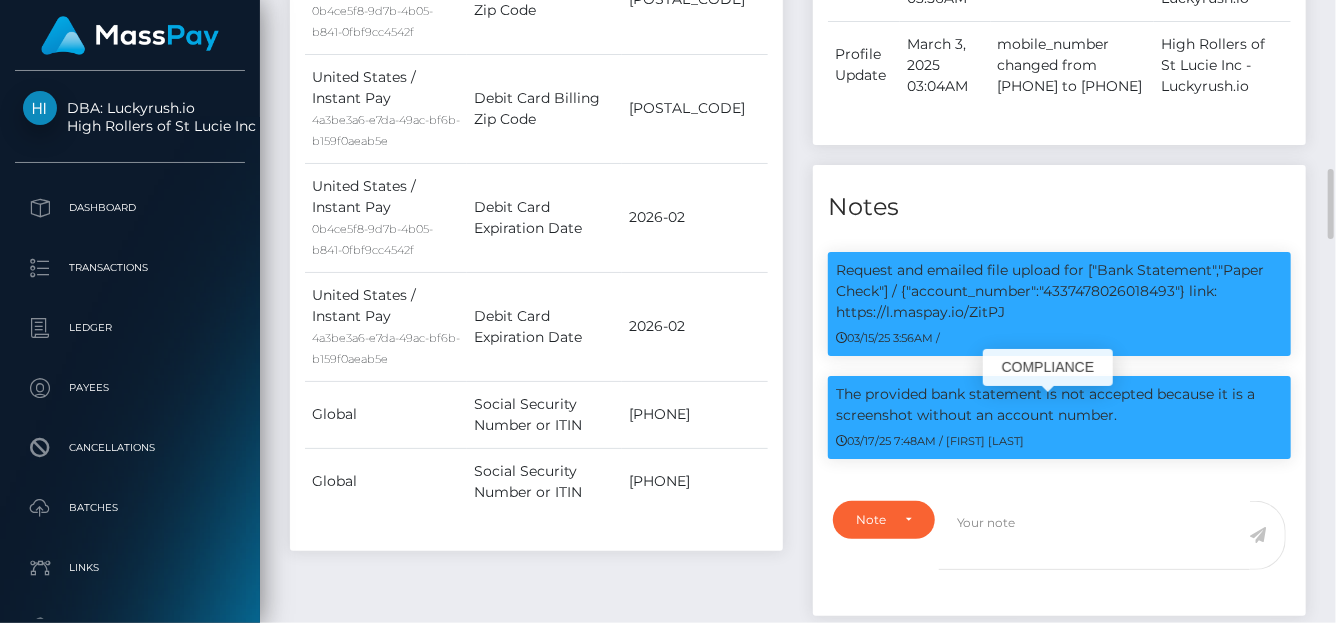 click on "The provided bank statement is not accepted because it is a screenshot without an account number." at bounding box center [1059, 405] 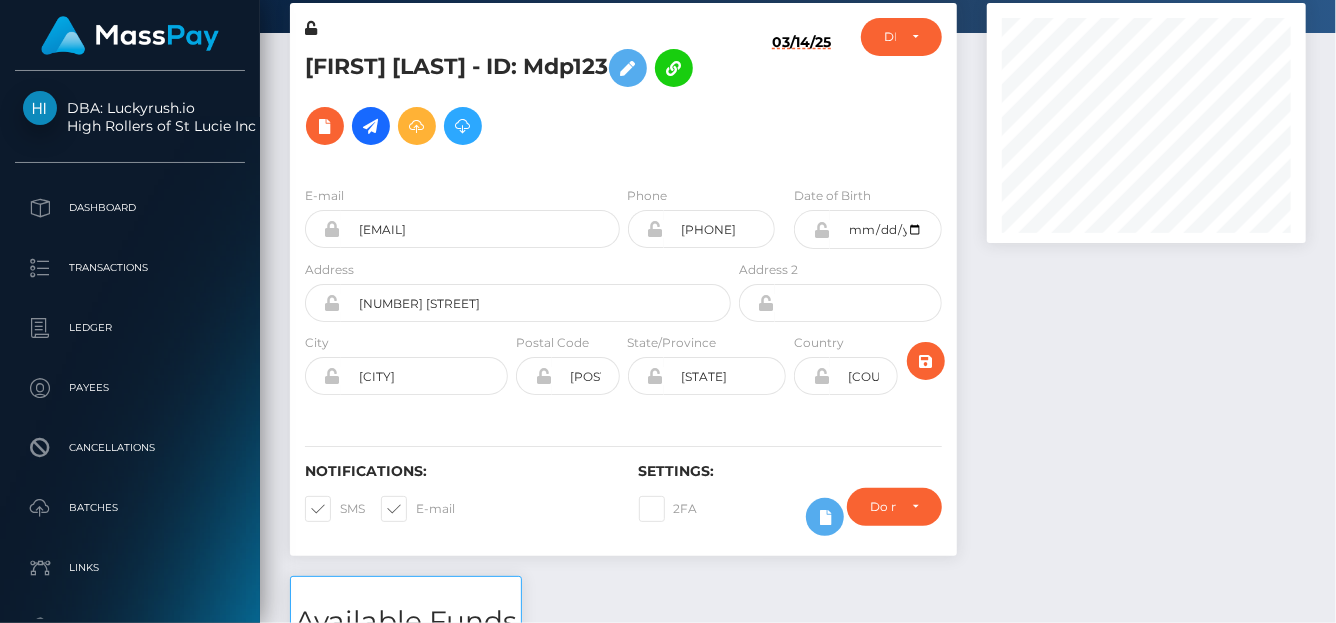 scroll, scrollTop: 0, scrollLeft: 0, axis: both 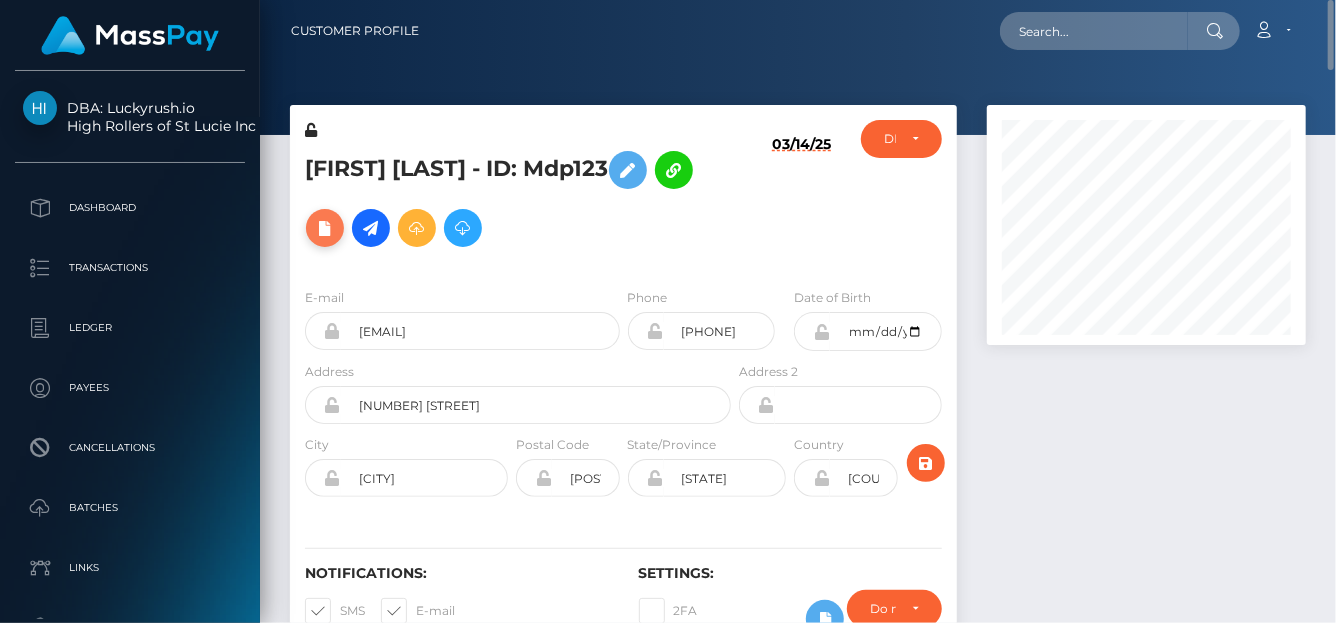 click at bounding box center (325, 228) 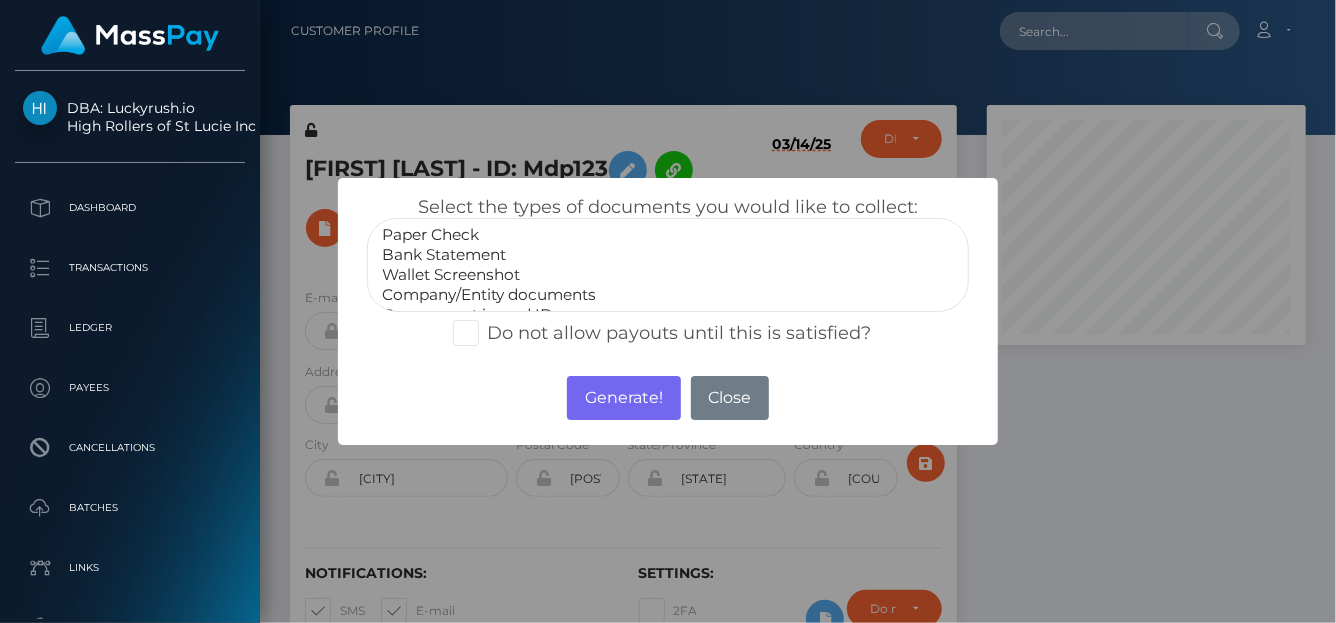 select on "Bank Statement" 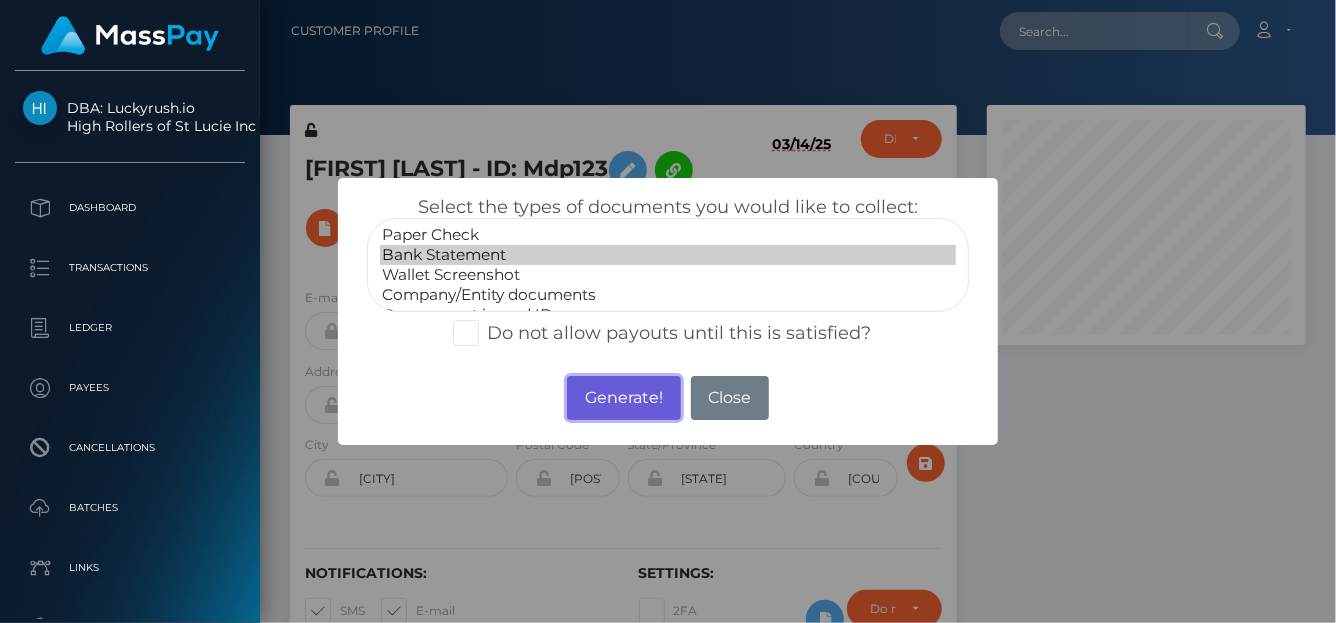 click on "Generate!" at bounding box center (623, 398) 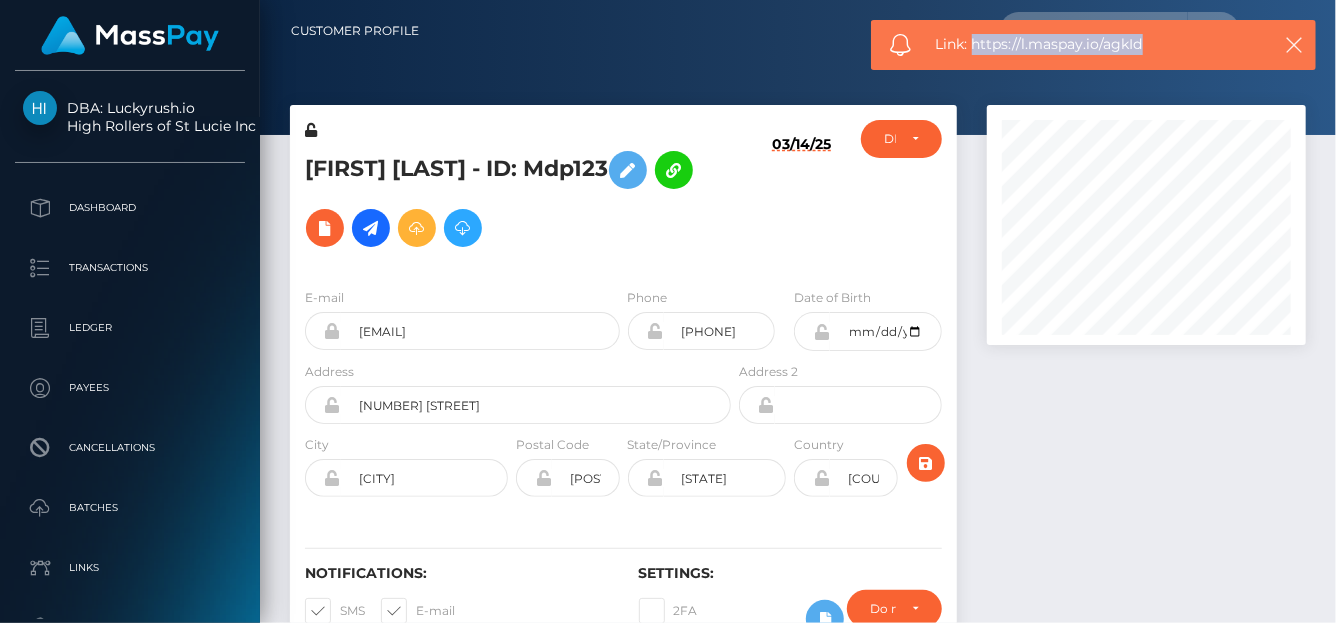 drag, startPoint x: 1179, startPoint y: 50, endPoint x: 973, endPoint y: 48, distance: 206.0097 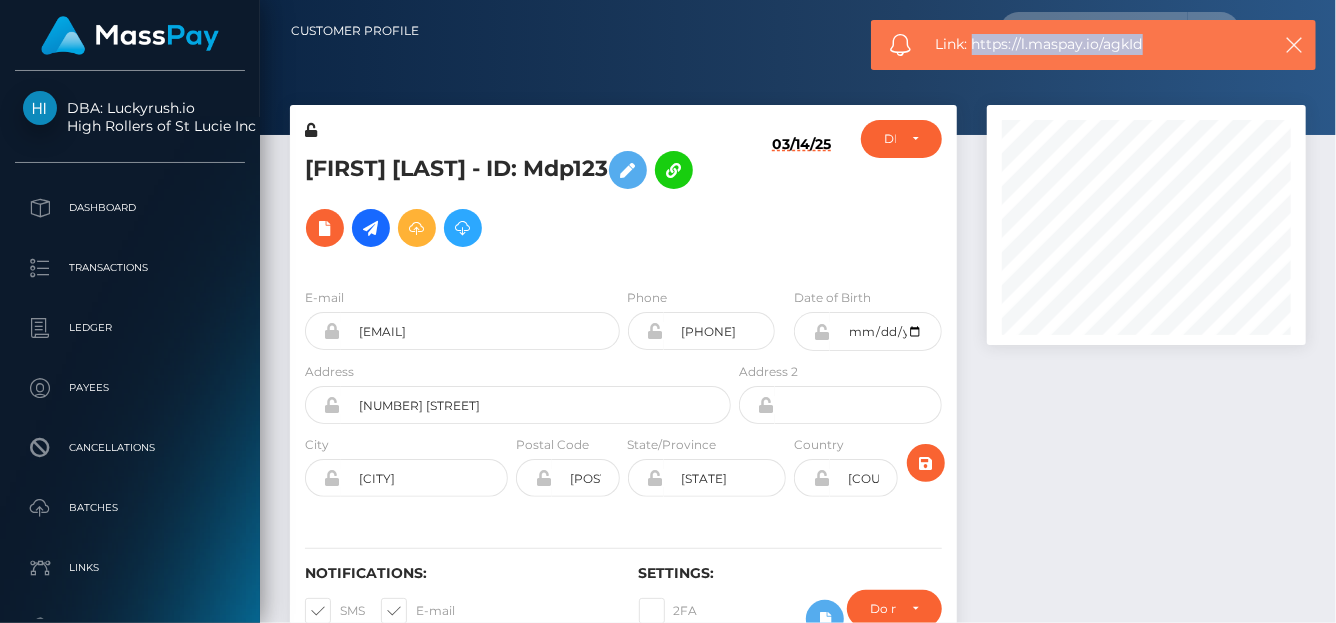 click on "Link: https://l.maspay.io/agkId" at bounding box center (1096, 44) 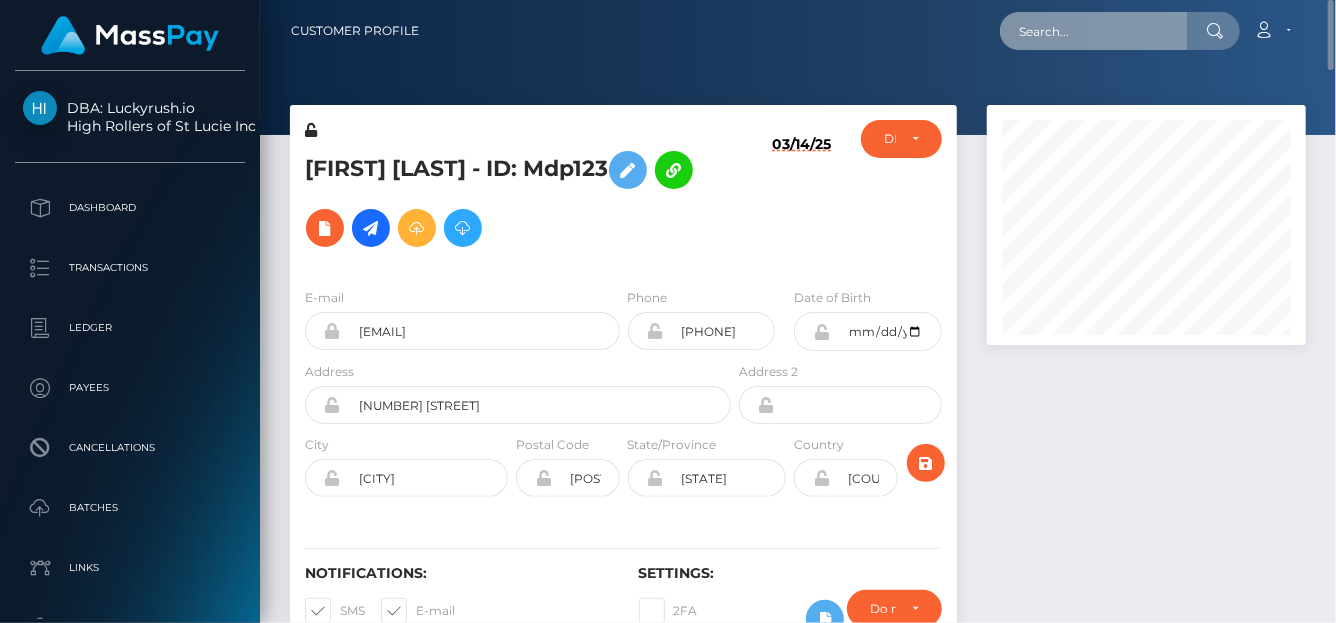 click at bounding box center [1094, 31] 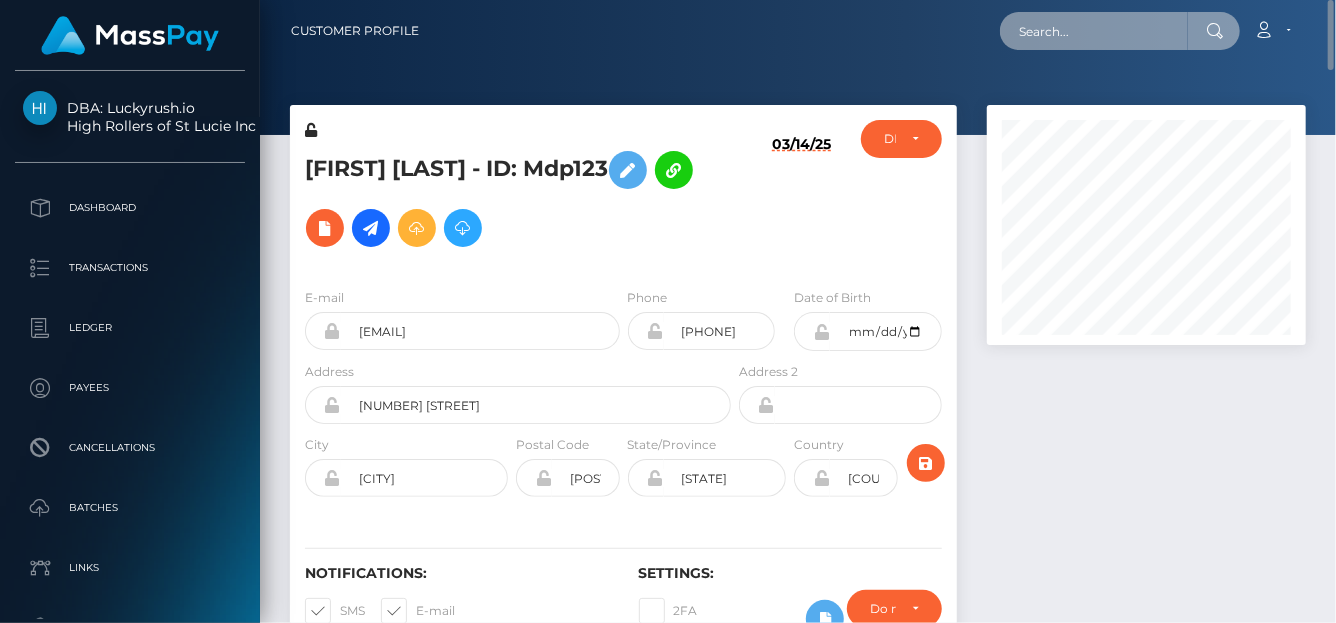 paste on "pradaagudelorichard@gmail.com" 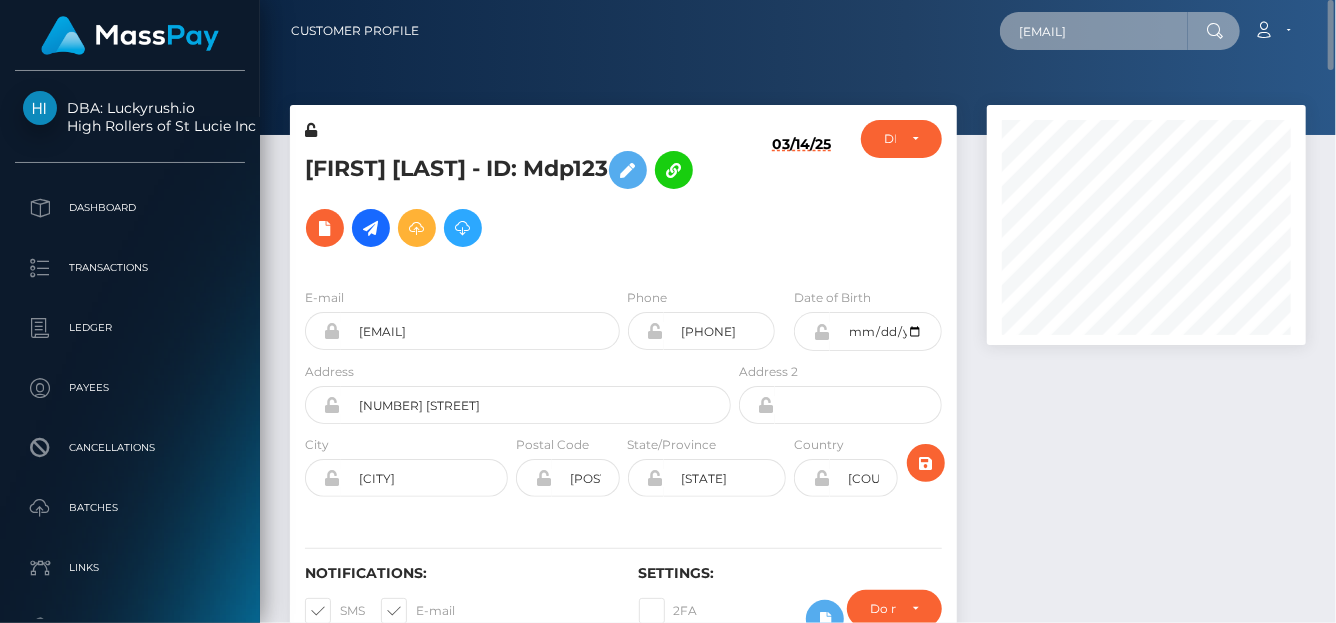 scroll, scrollTop: 0, scrollLeft: 56, axis: horizontal 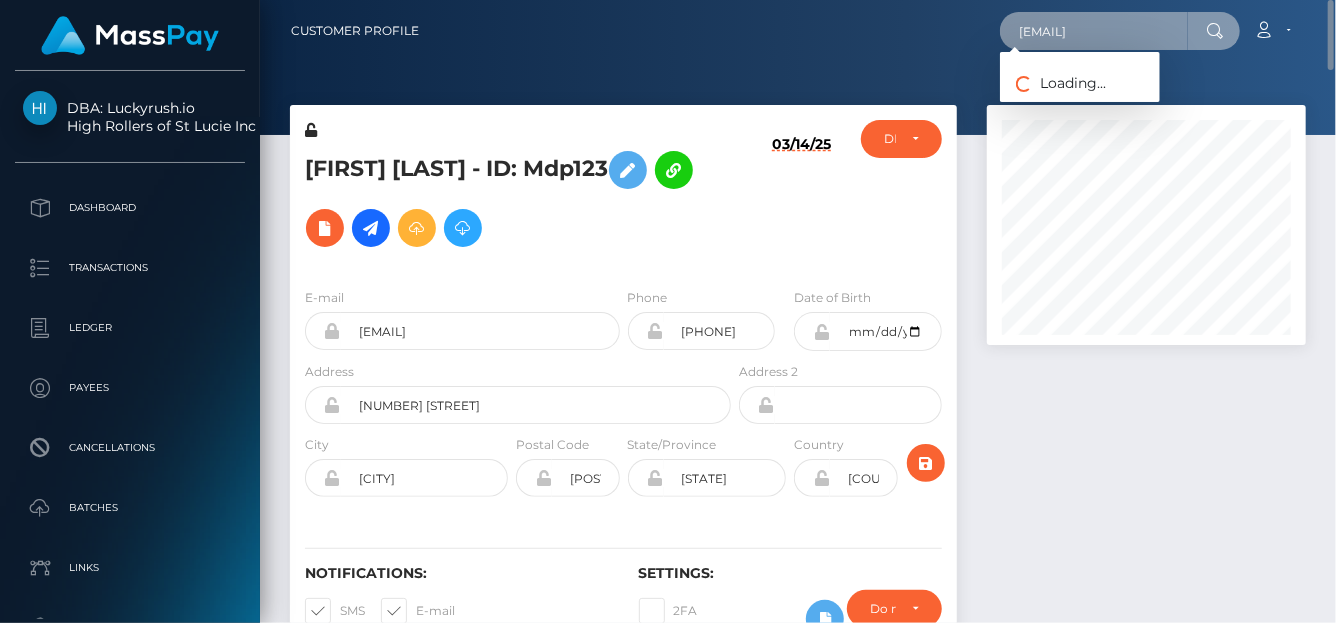 type on "pradaagudelorichard@gmail.com" 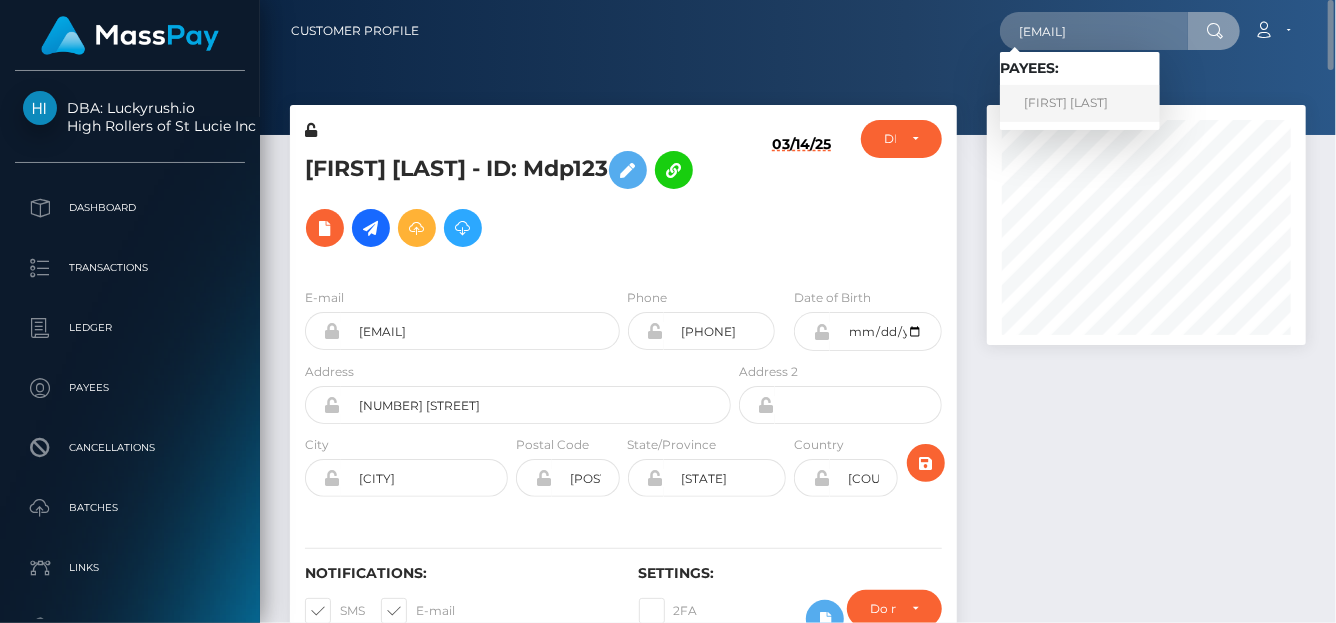 scroll, scrollTop: 0, scrollLeft: 0, axis: both 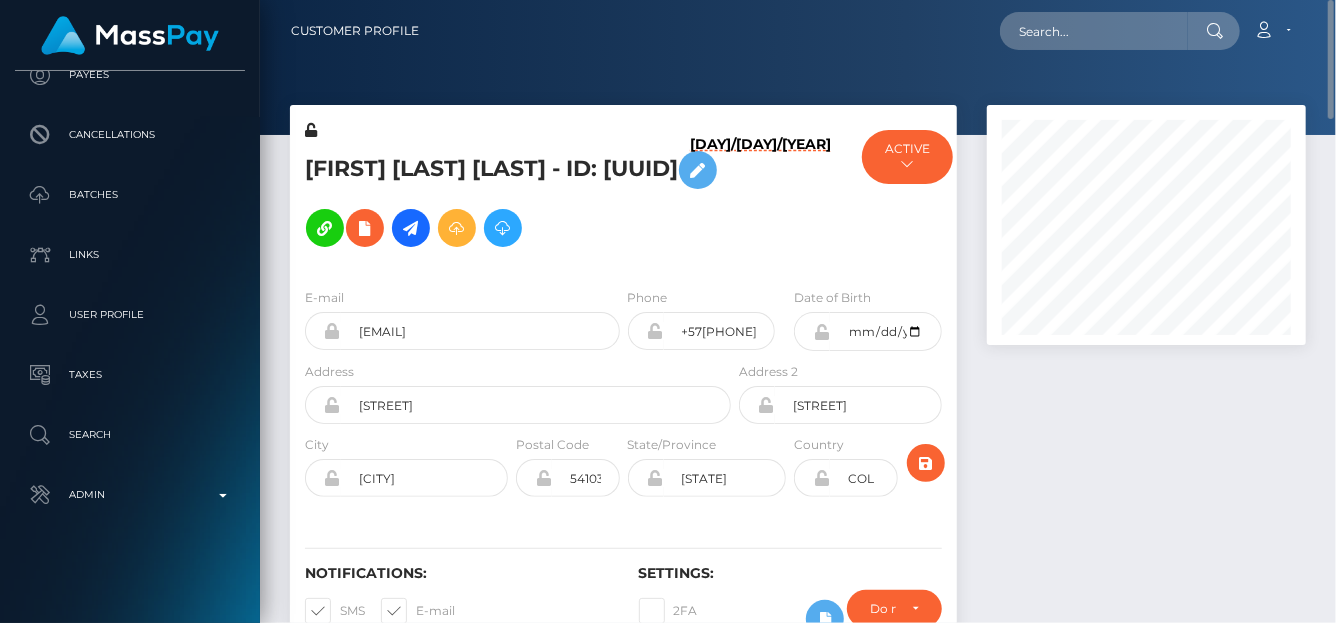click on "Customer Profile
Loading...
Loading...
Account" at bounding box center [798, 31] 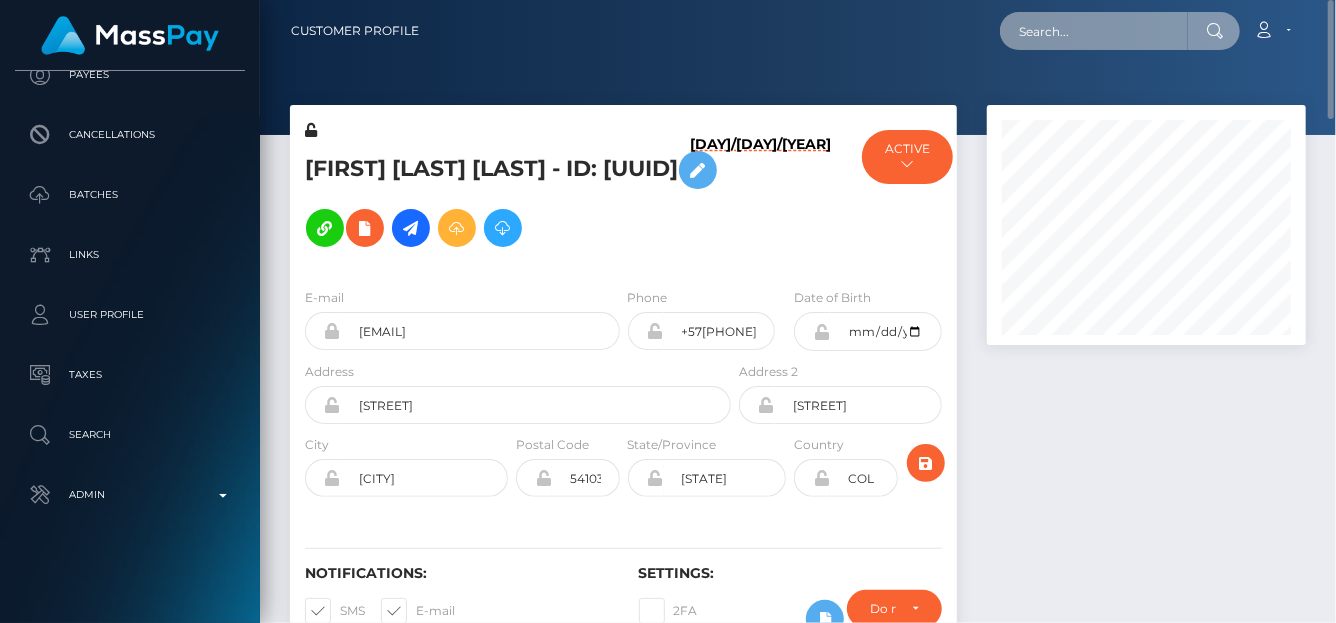 click at bounding box center [1094, 31] 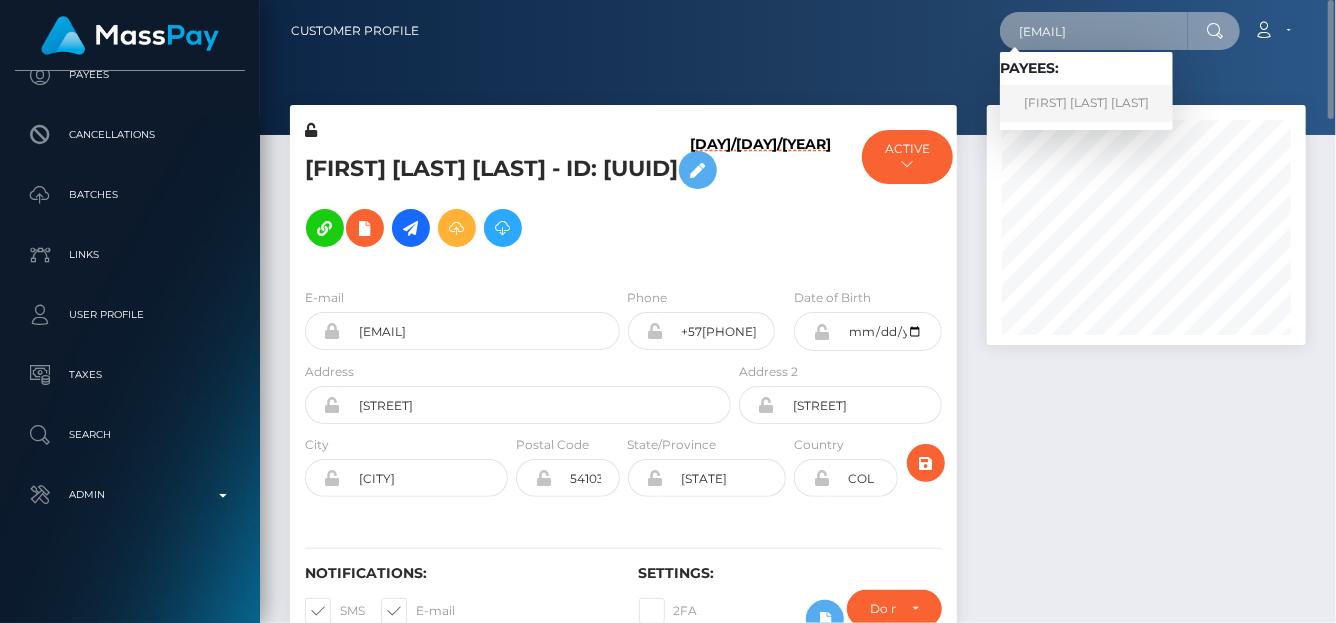 type on "lunasonalit@gmail.com" 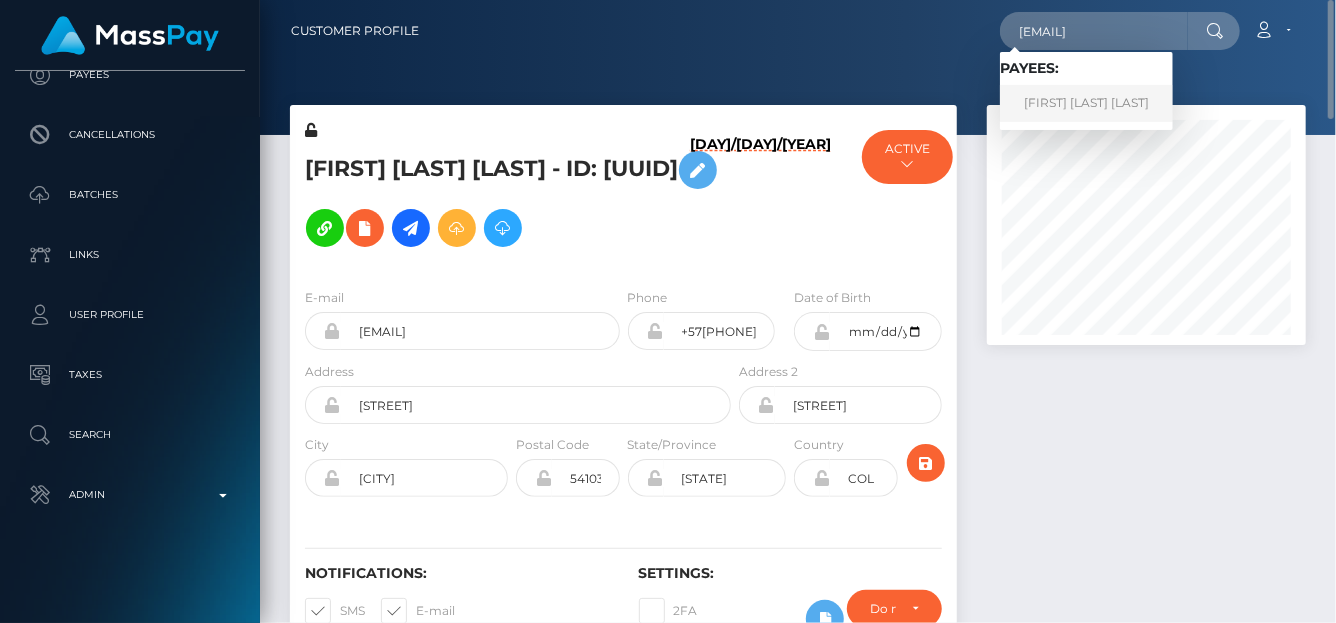 click on "YONKANY SONALIT LUNA MENDEZ" at bounding box center (1086, 103) 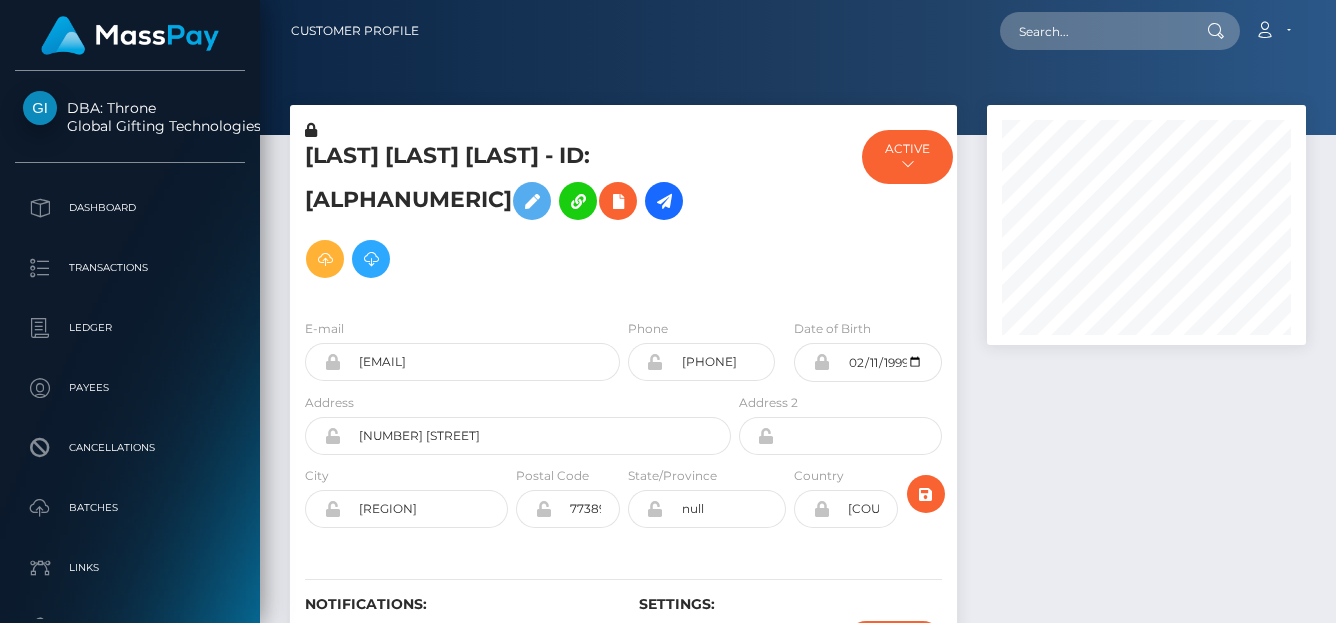click on "[LAST] [LAST] [LAST]
- ID: [ALPHANUMERIC]" at bounding box center [512, 211] 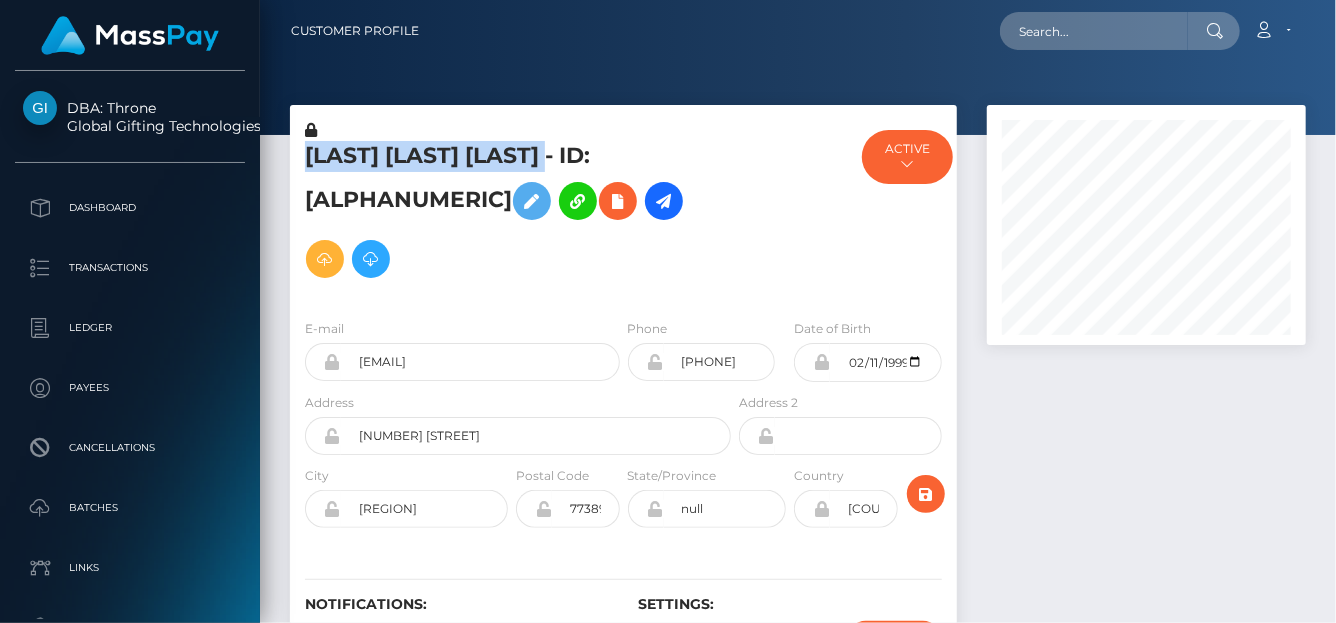 scroll, scrollTop: 999760, scrollLeft: 999681, axis: both 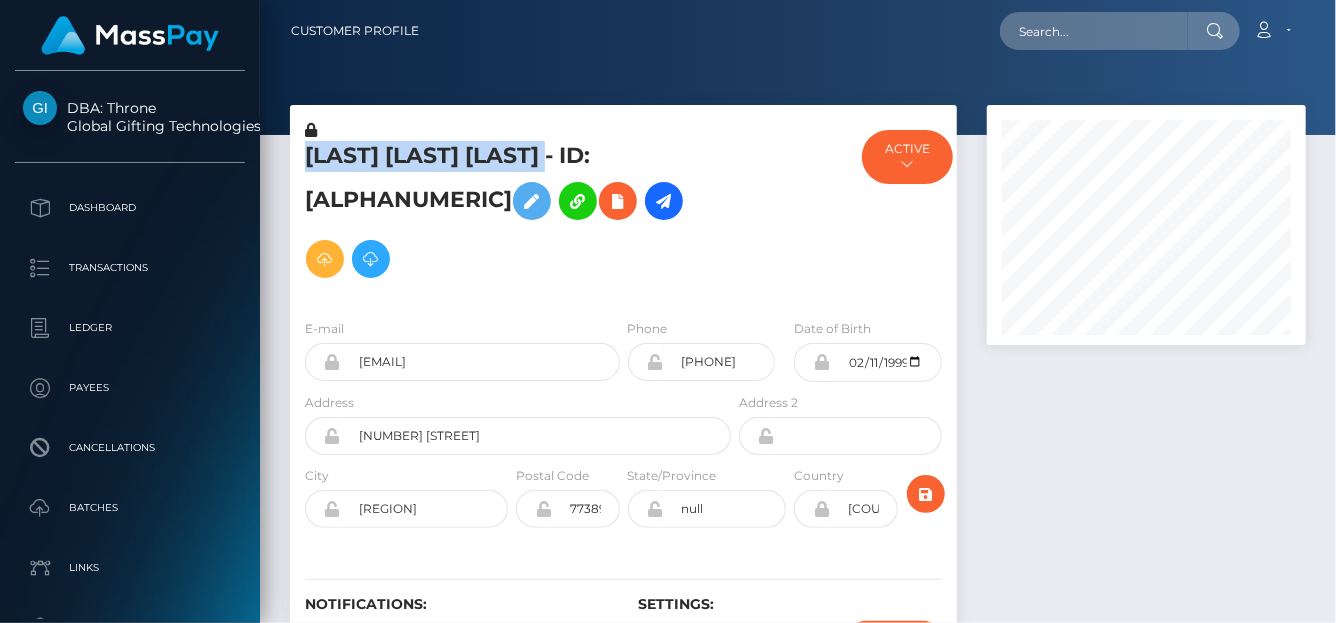 drag, startPoint x: 713, startPoint y: 221, endPoint x: 292, endPoint y: 164, distance: 424.84116 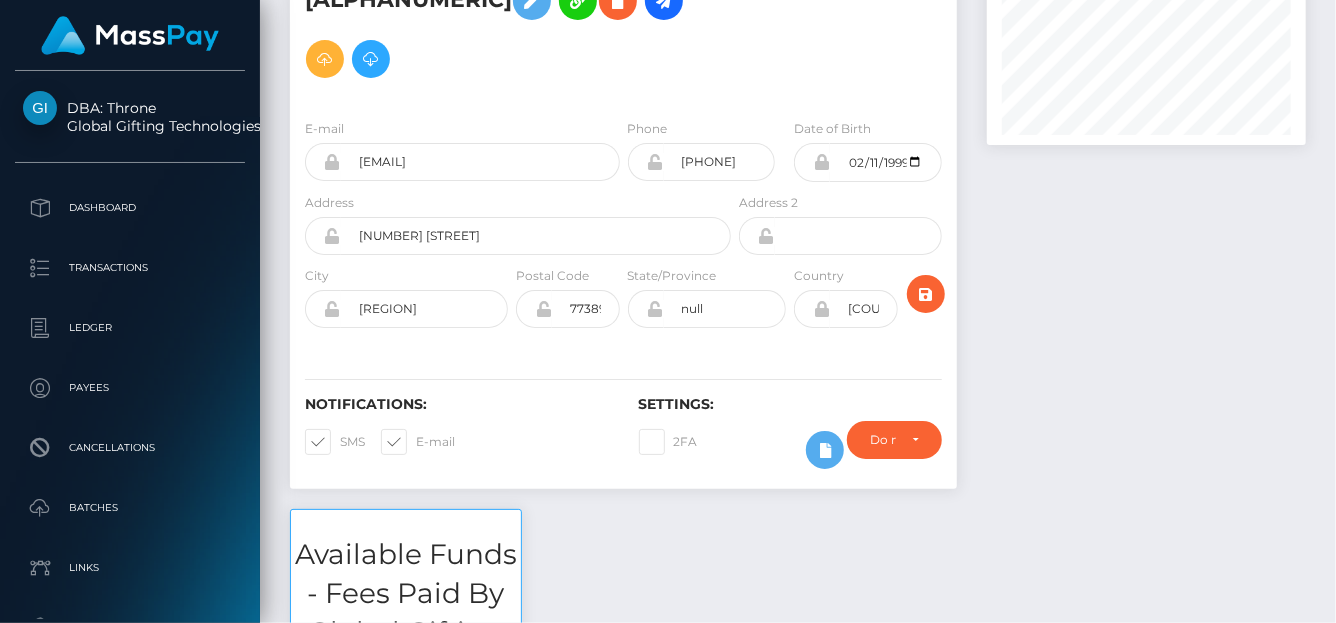 scroll, scrollTop: 0, scrollLeft: 0, axis: both 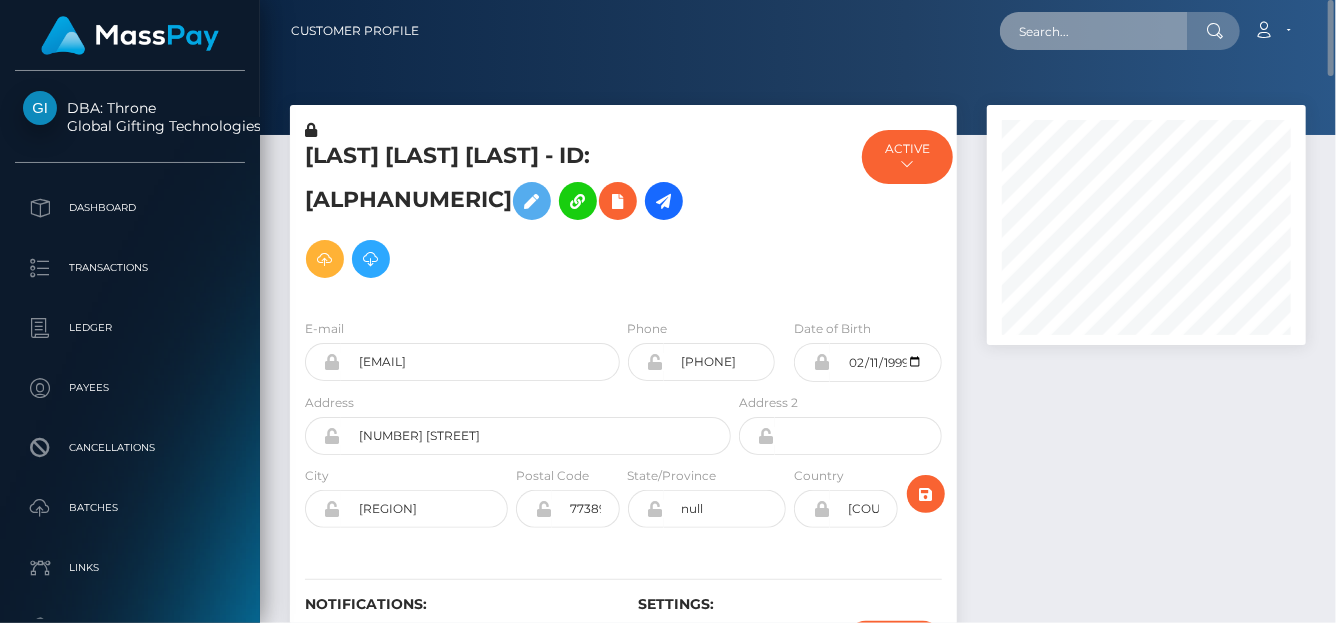 click at bounding box center [1094, 31] 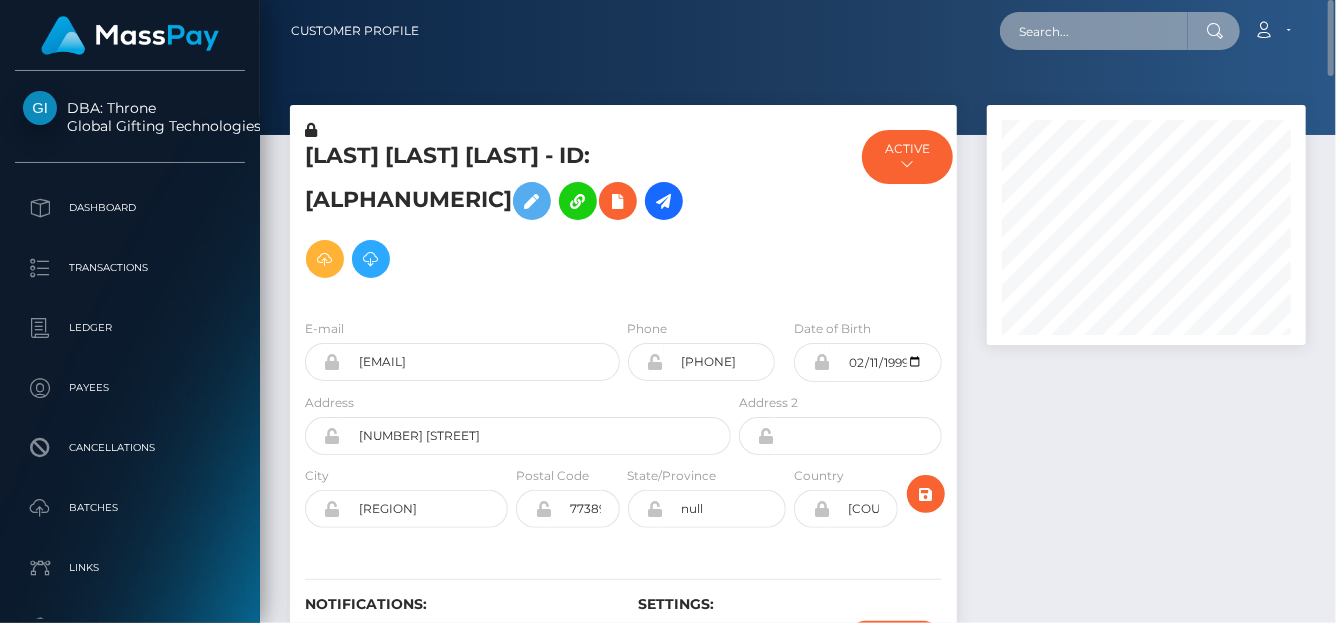 paste on "pradaagudelorichard@gmail.com" 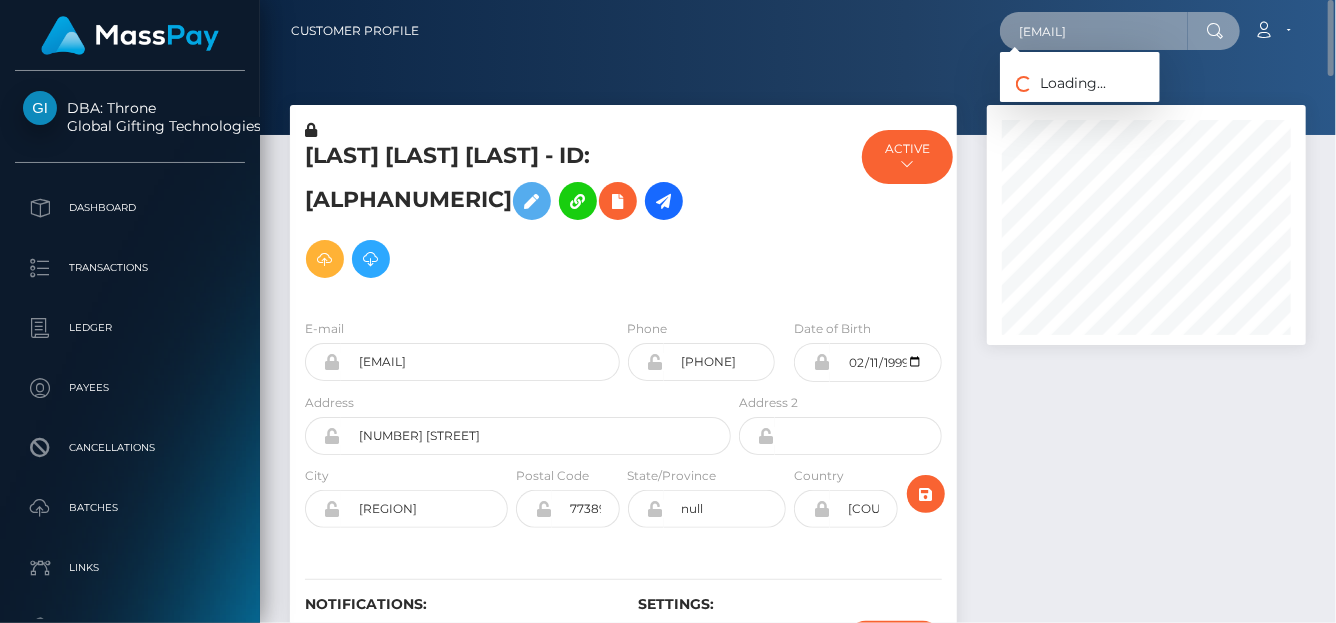 scroll, scrollTop: 0, scrollLeft: 56, axis: horizontal 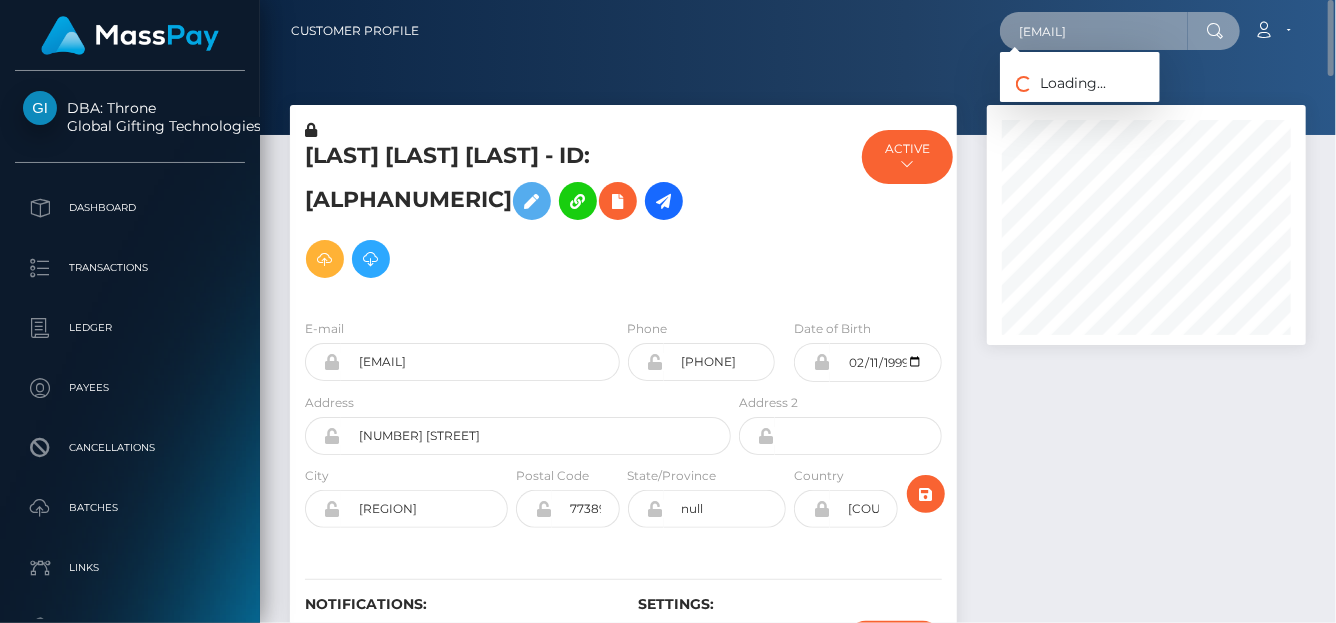 type on "pradaagudelorichard@gmail.com" 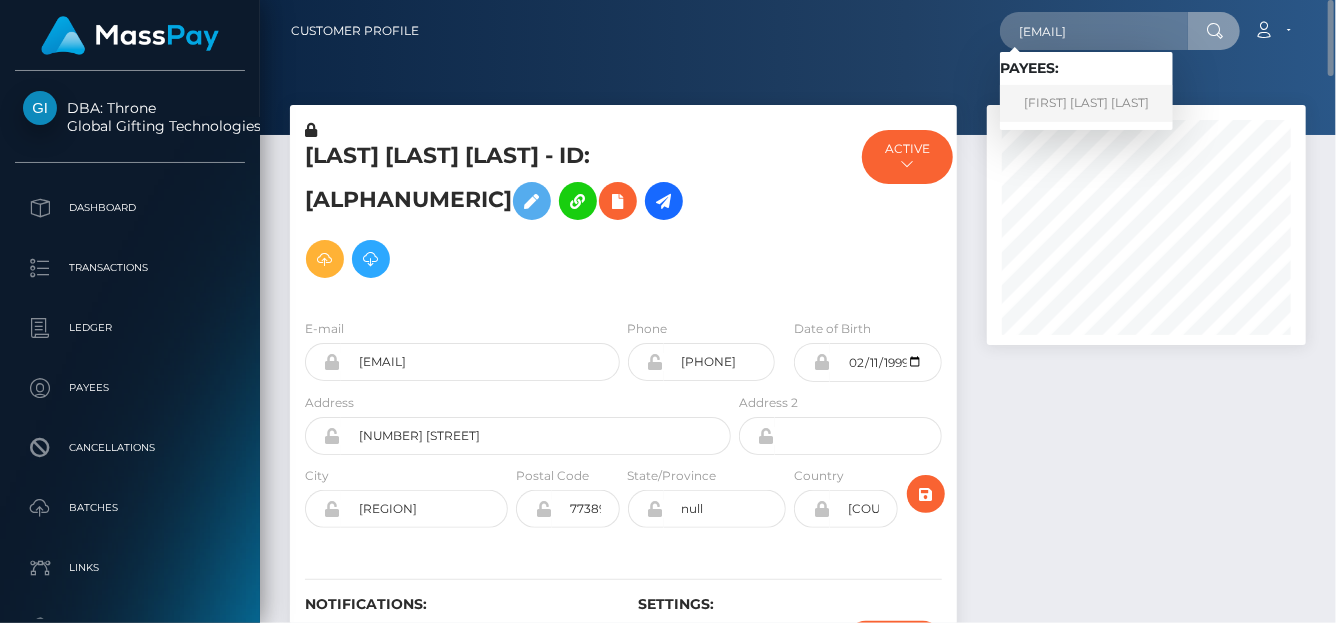 click on "Richard  Prada Agudelo" at bounding box center (1086, 103) 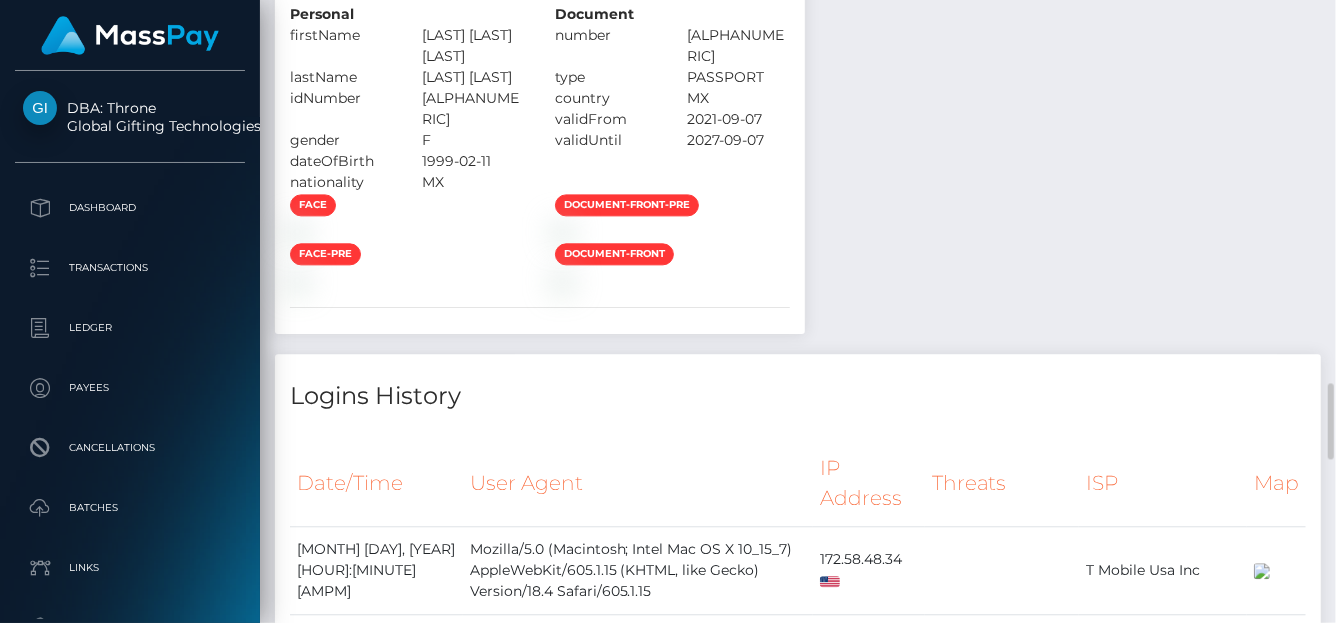 scroll, scrollTop: 2804, scrollLeft: 0, axis: vertical 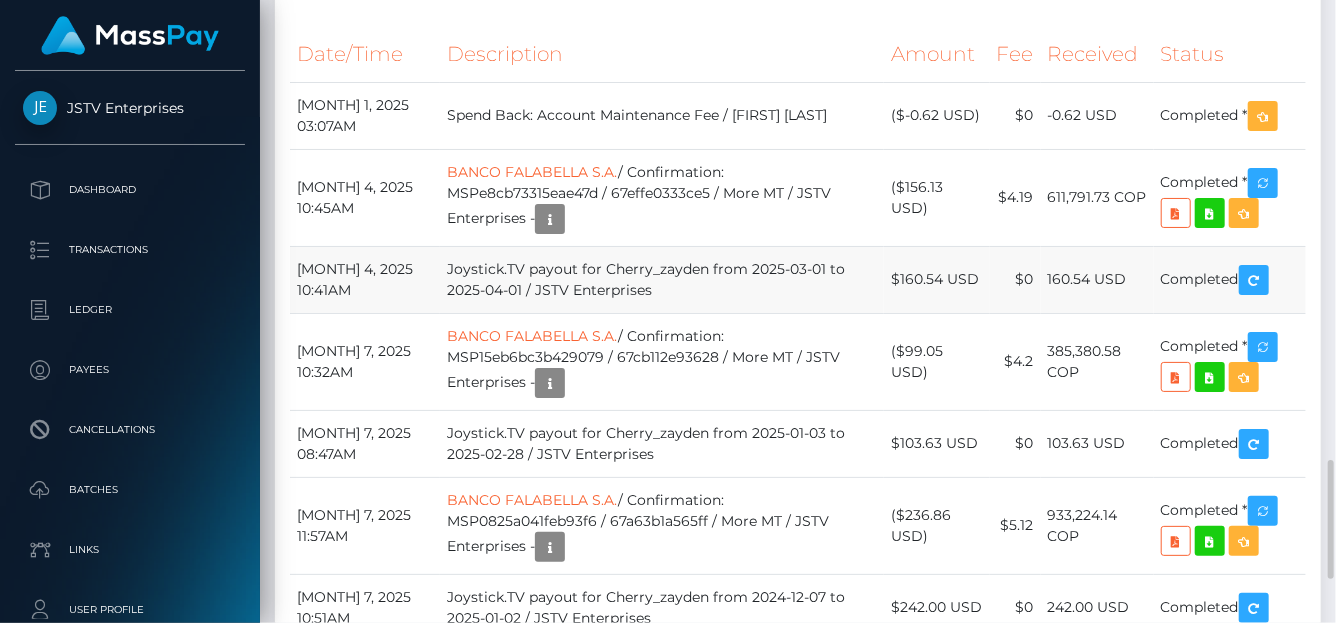drag, startPoint x: 518, startPoint y: 343, endPoint x: 447, endPoint y: 328, distance: 72.56721 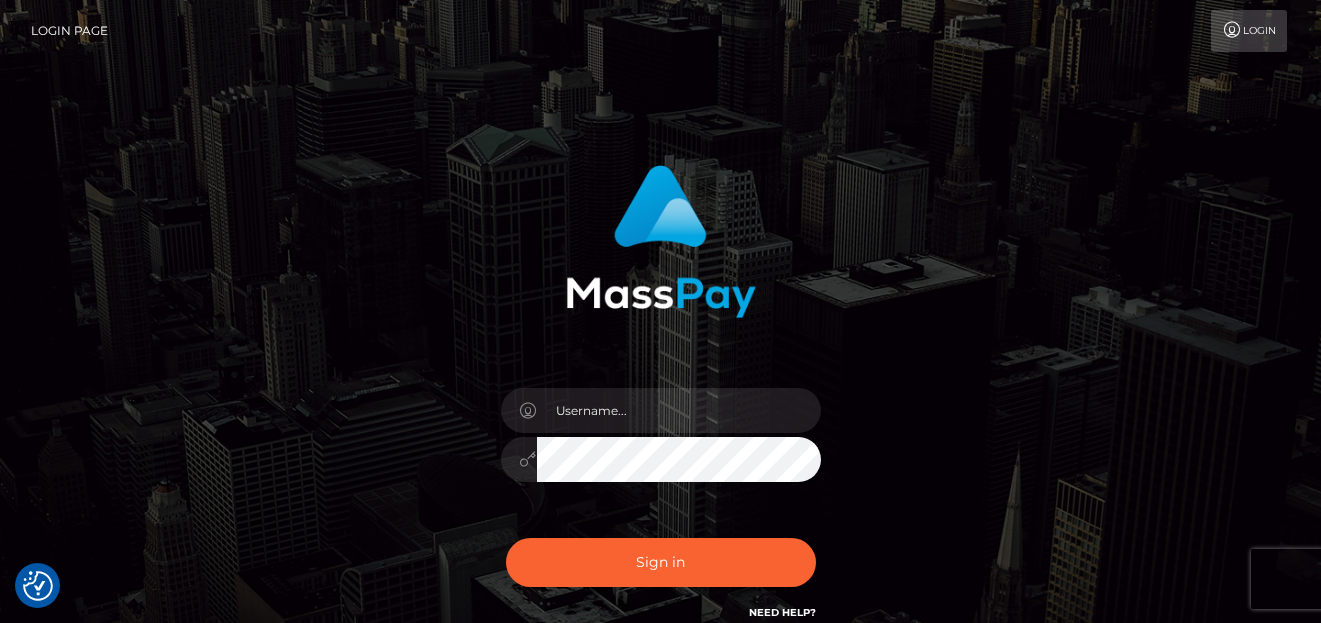 scroll, scrollTop: 0, scrollLeft: 0, axis: both 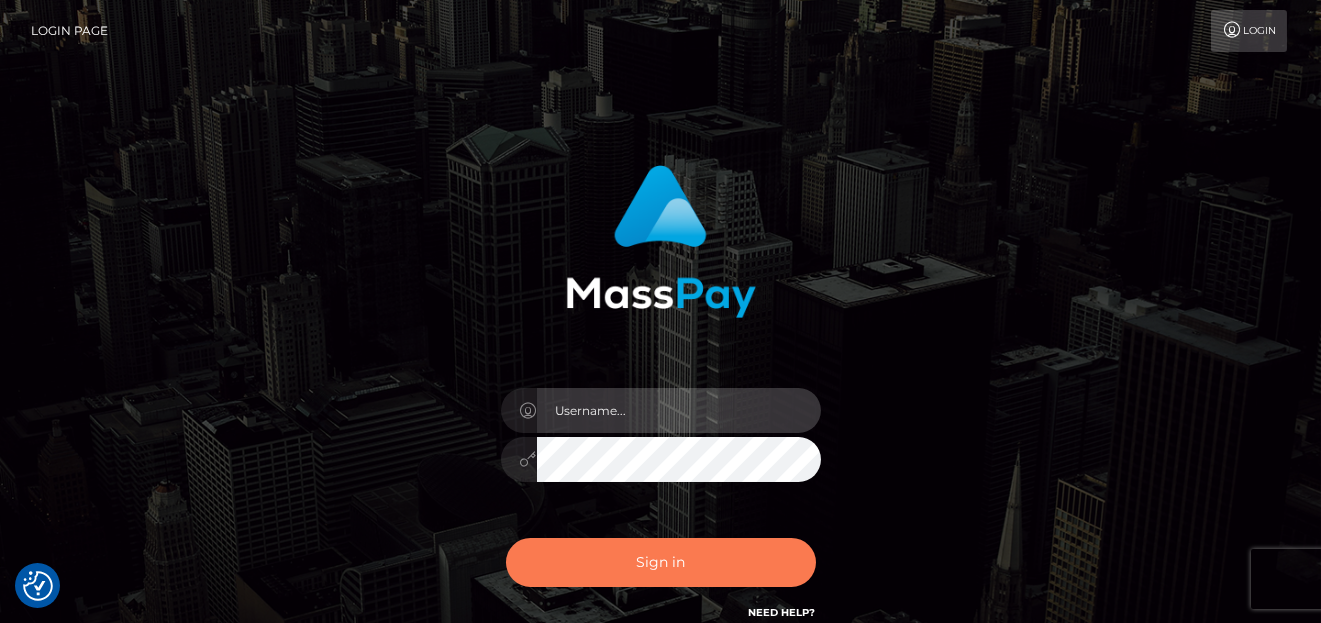type on "[FIRST]" 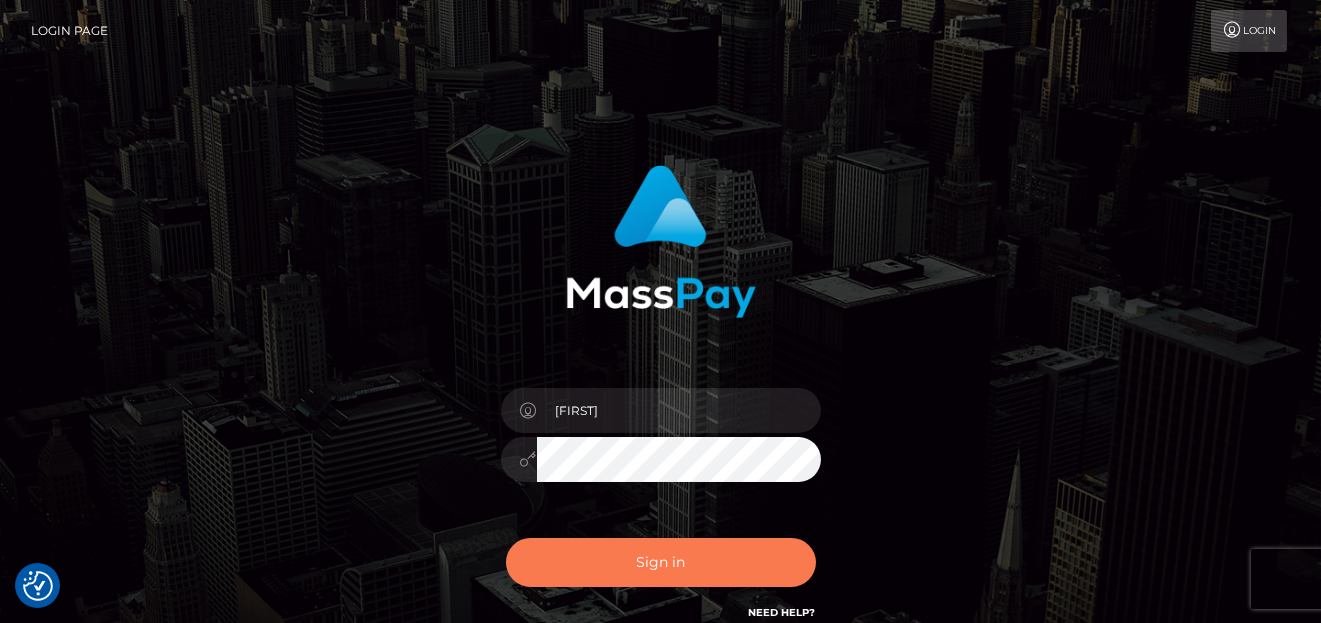 click on "Sign in" at bounding box center [661, 562] 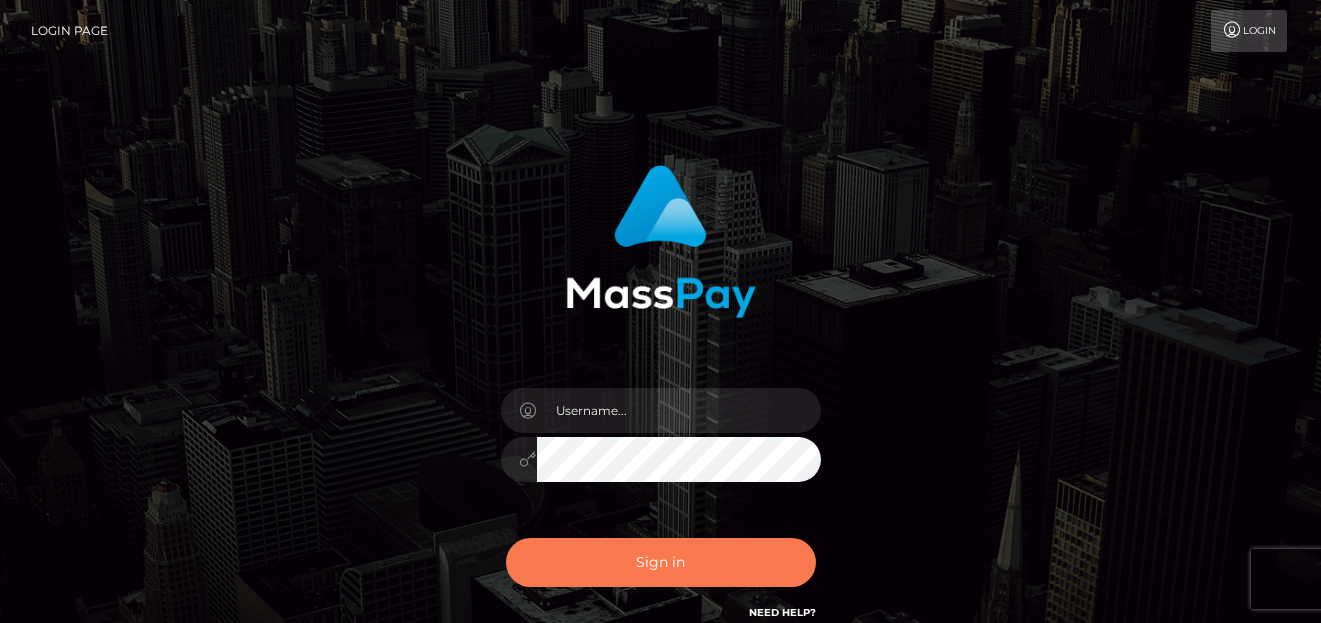 scroll, scrollTop: 0, scrollLeft: 0, axis: both 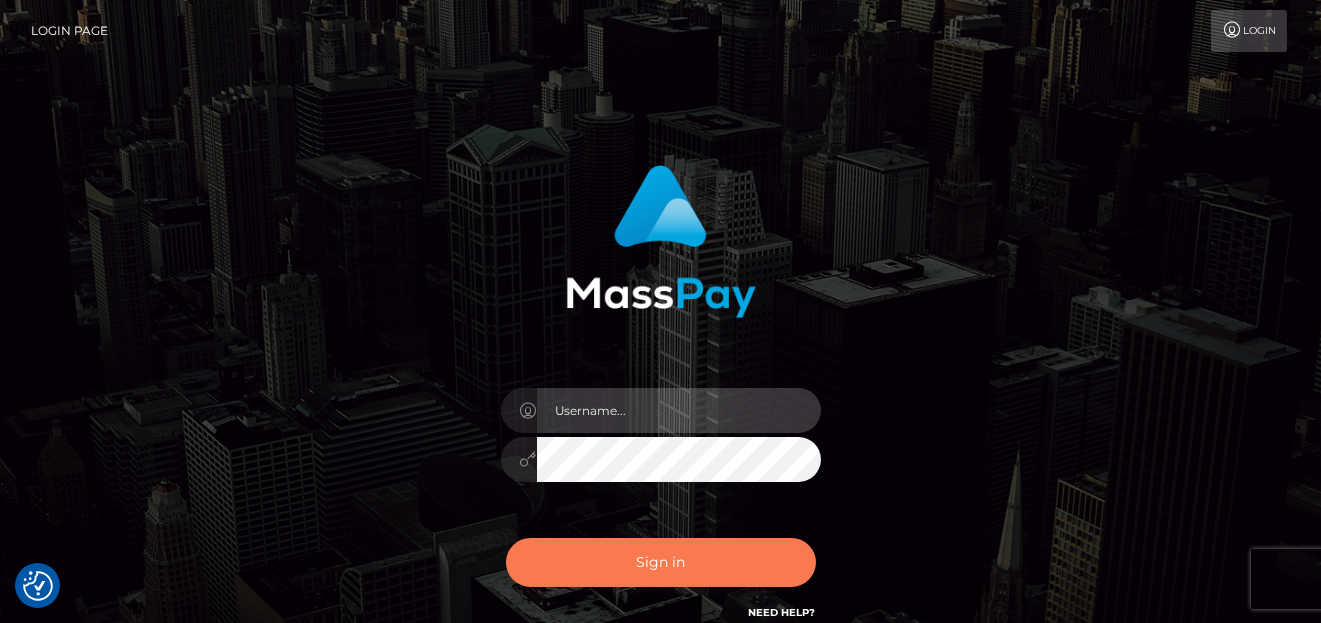 type on "[FIRST]" 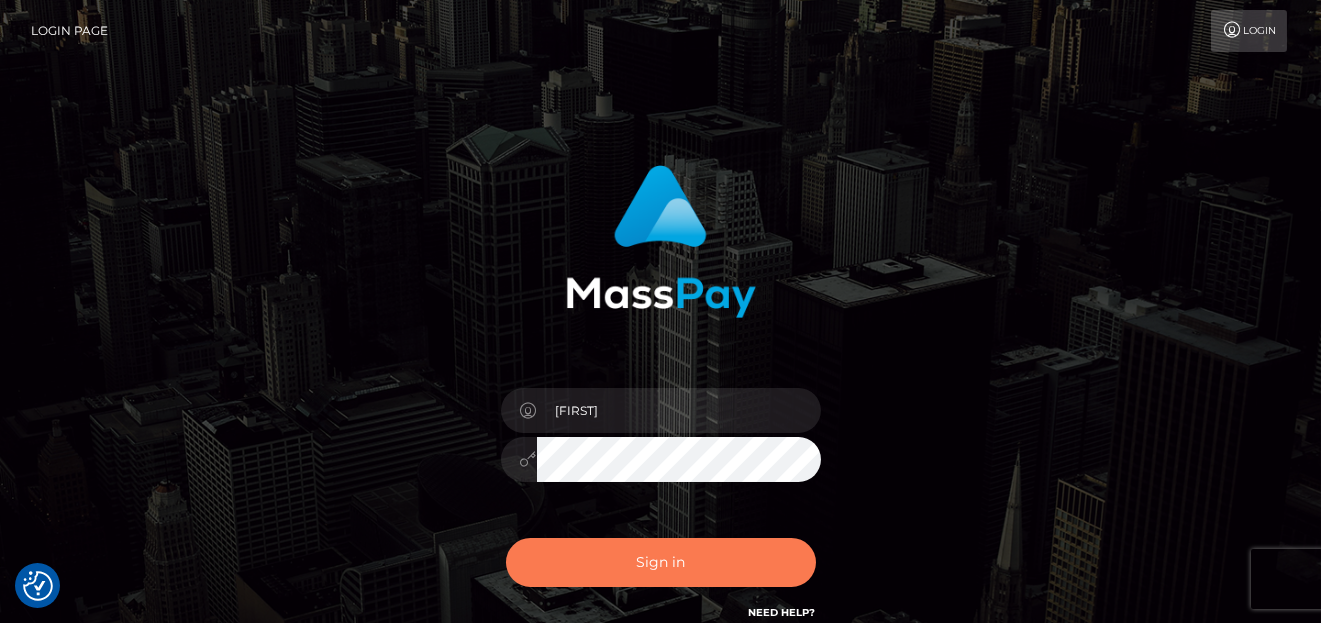 click on "Sign in" at bounding box center [661, 562] 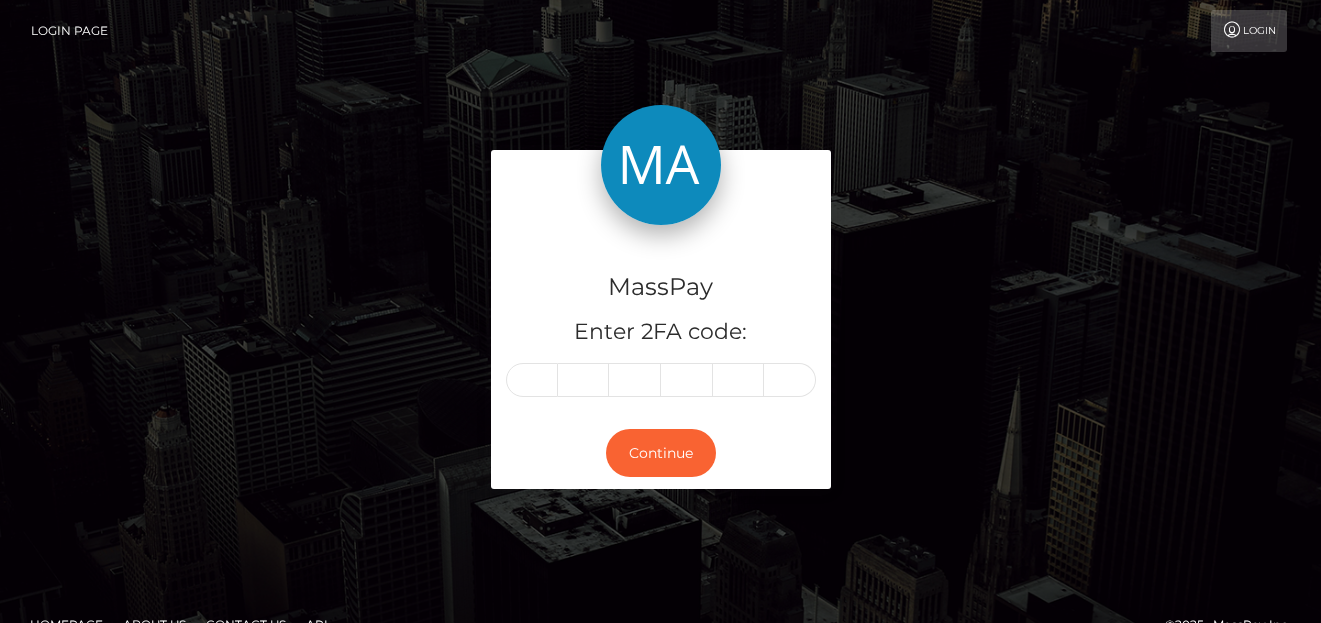 scroll, scrollTop: 0, scrollLeft: 0, axis: both 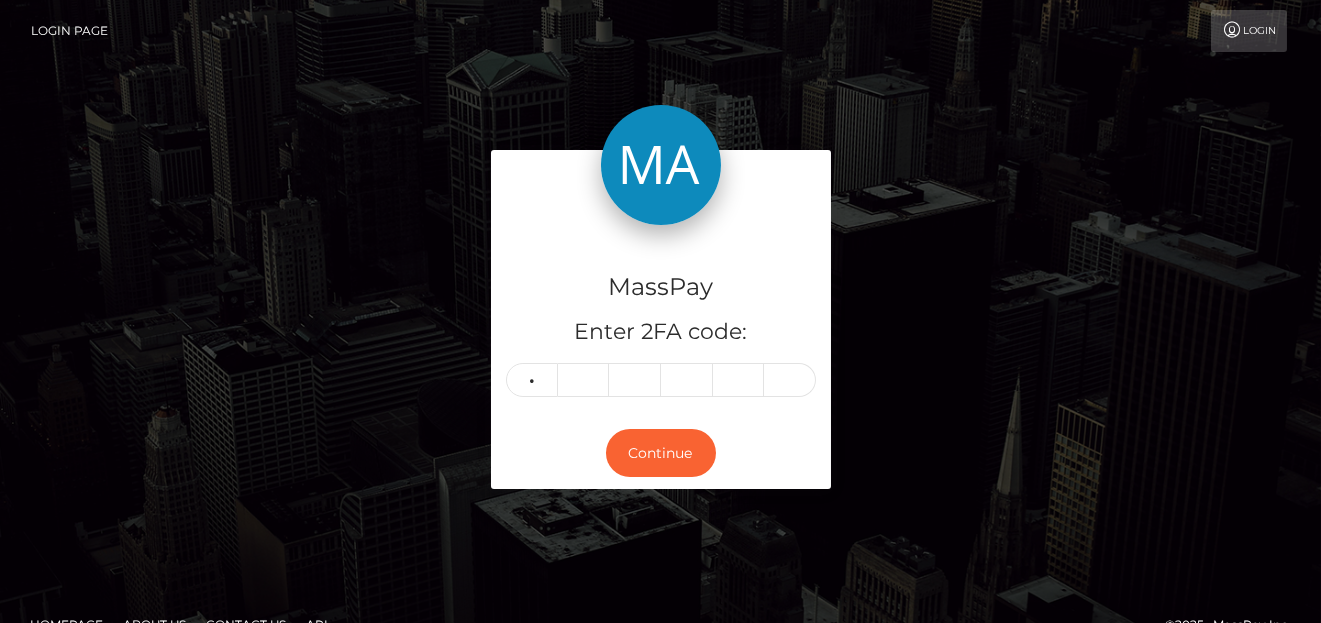 type on "4" 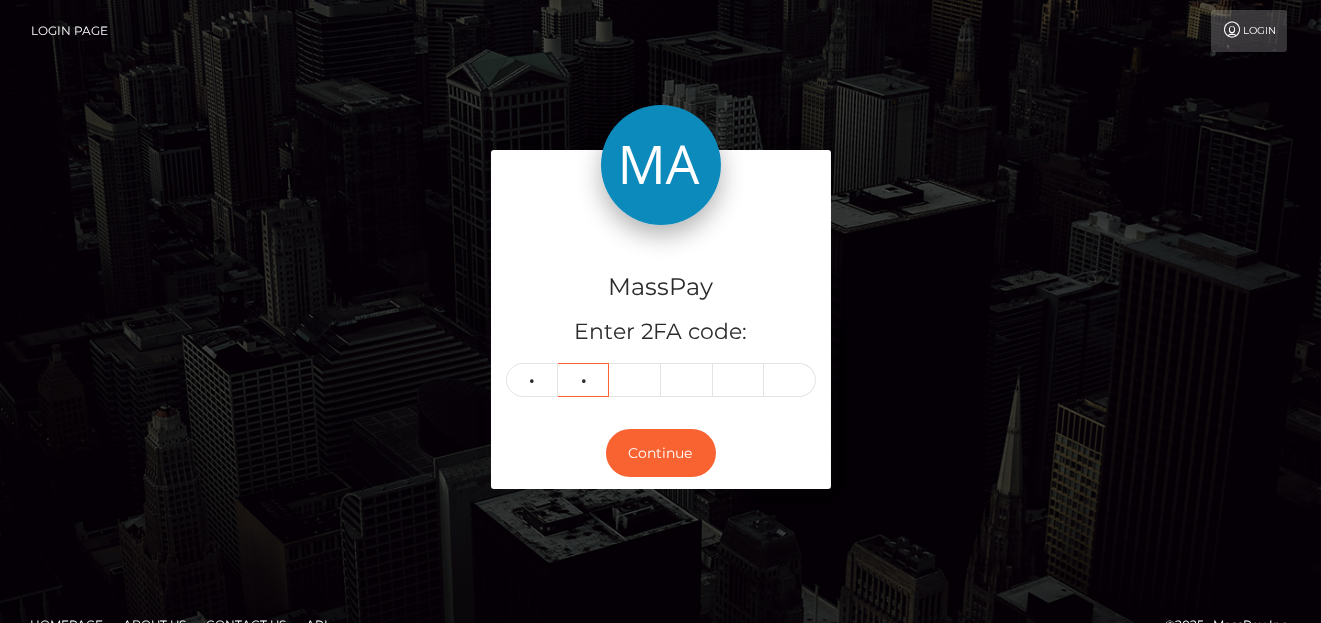 type on "4" 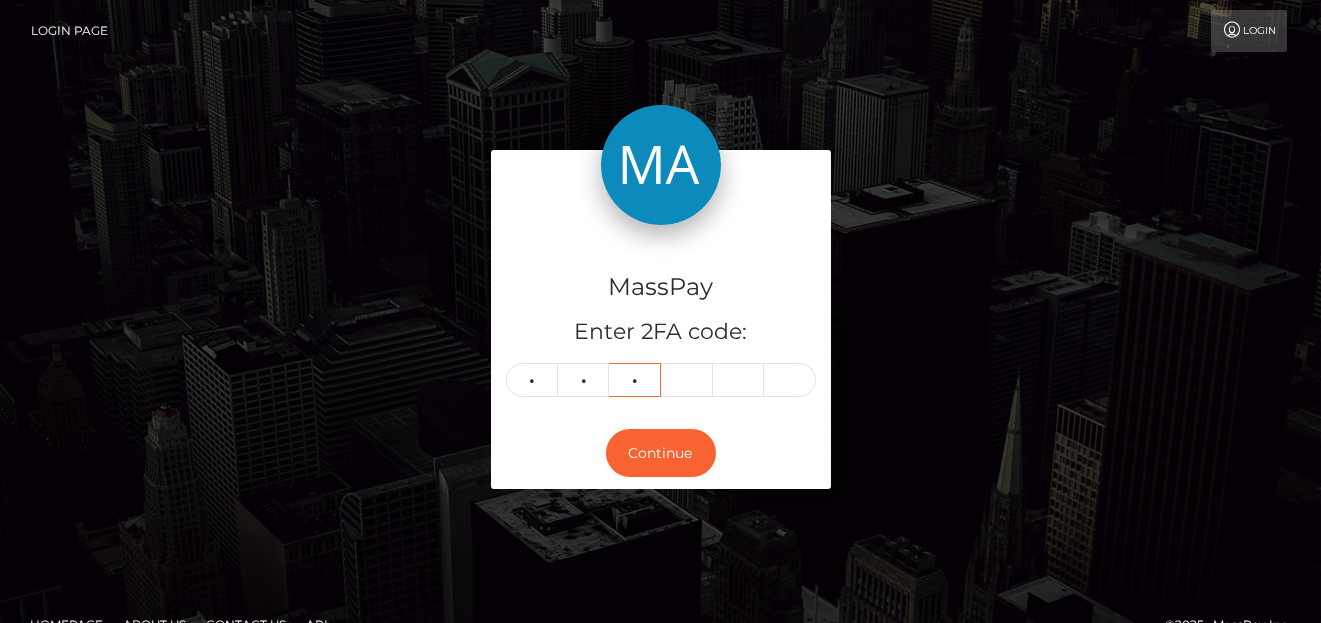 type on "3" 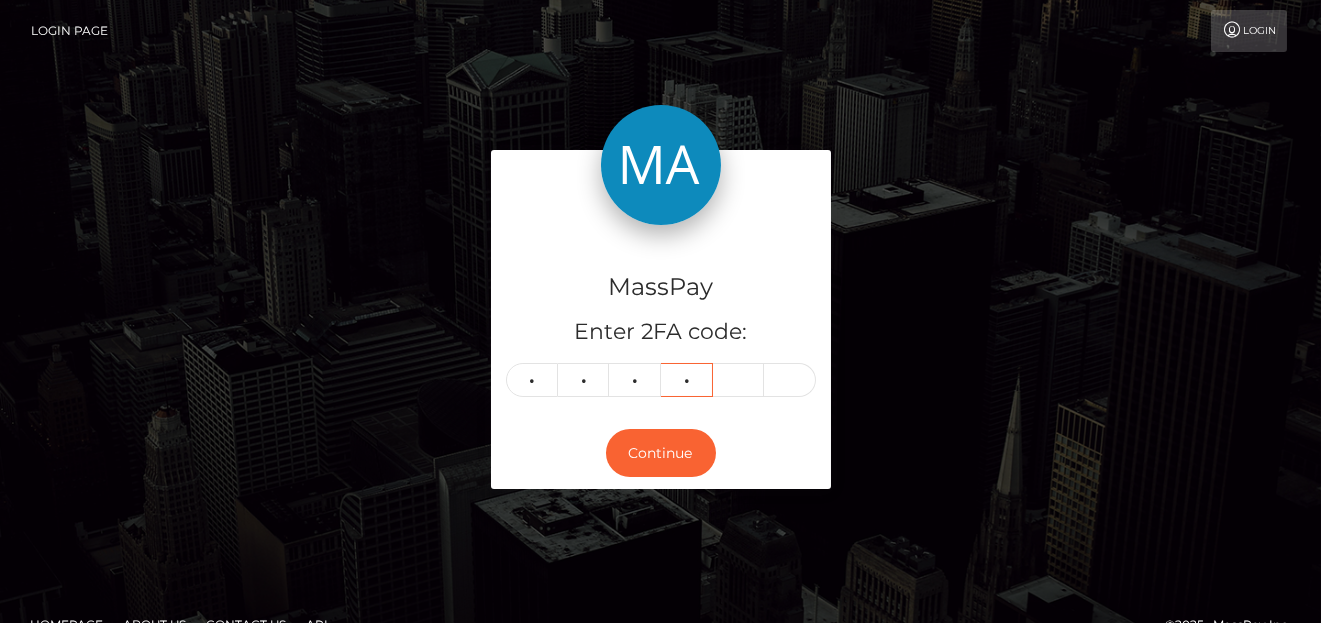 type on "5" 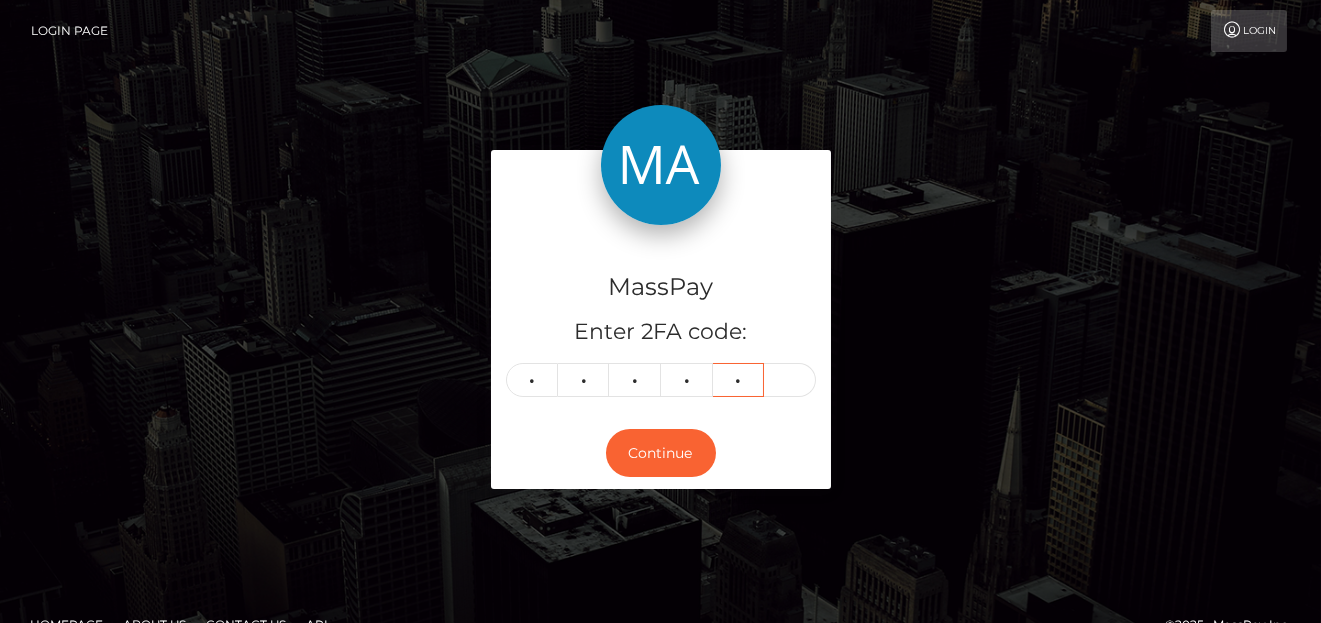 type on "5" 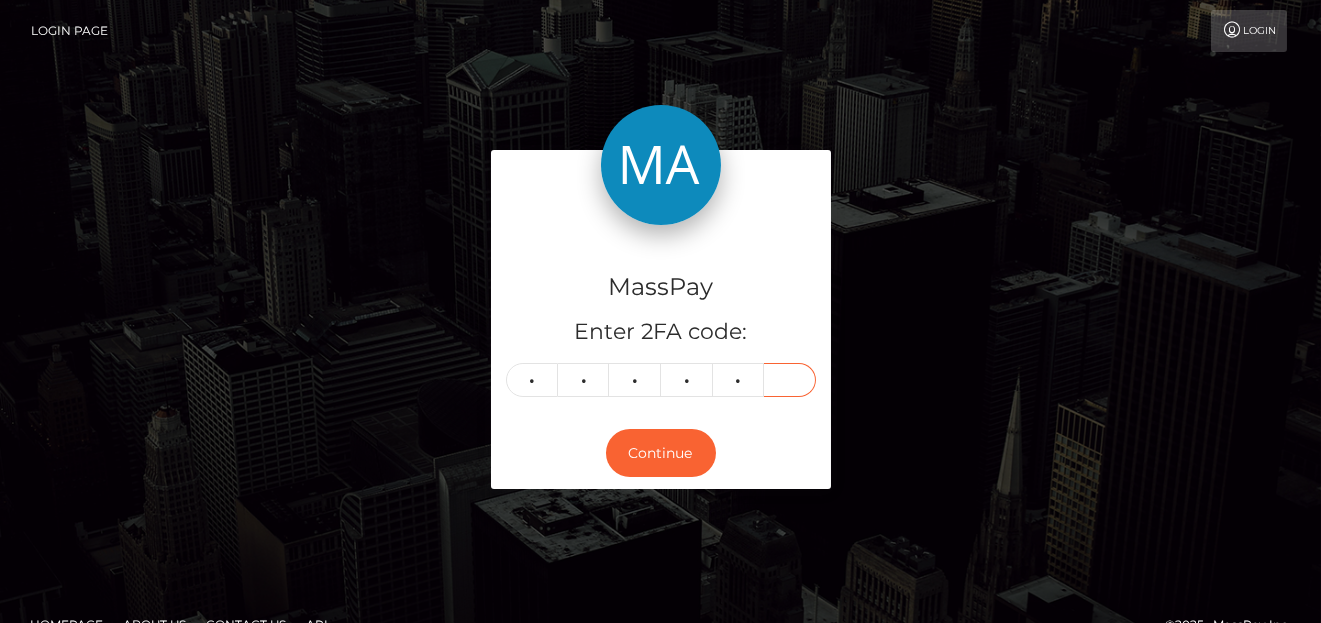 type on "4" 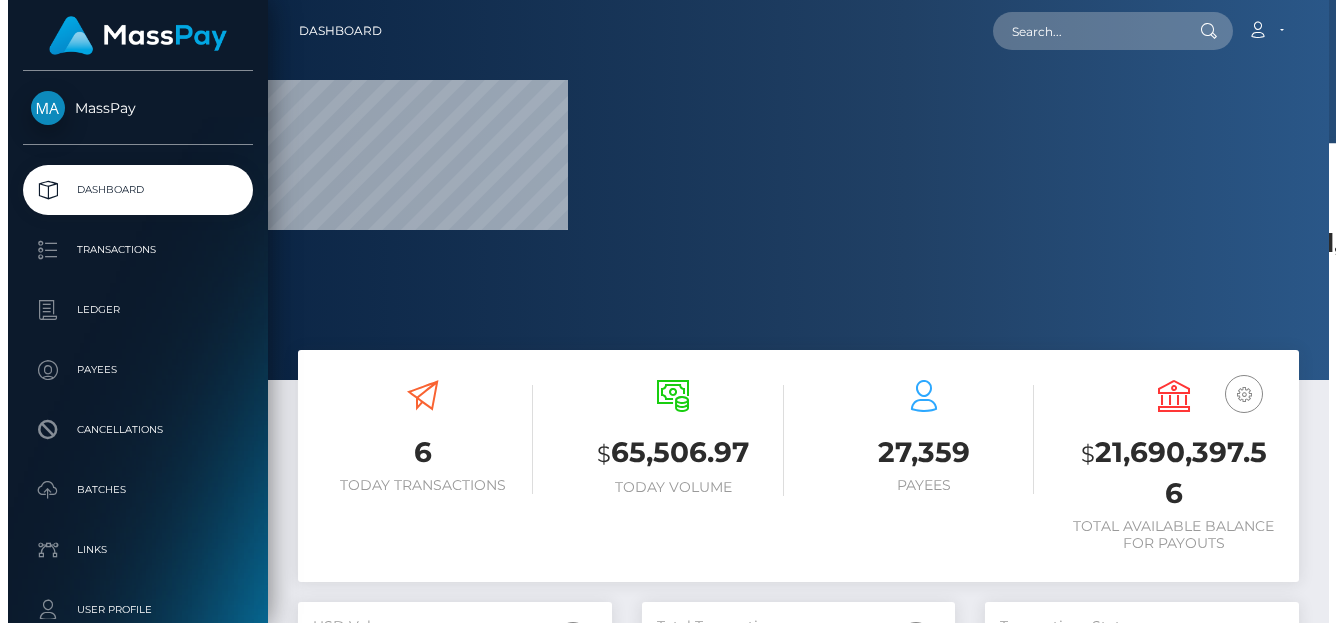 scroll, scrollTop: 0, scrollLeft: 0, axis: both 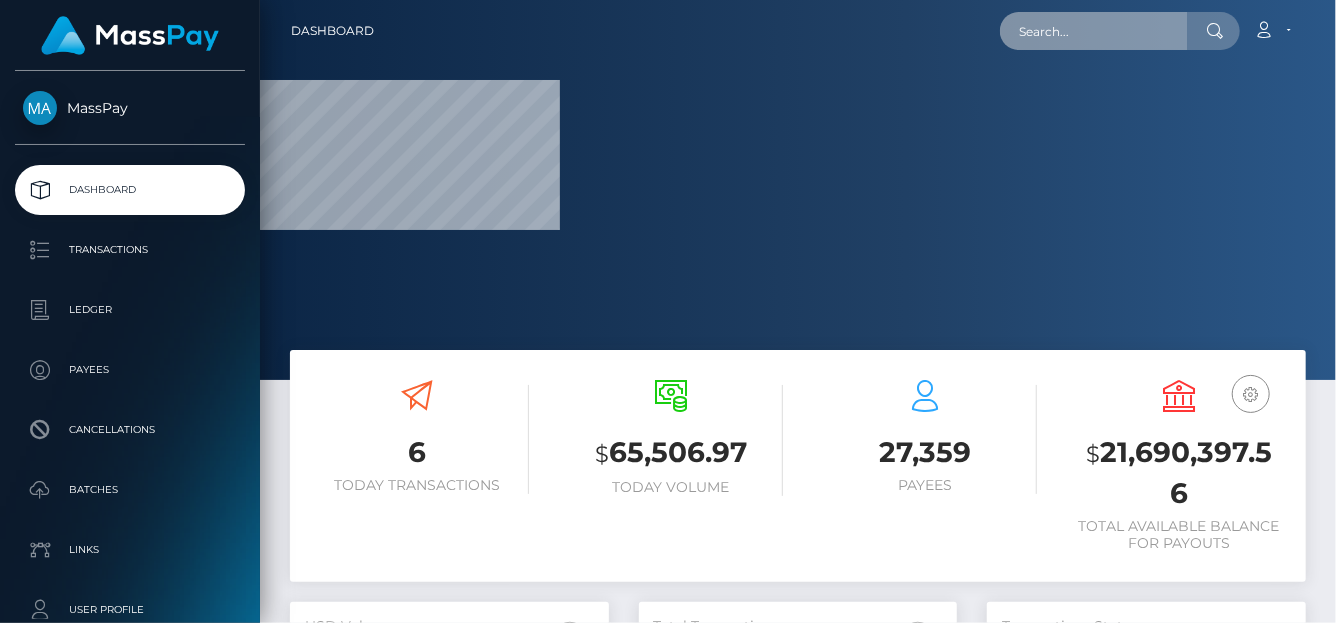 click at bounding box center (1094, 31) 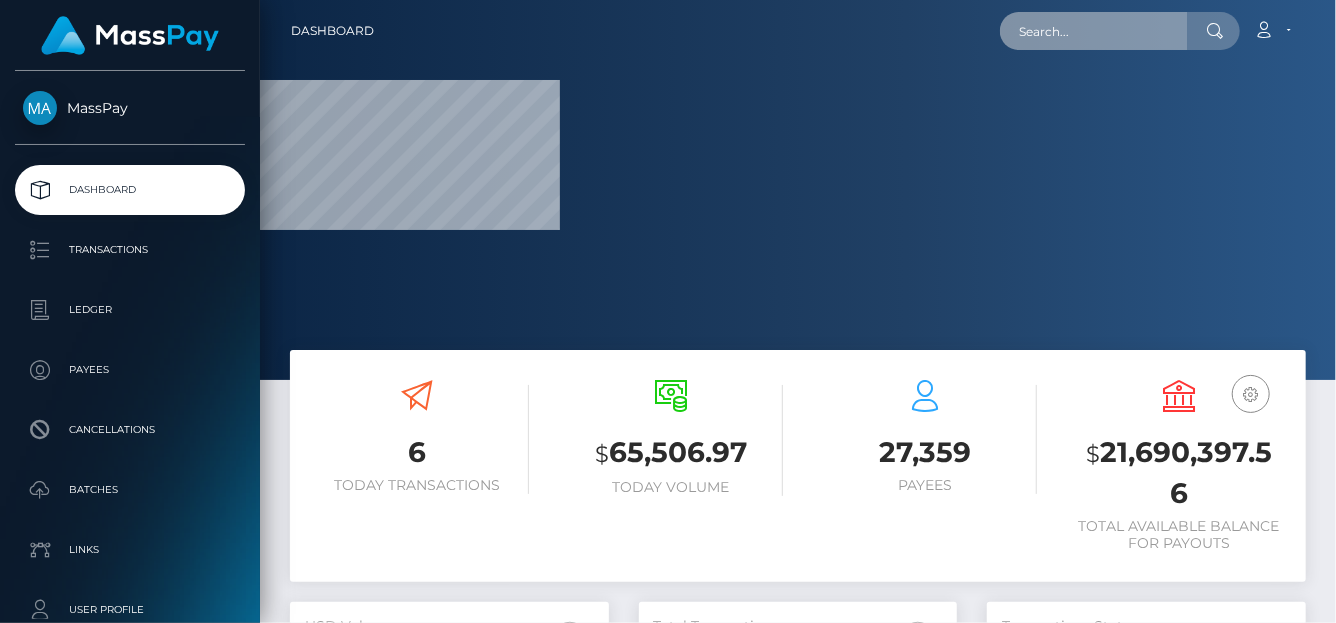 paste on "goYe8CdPvqUu9RBCfLZE2Rf63Ve2" 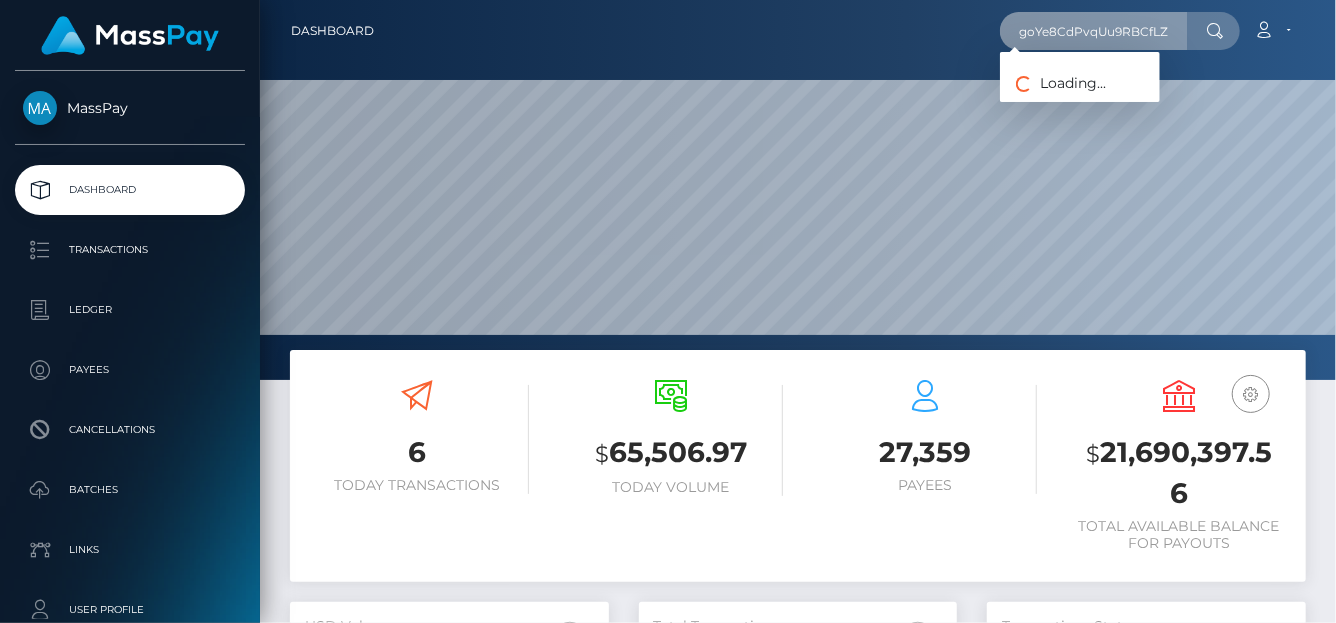 scroll, scrollTop: 0, scrollLeft: 62, axis: horizontal 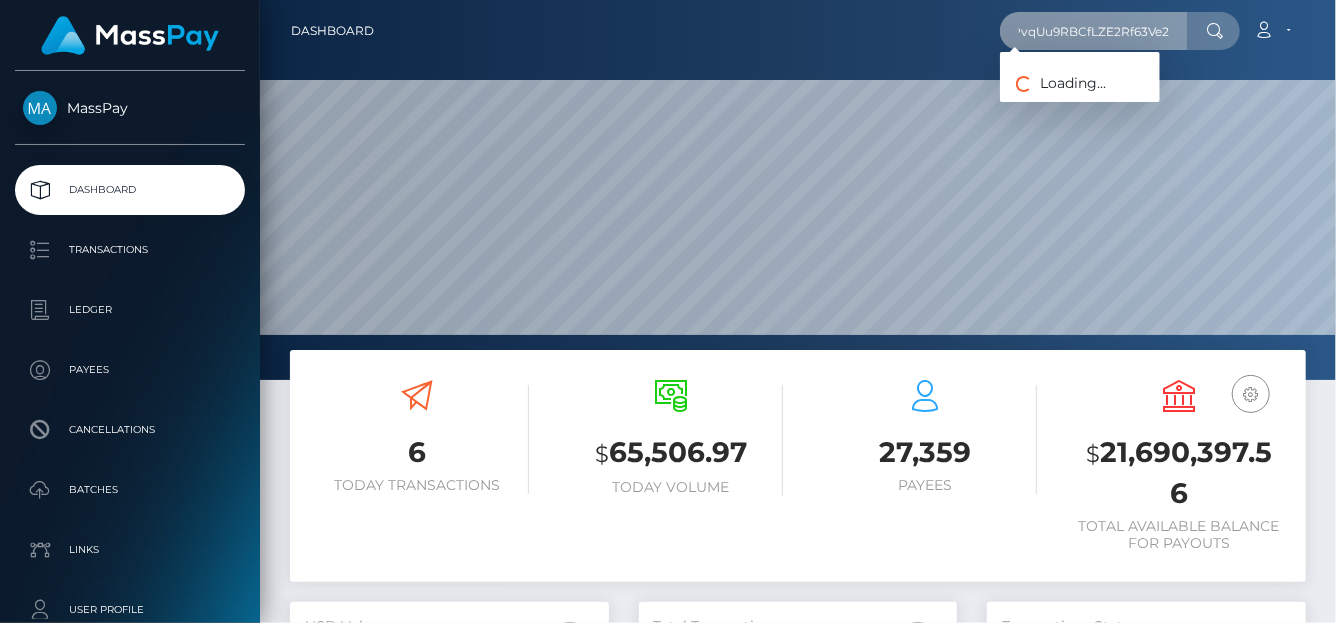 type on "goYe8CdPvqUu9RBCfLZE2Rf63Ve2" 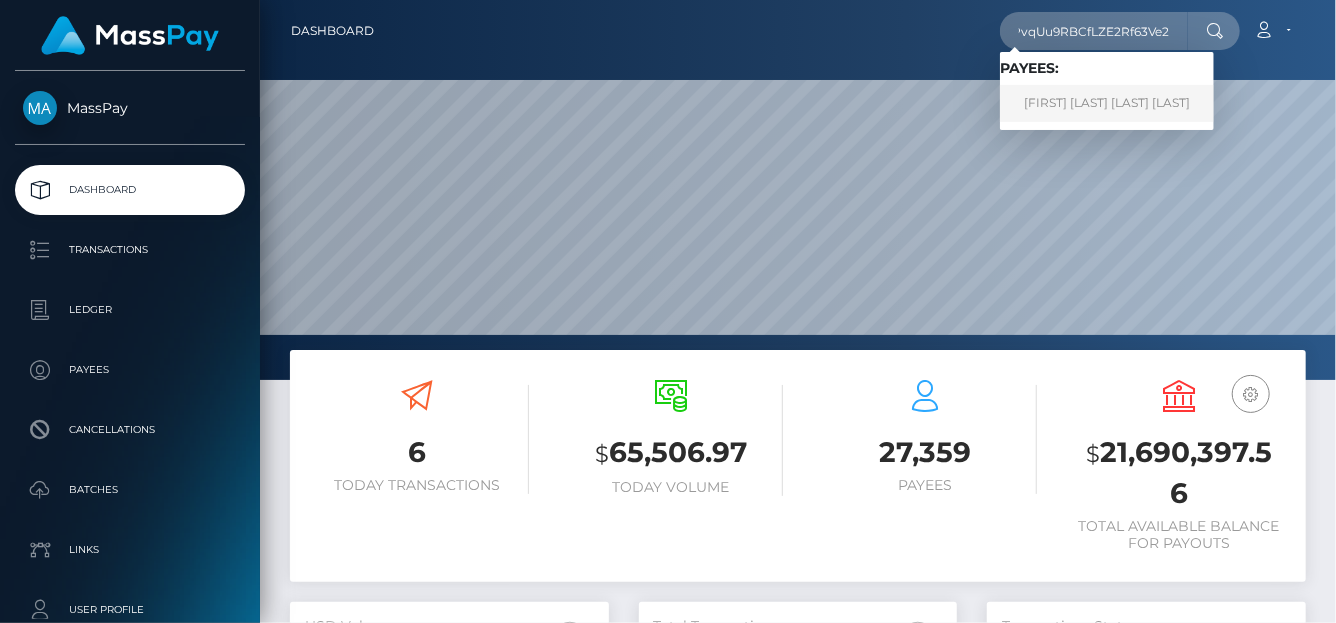 scroll, scrollTop: 0, scrollLeft: 0, axis: both 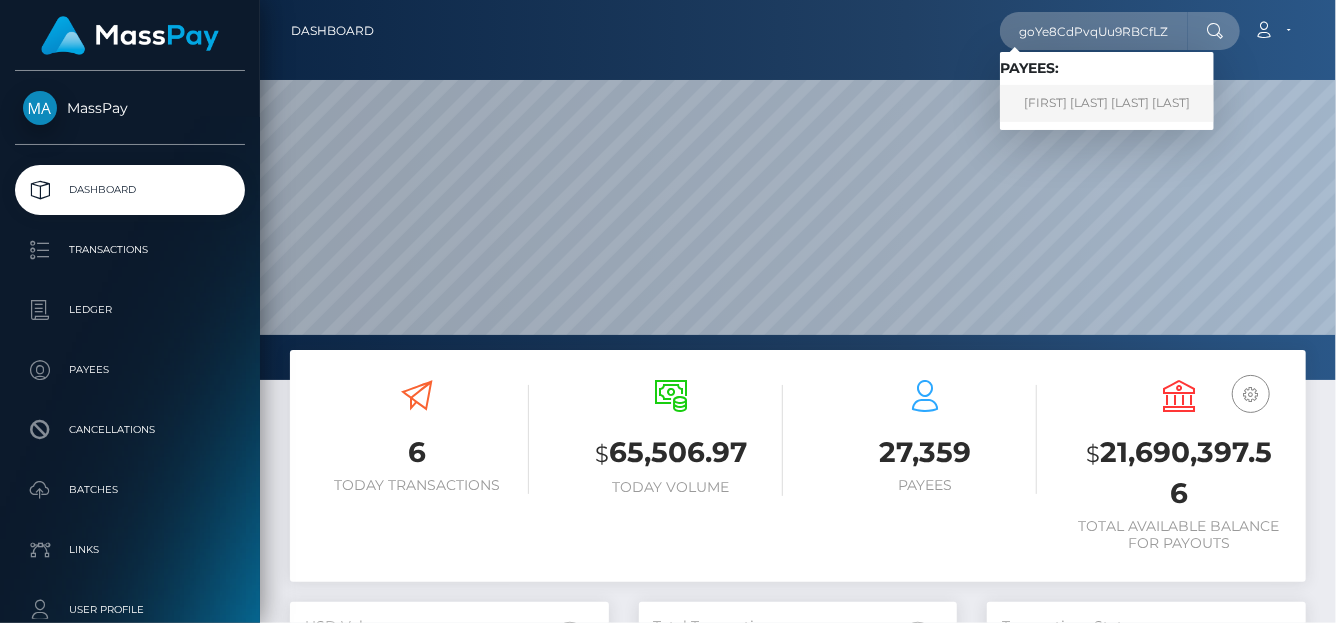 click on "YONKANY SONALIT LUNA MENDEZ" at bounding box center [1107, 103] 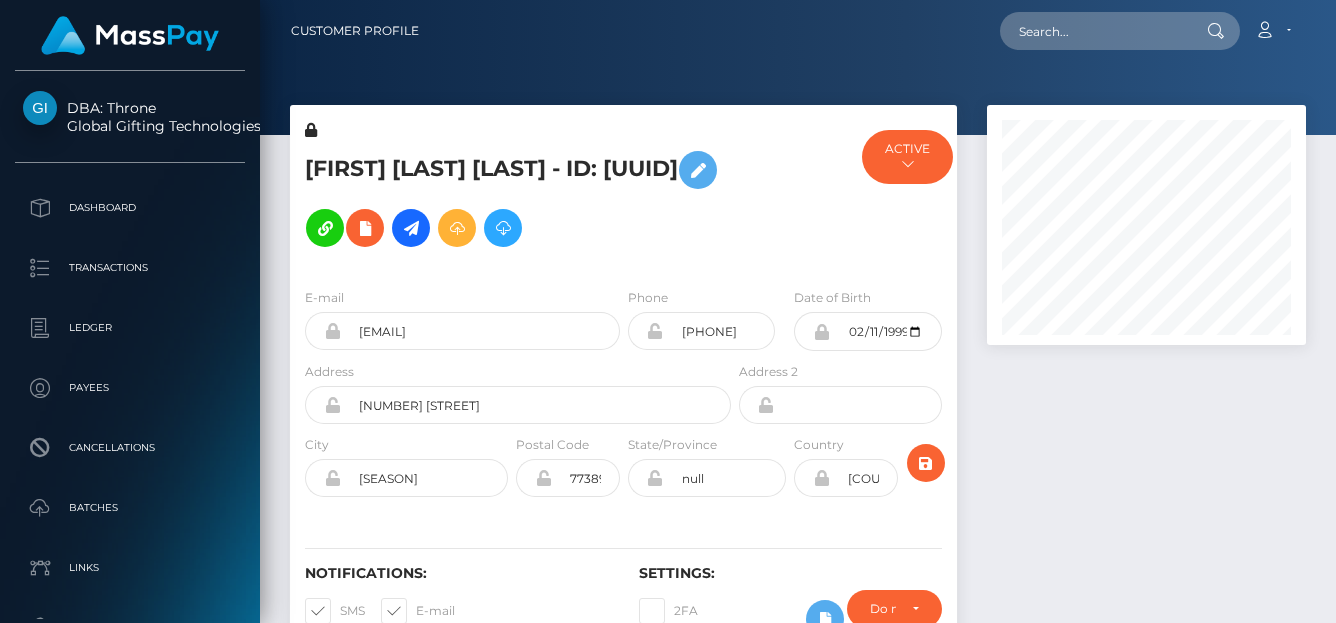 scroll, scrollTop: 0, scrollLeft: 0, axis: both 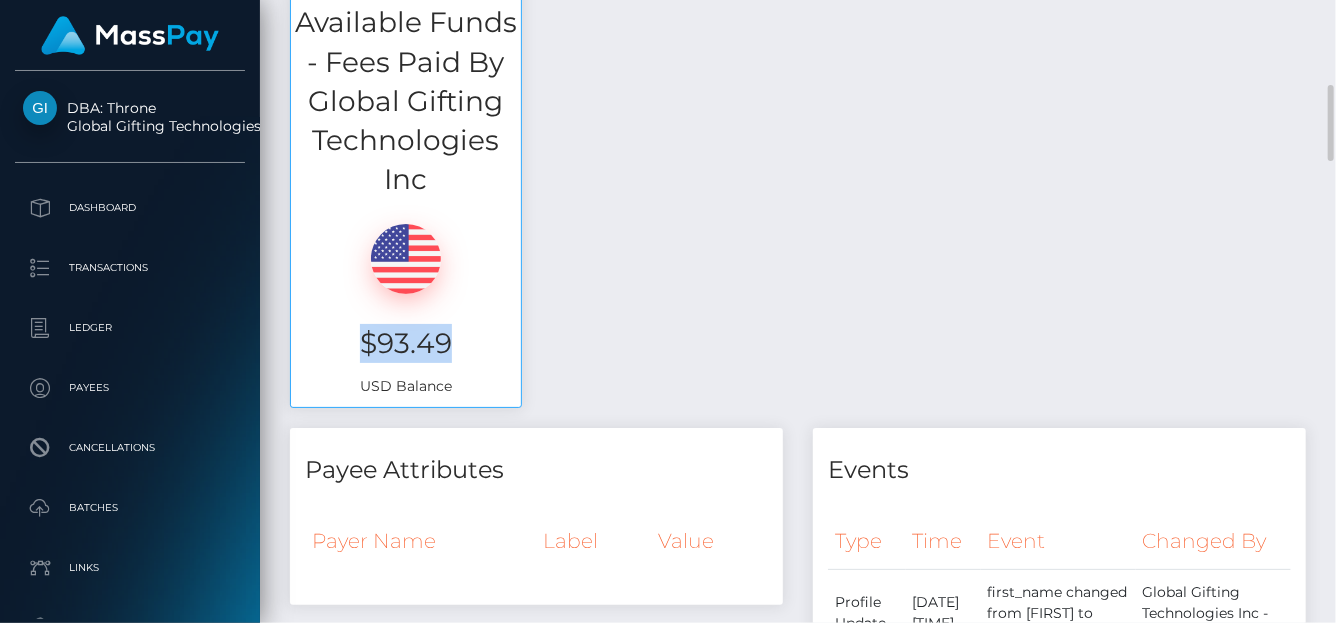 drag, startPoint x: 447, startPoint y: 379, endPoint x: 350, endPoint y: 372, distance: 97.25225 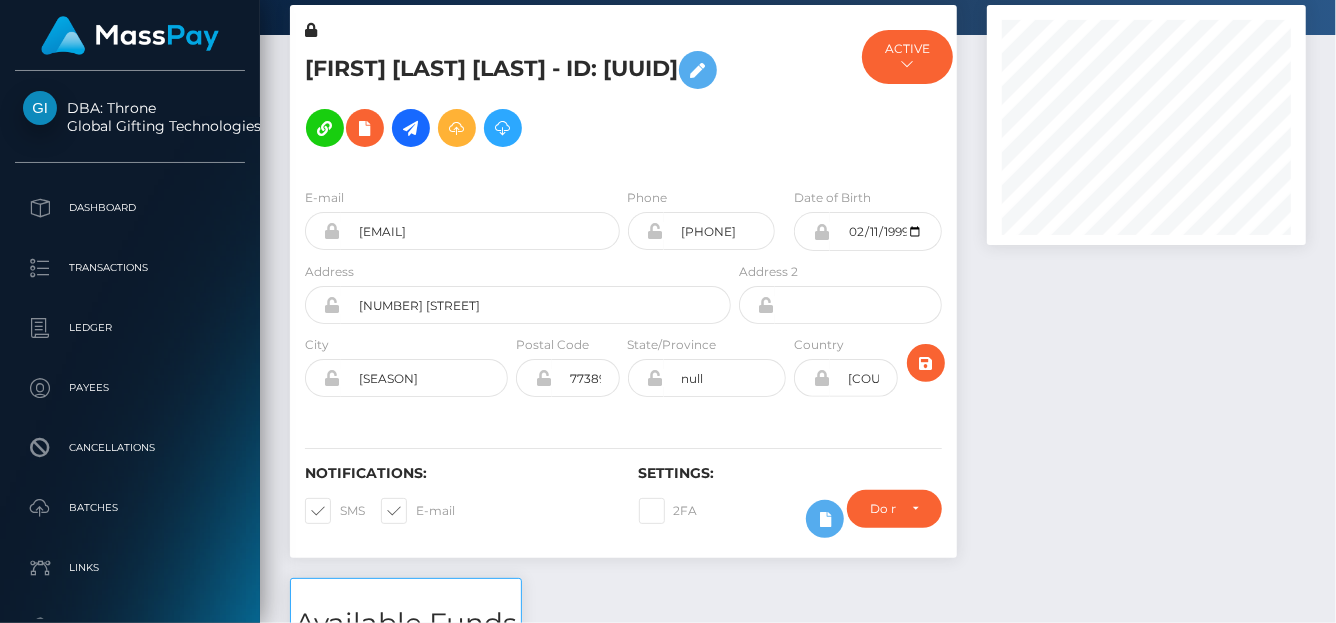 scroll, scrollTop: 0, scrollLeft: 0, axis: both 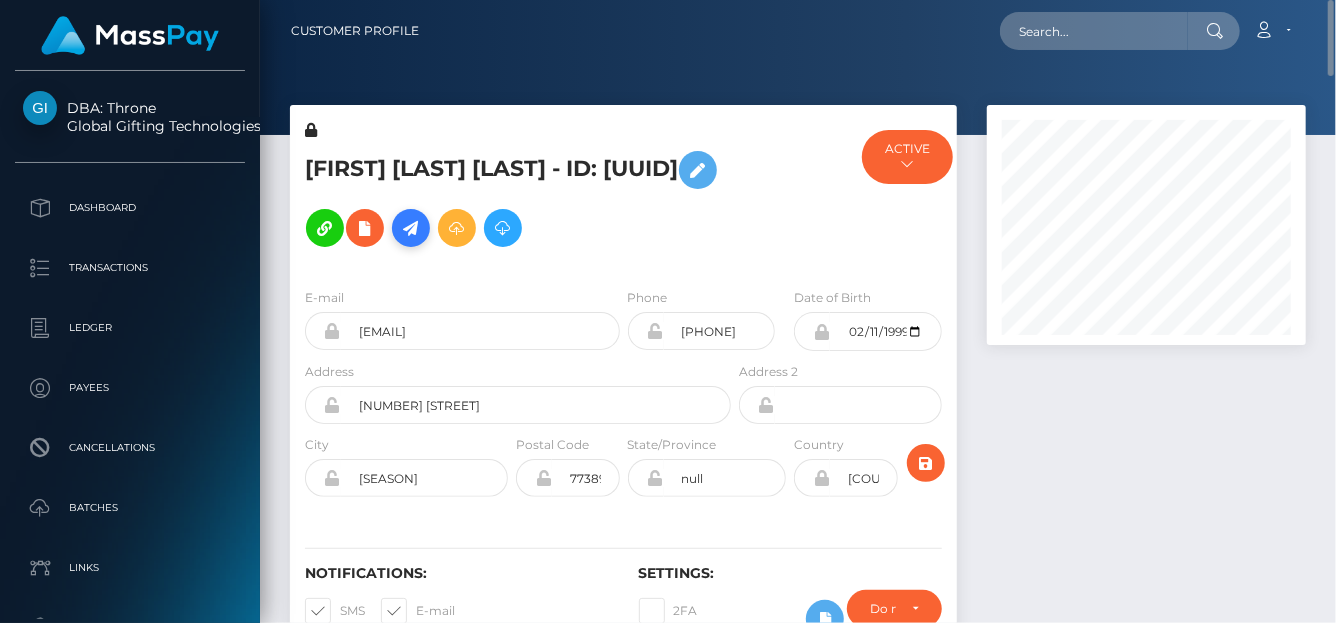 click at bounding box center (411, 228) 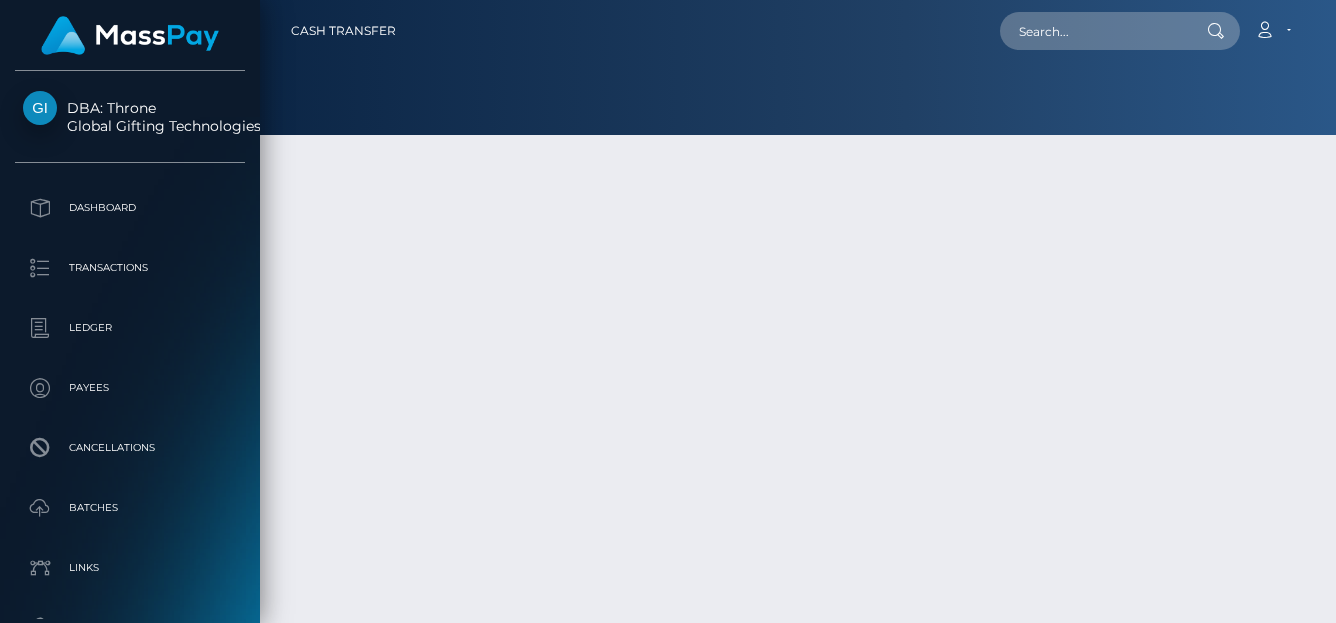scroll, scrollTop: 0, scrollLeft: 0, axis: both 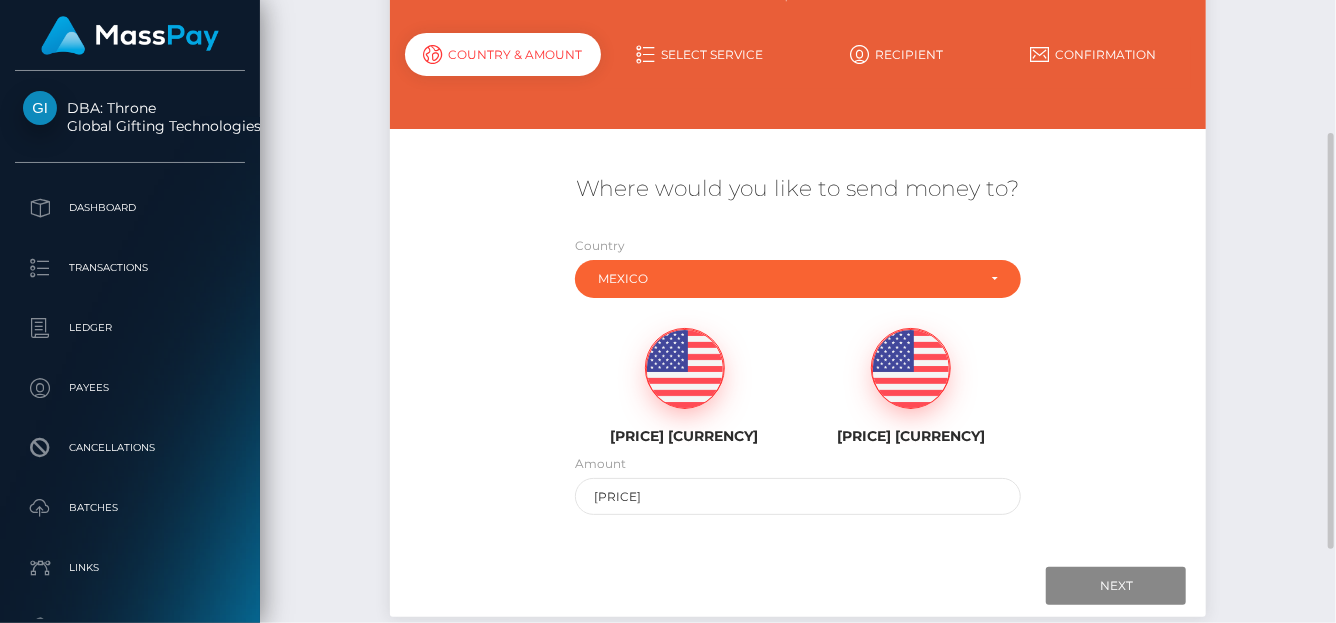 click at bounding box center [685, 369] 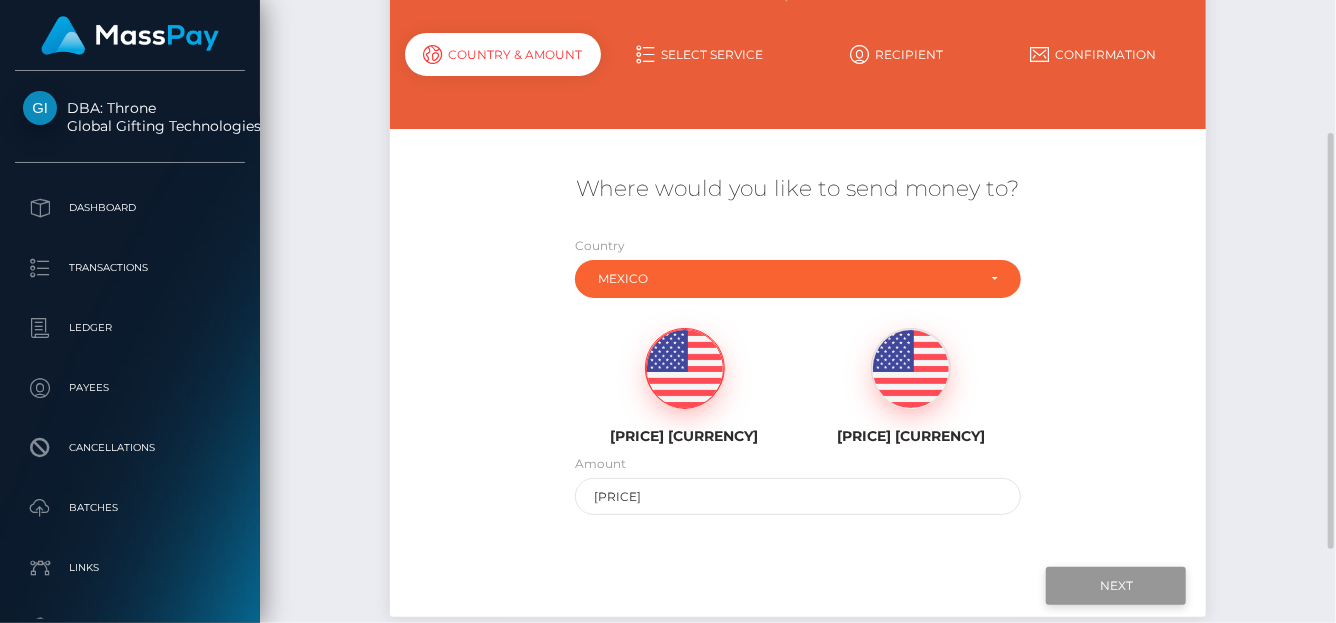 click on "Next" at bounding box center [1116, 586] 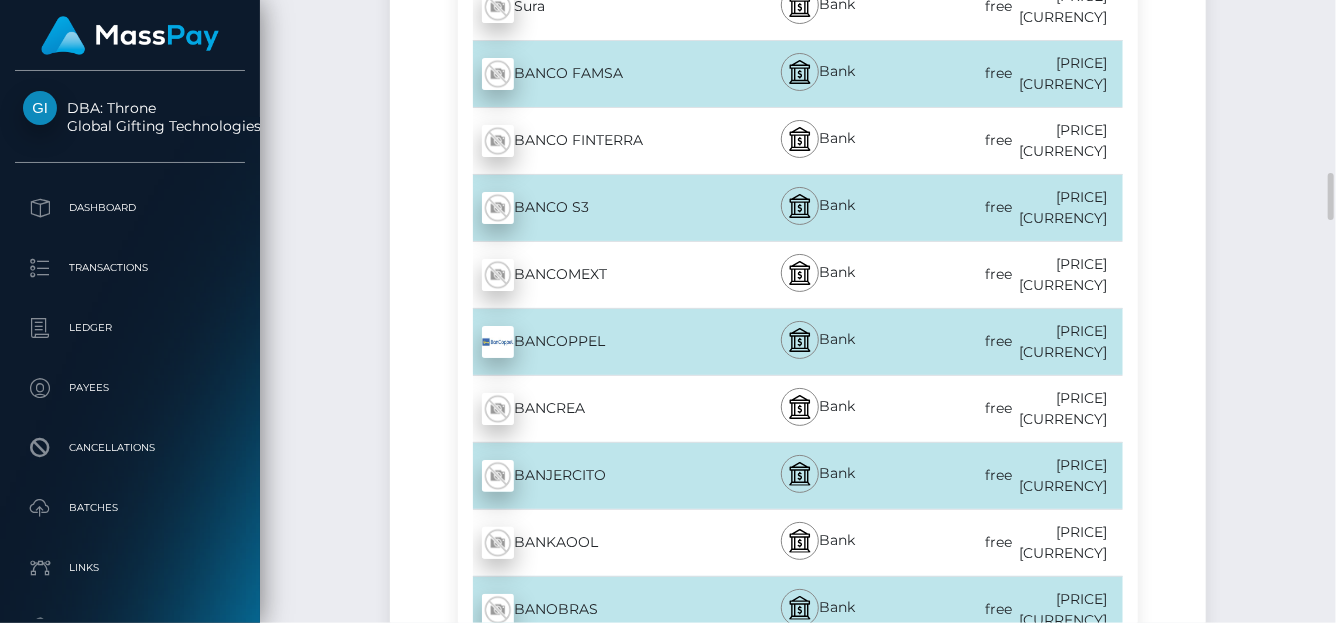 scroll, scrollTop: 2804, scrollLeft: 0, axis: vertical 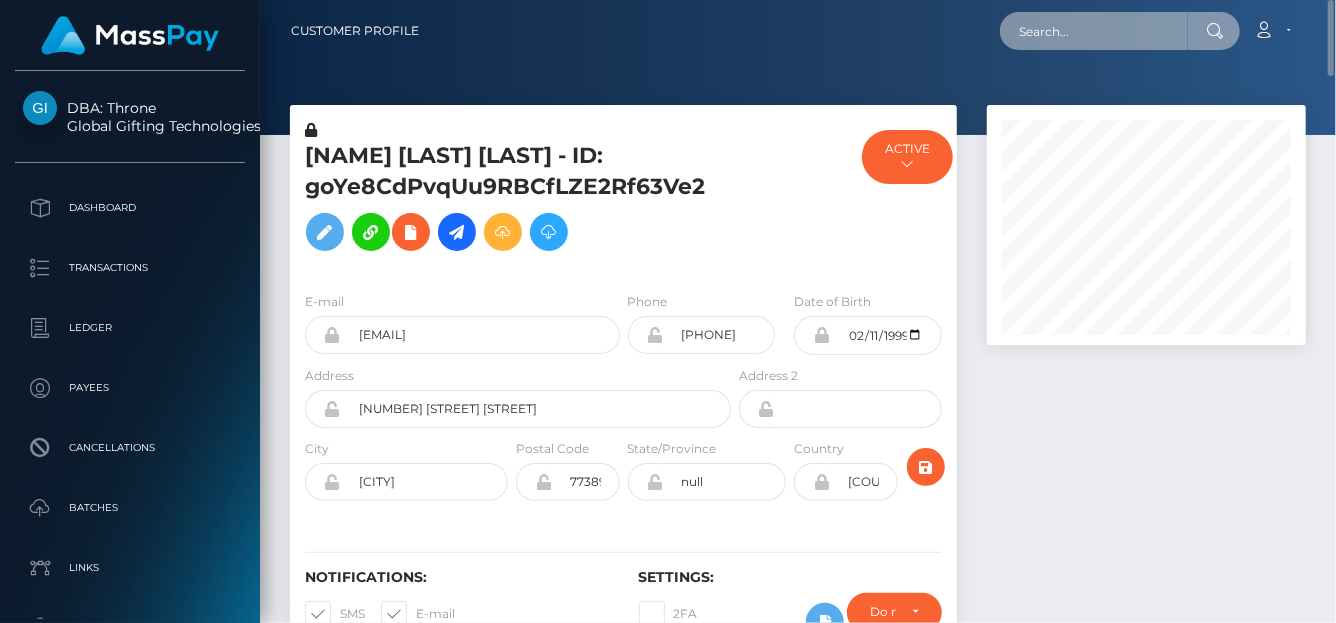click at bounding box center [1094, 31] 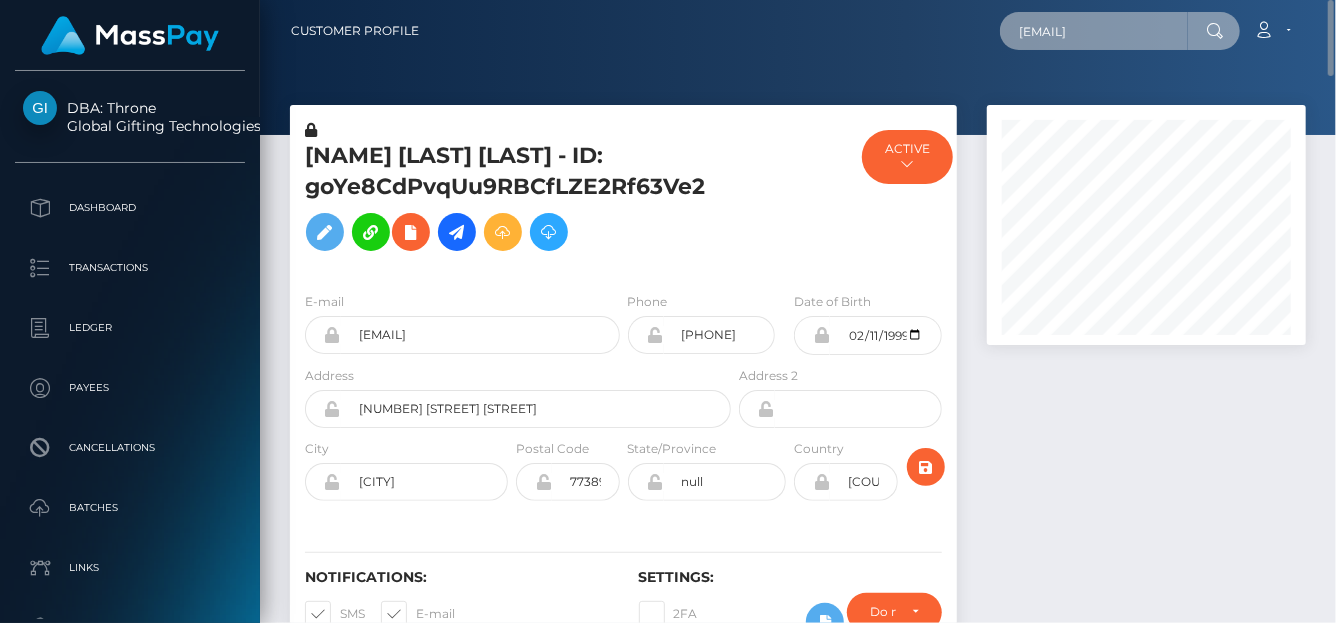 scroll, scrollTop: 0, scrollLeft: 31, axis: horizontal 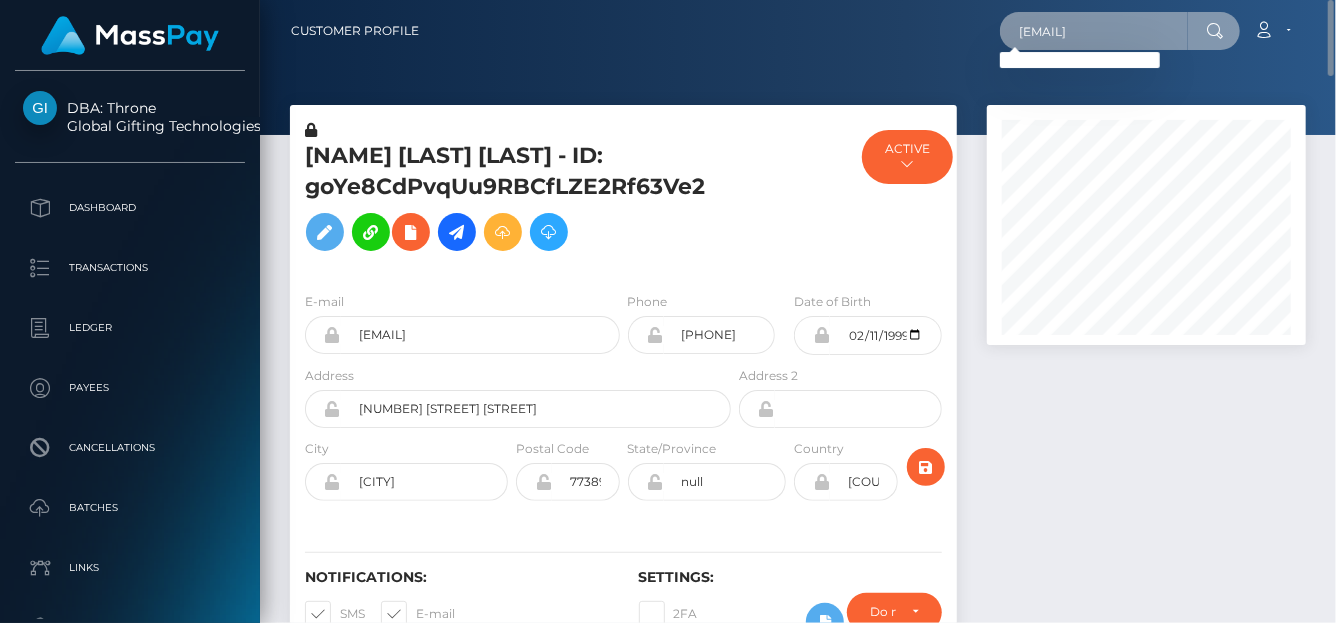 type on "[EMAIL]" 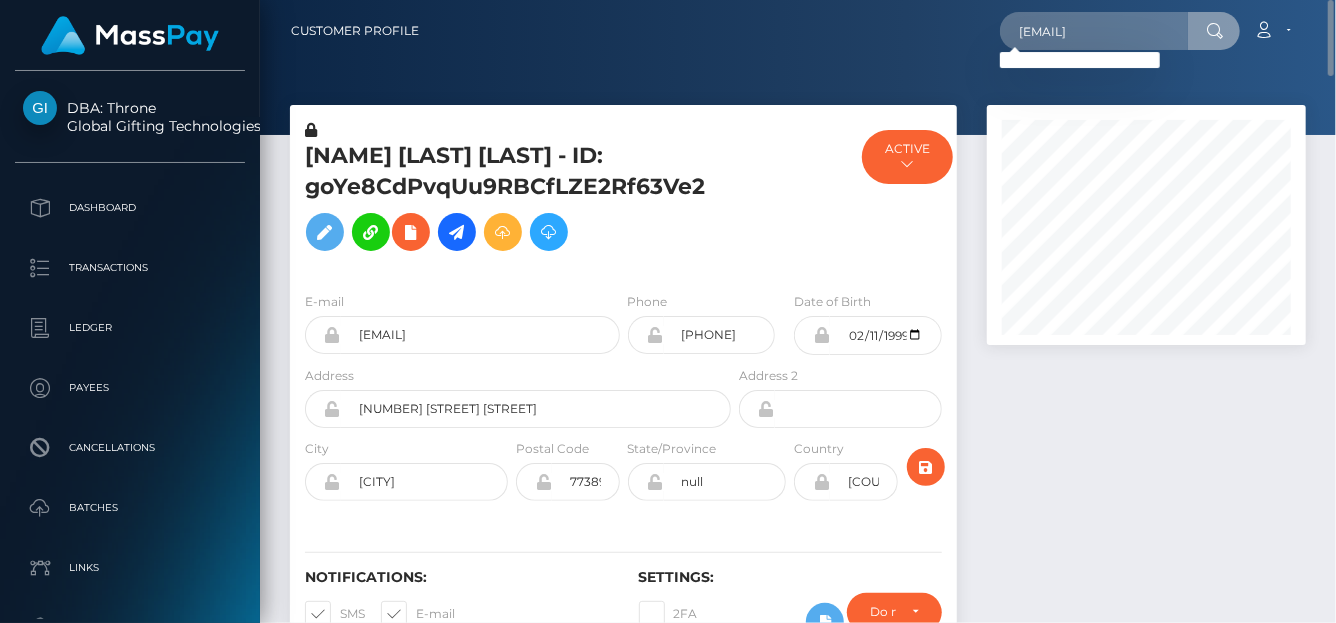 scroll, scrollTop: 0, scrollLeft: 0, axis: both 